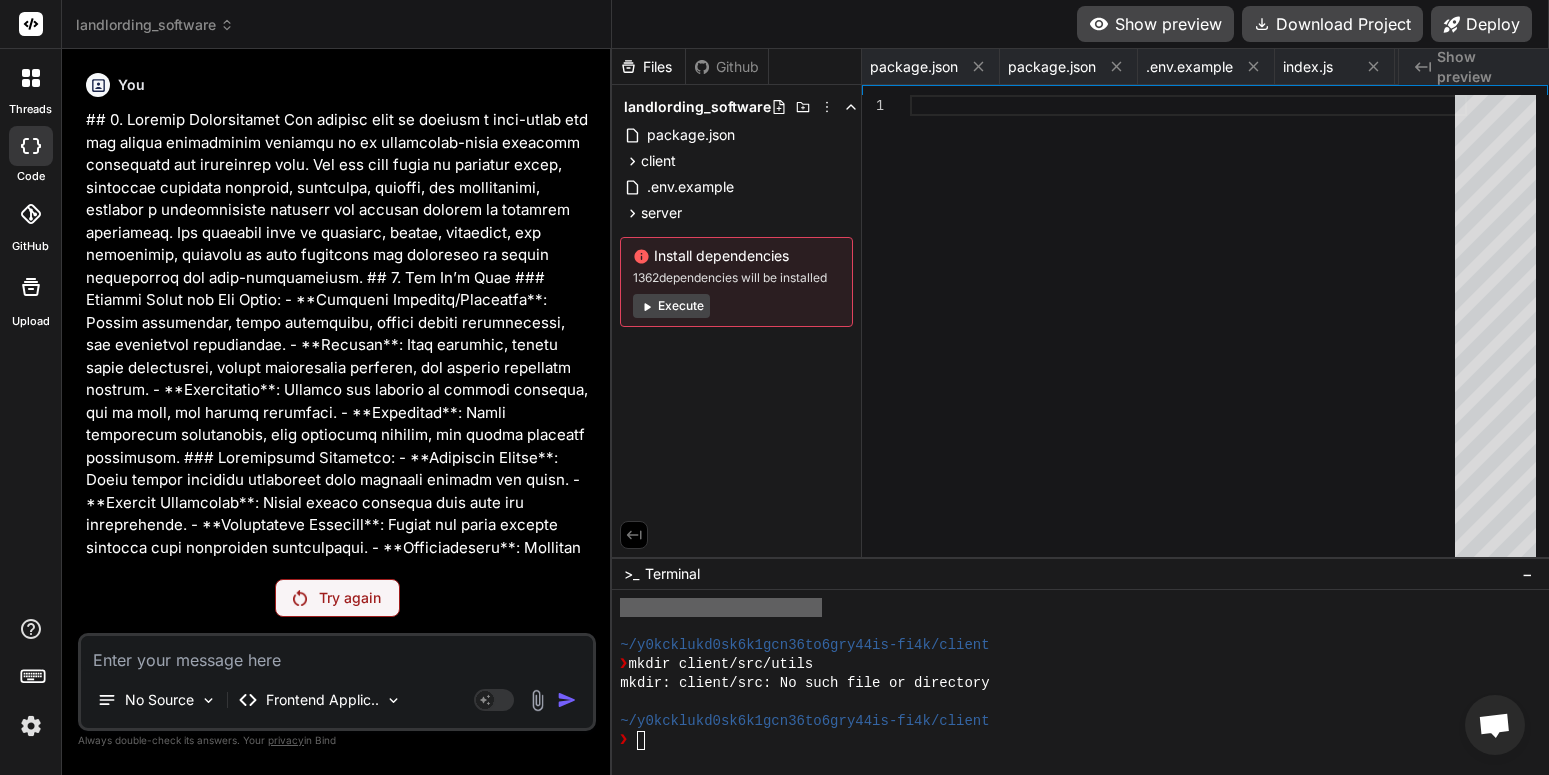 scroll, scrollTop: 0, scrollLeft: 0, axis: both 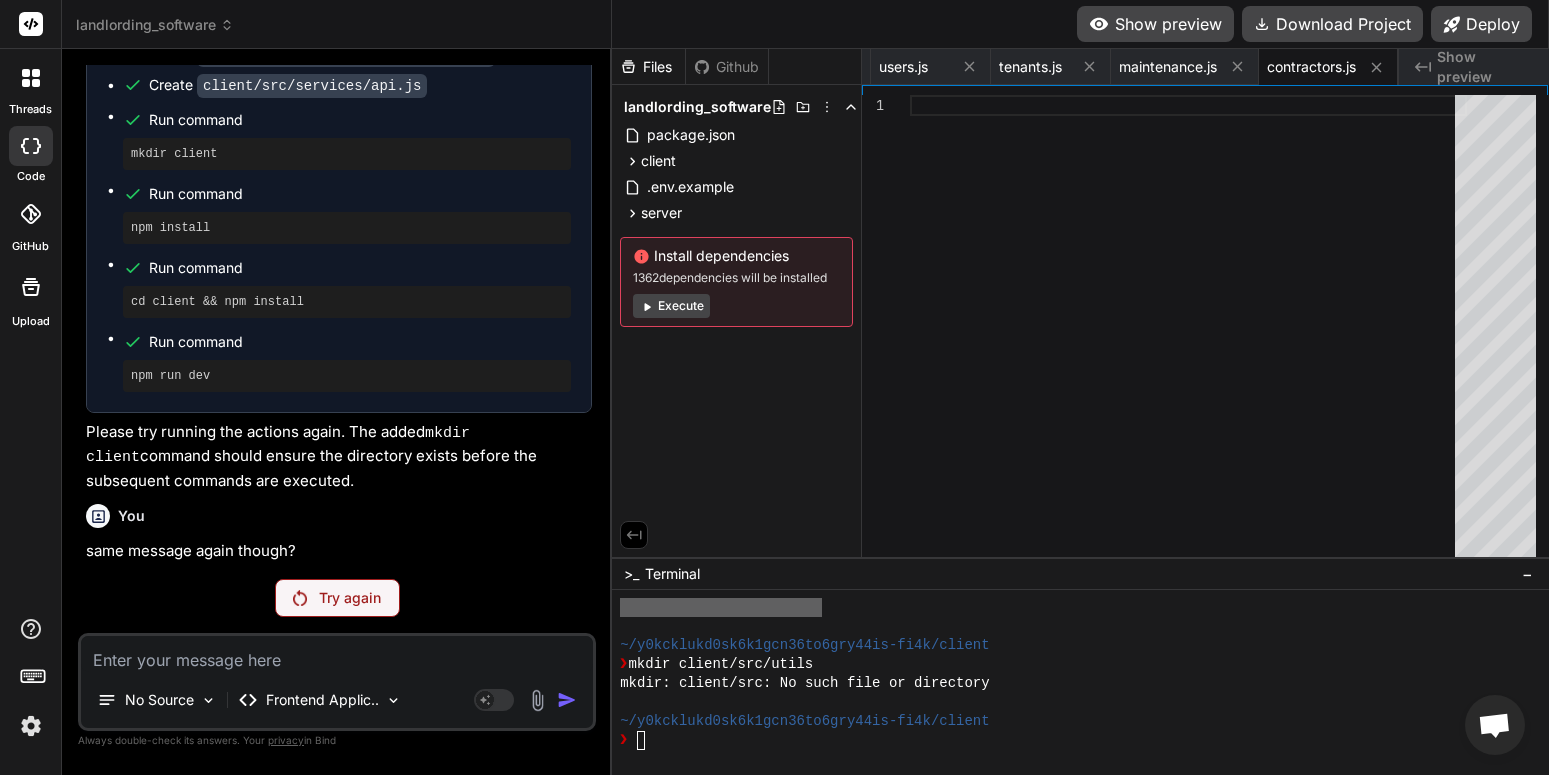 click 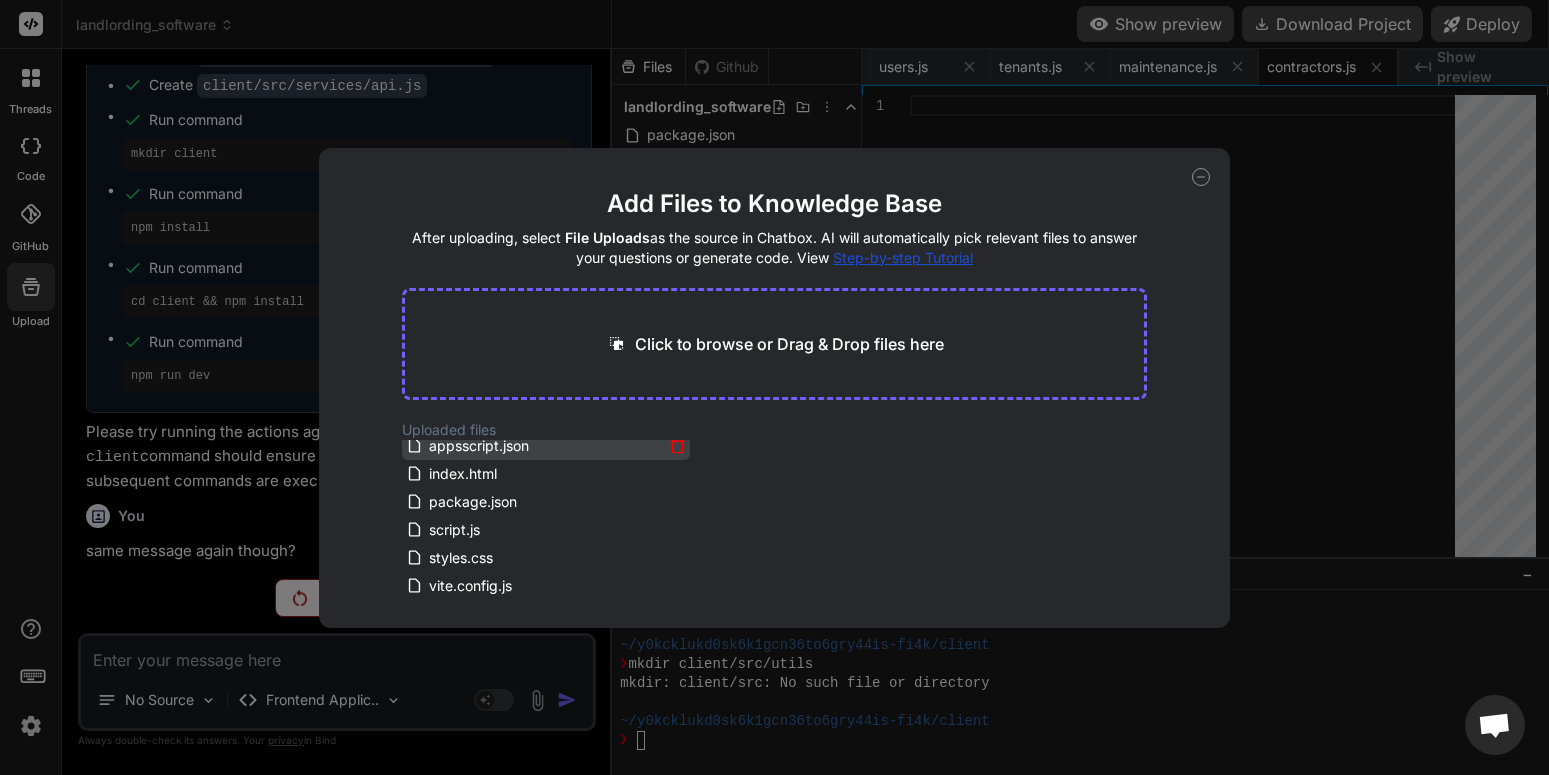 scroll, scrollTop: 0, scrollLeft: 0, axis: both 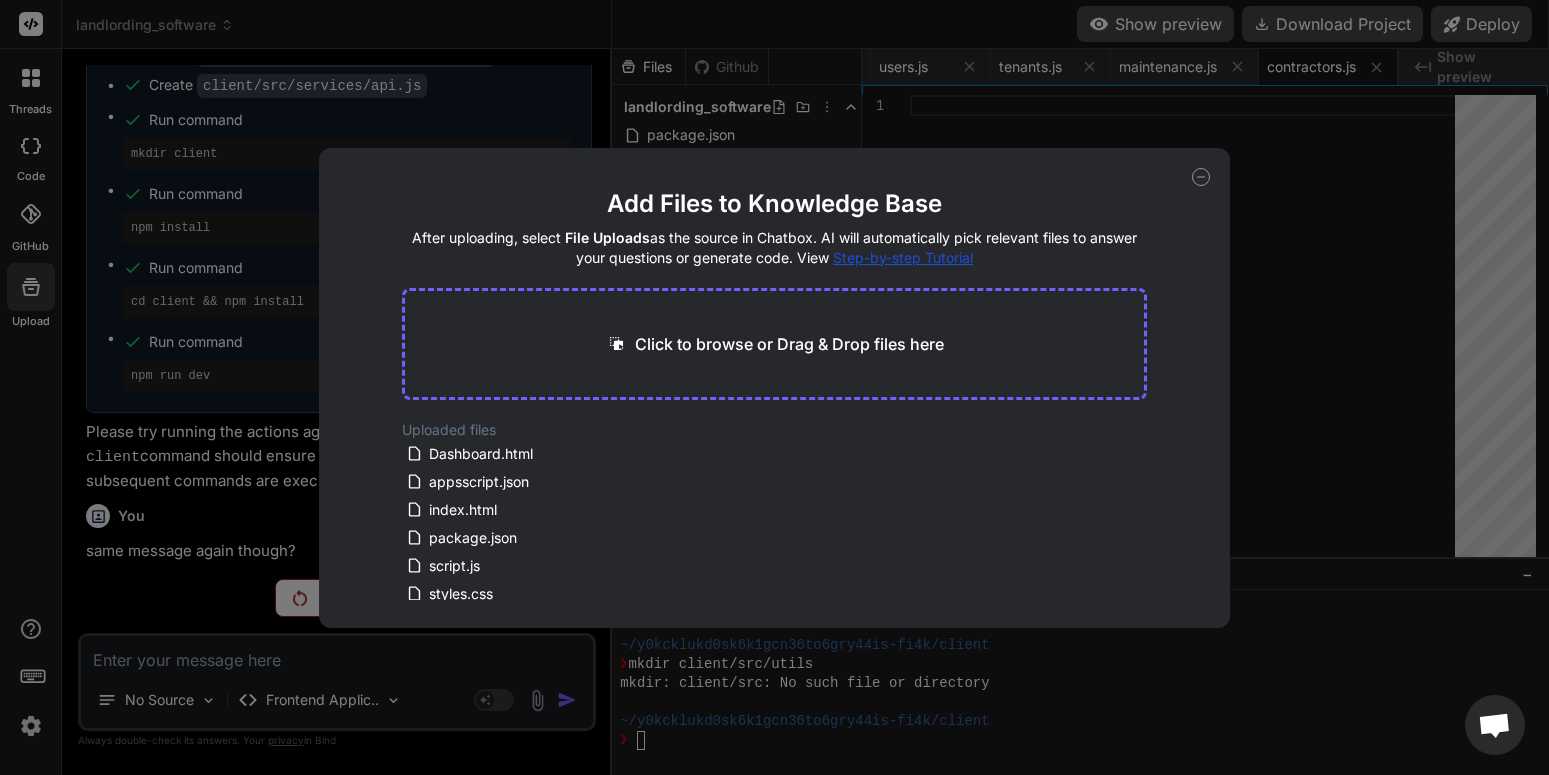 click on "Click to browse or Drag & Drop files here" at bounding box center (789, 344) 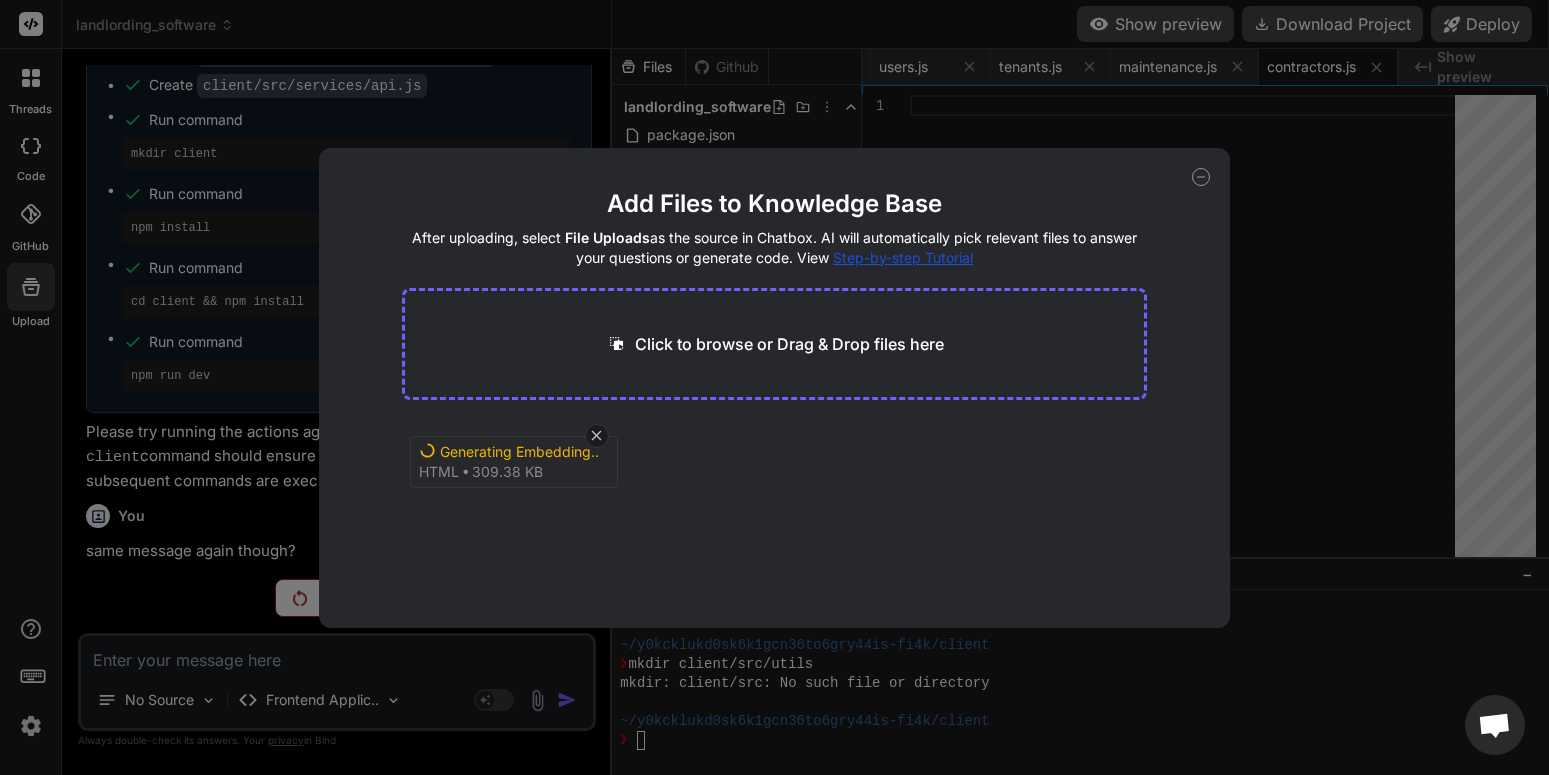 click on "Click to browse or Drag & Drop files here" at bounding box center (789, 344) 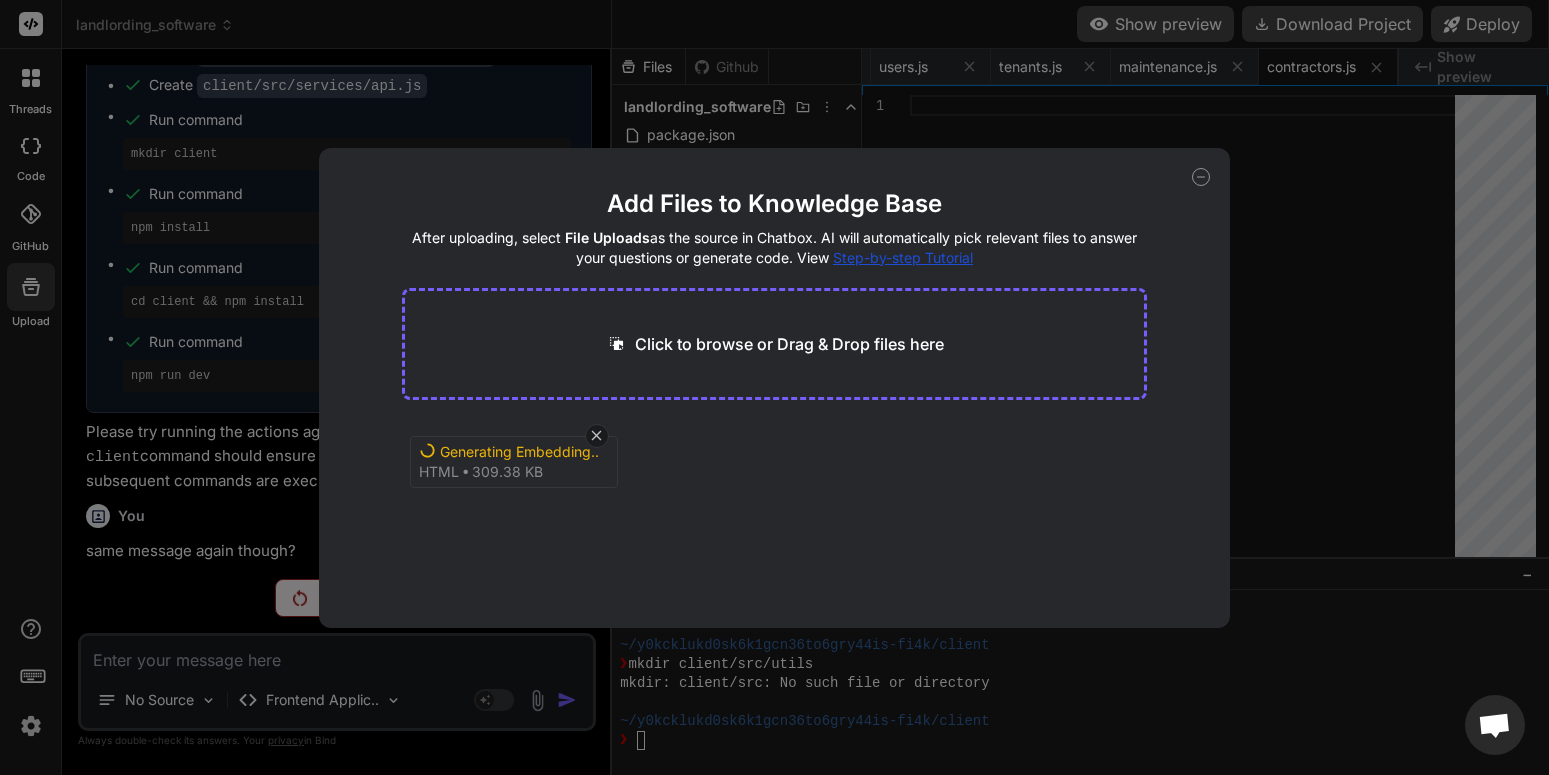 type on "x" 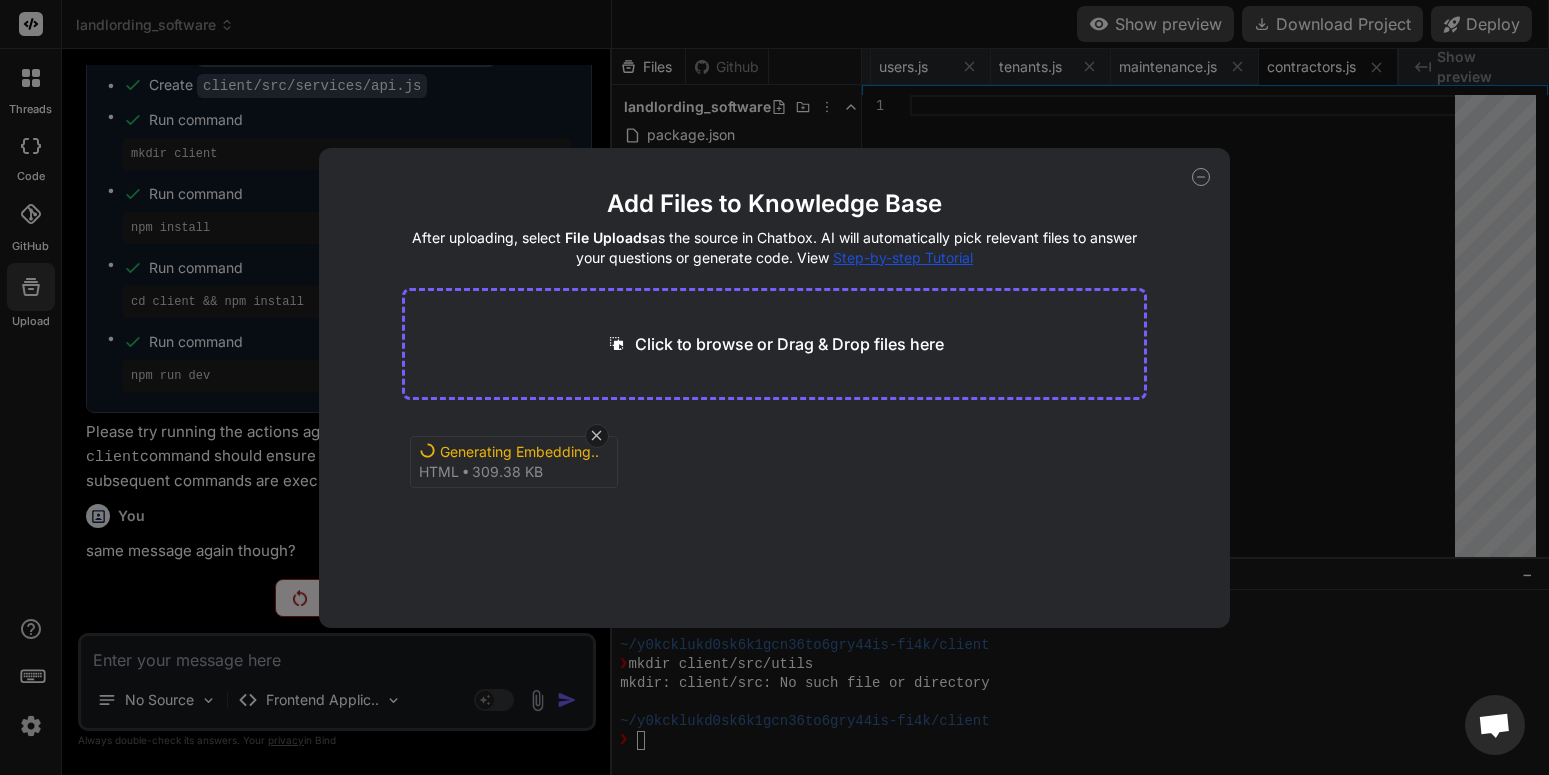 type on "C:\fakepath\index.html" 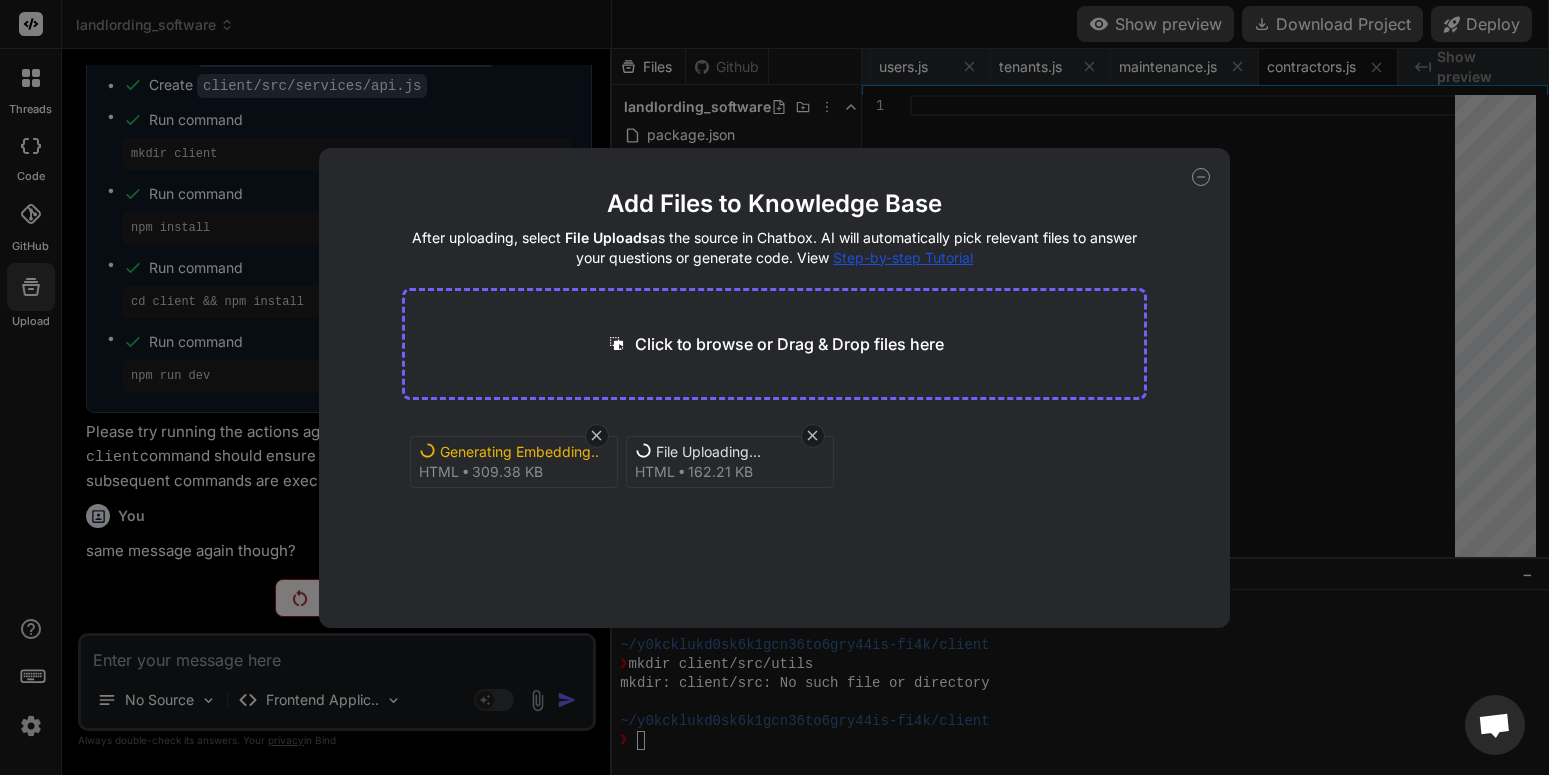 click on "Click to browse or Drag & Drop files here" at bounding box center [789, 344] 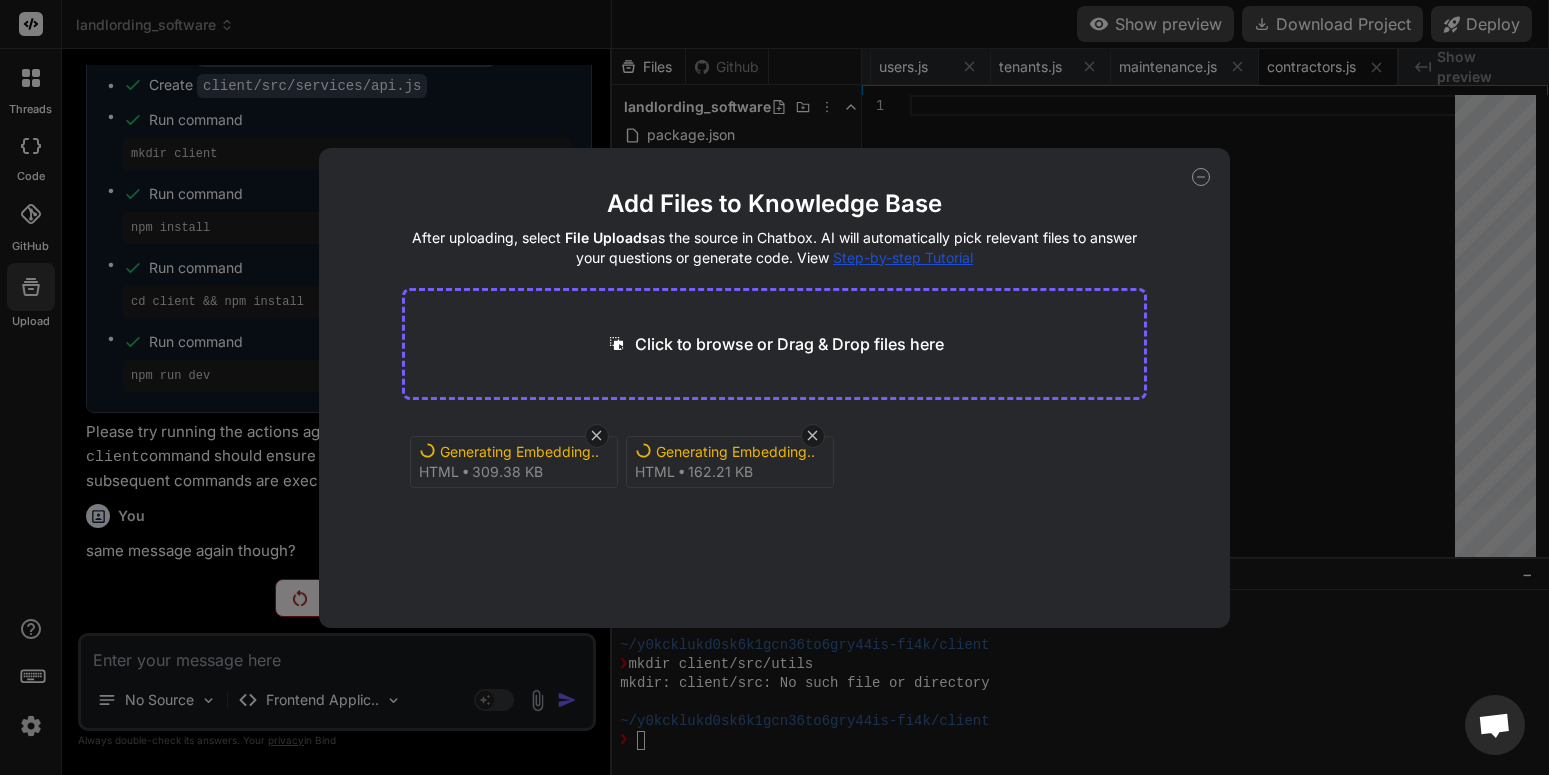 type on "x" 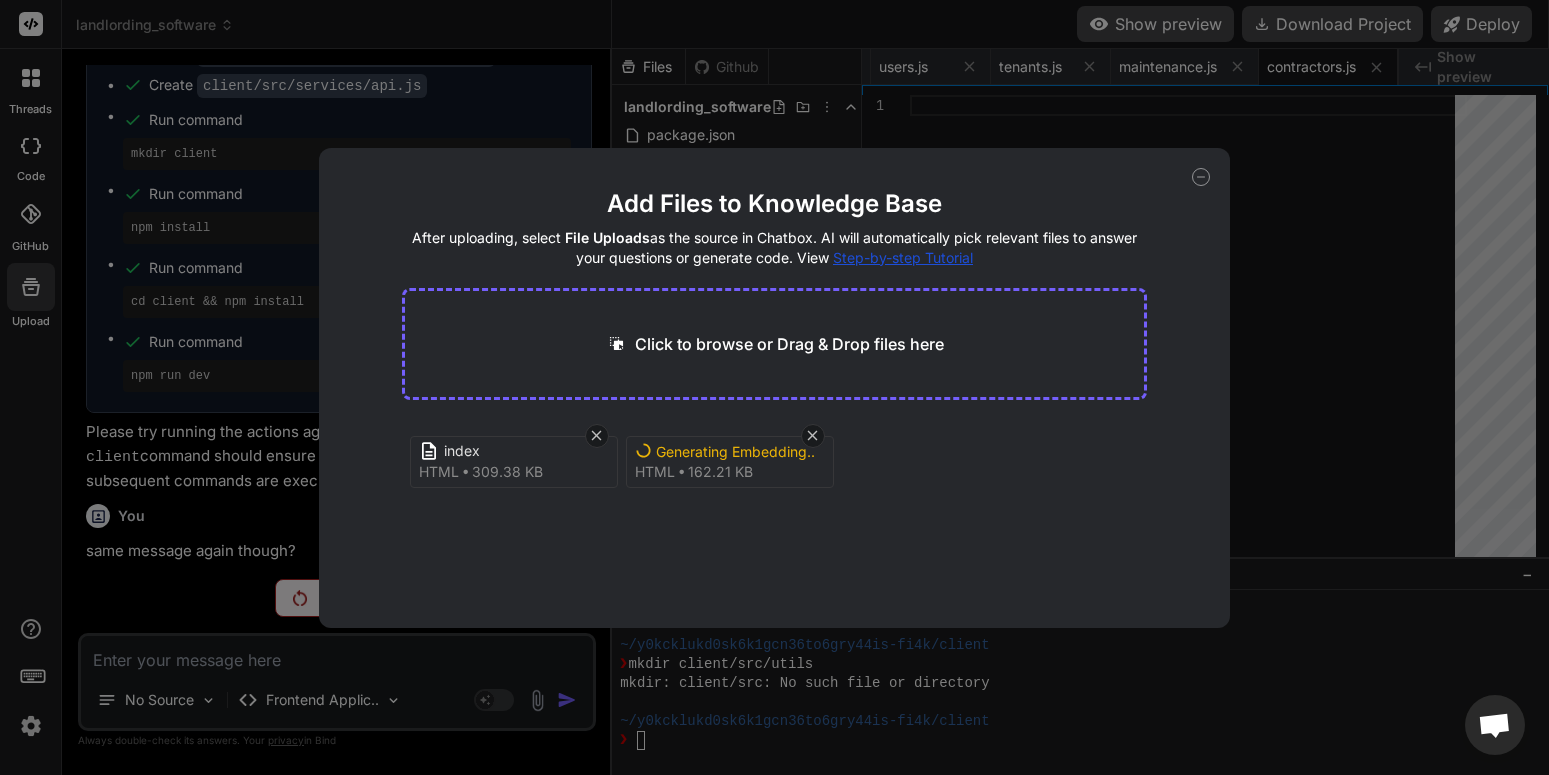type on "C:\fakepath\index.html" 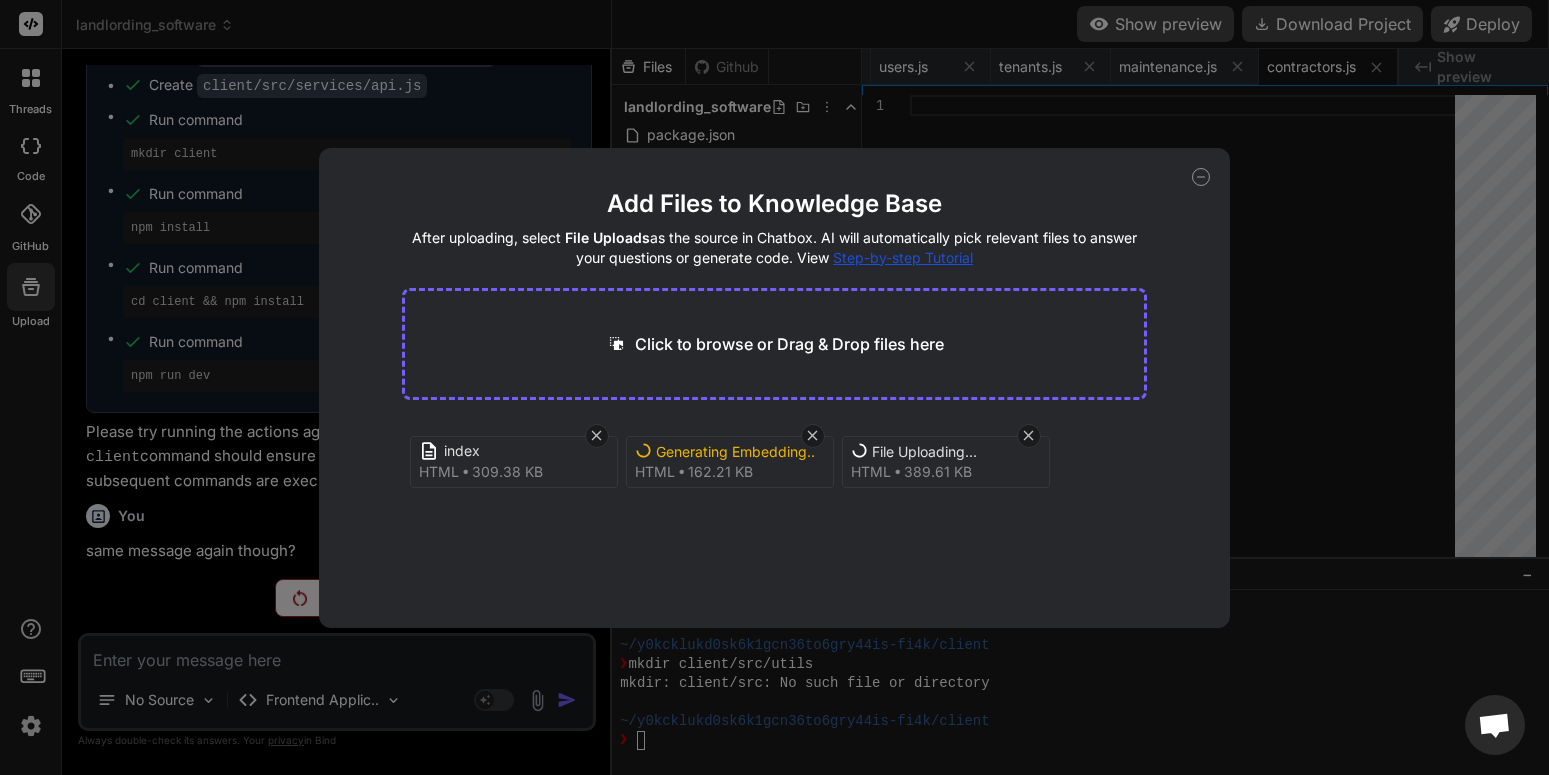 click on "Click to browse or Drag & Drop files here" at bounding box center [789, 344] 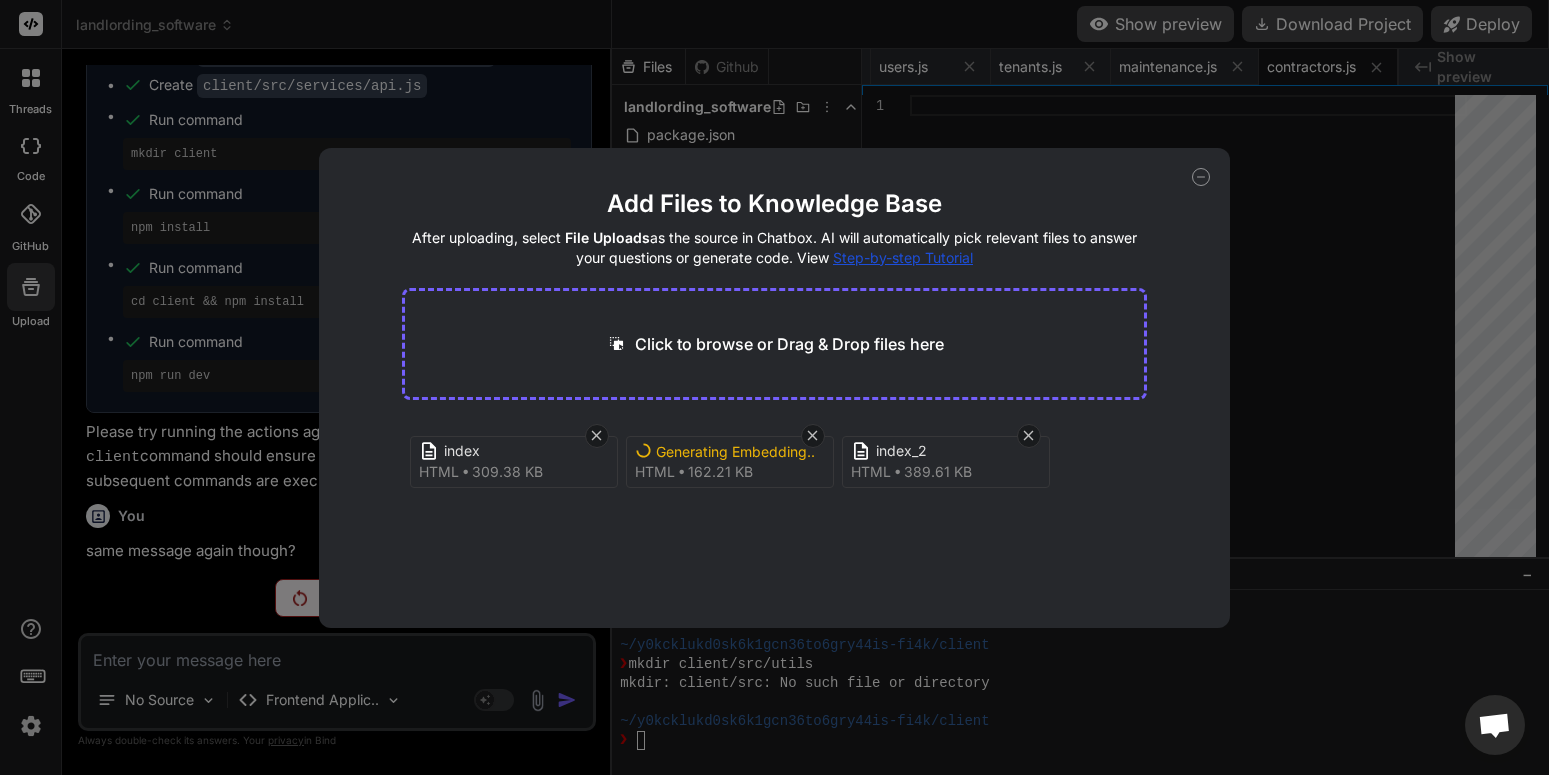 type on "x" 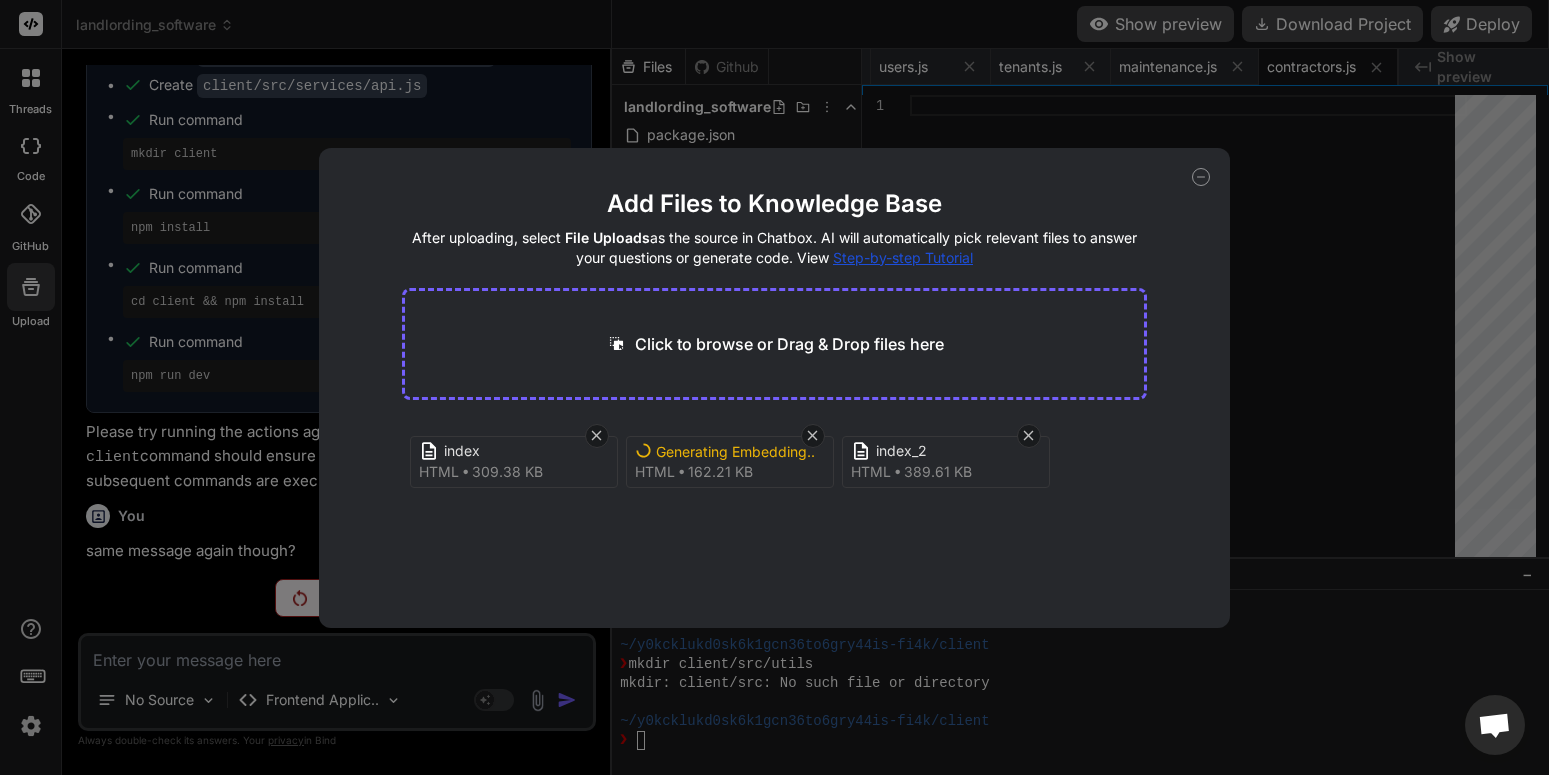 type on "C:\fakepath\index.html" 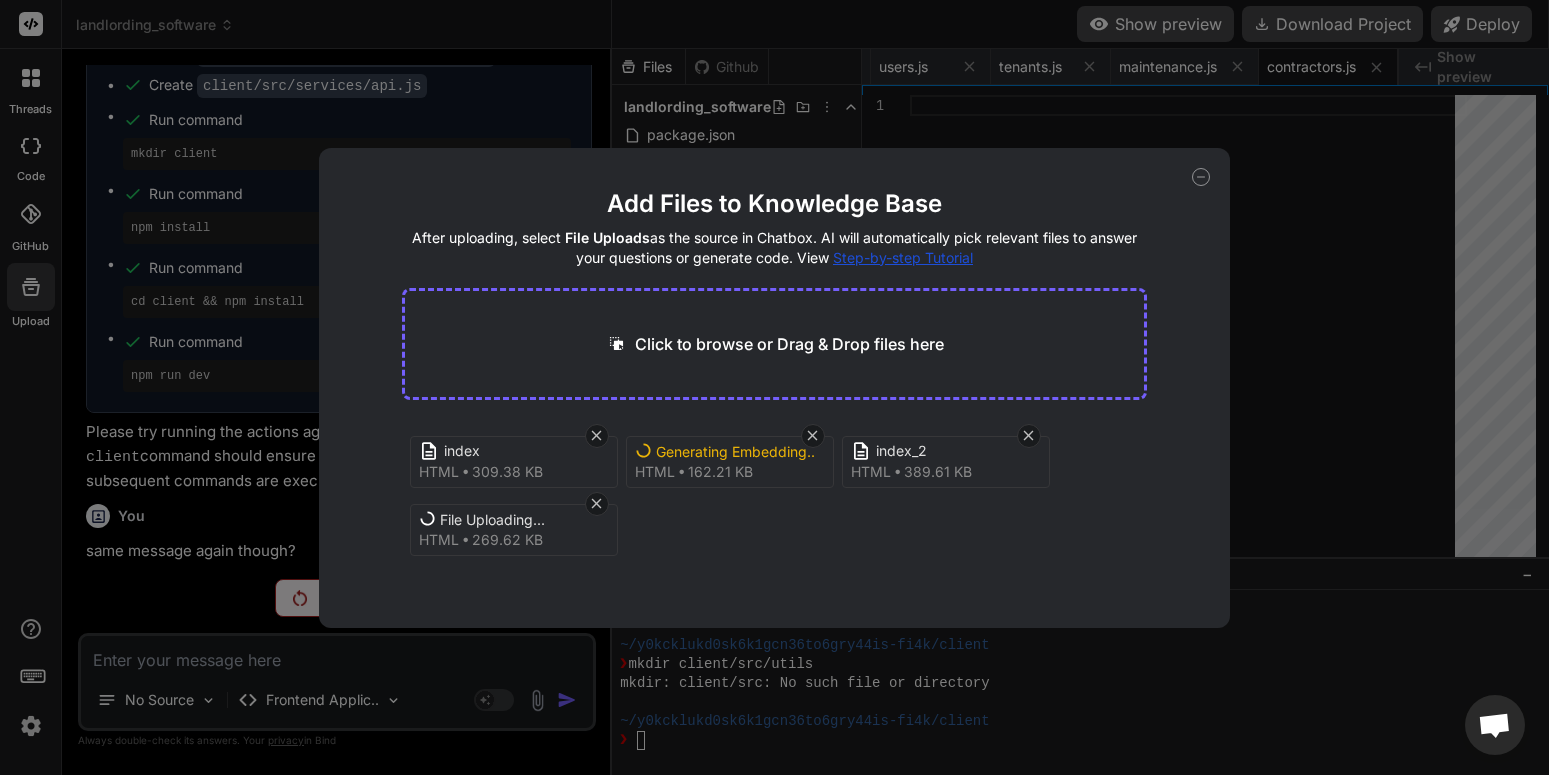 click on "Click to browse or Drag & Drop files here" at bounding box center [789, 344] 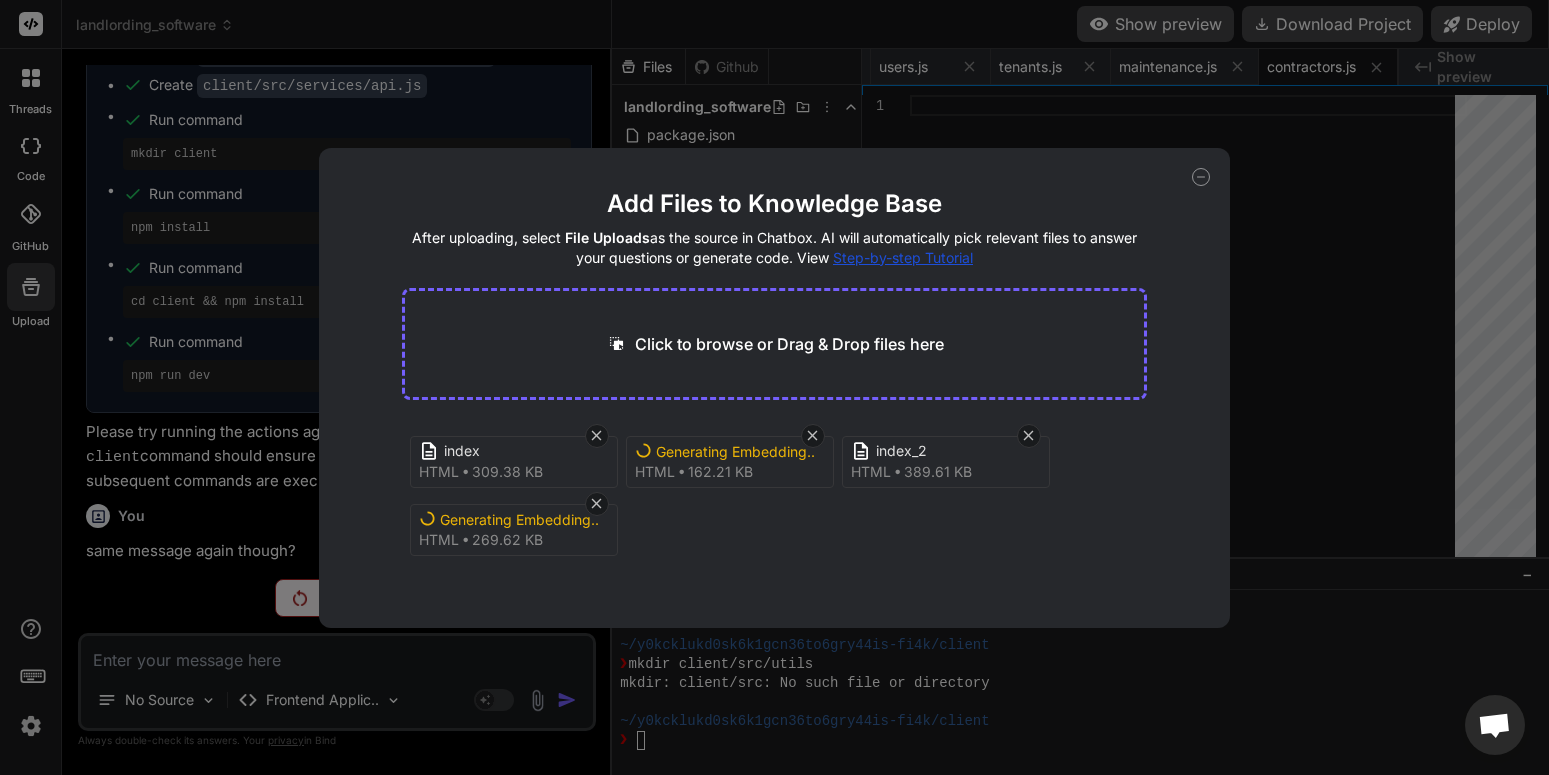 type on "x" 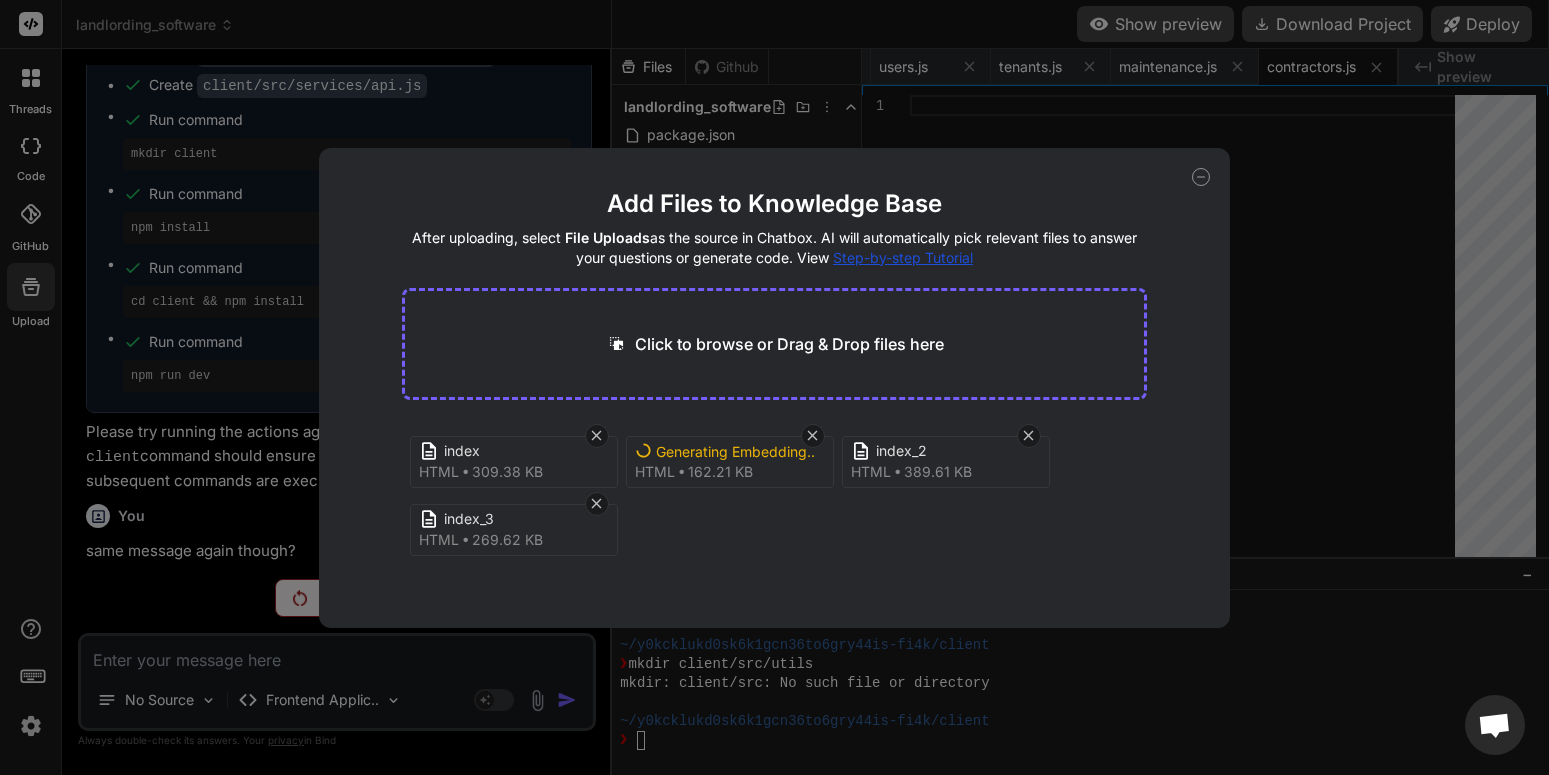type on "C:\fakepath\style5152.css" 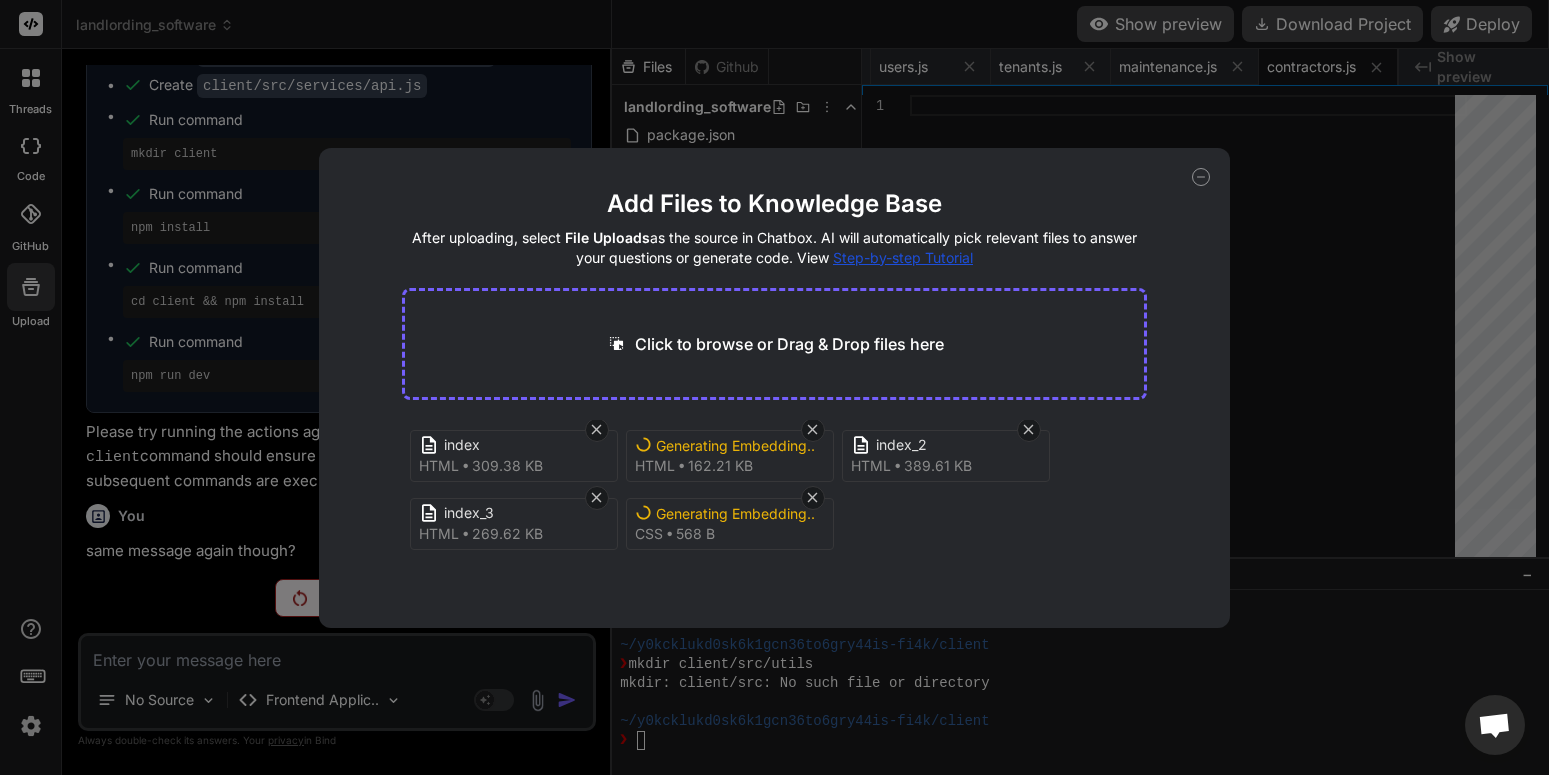 scroll, scrollTop: 8, scrollLeft: 0, axis: vertical 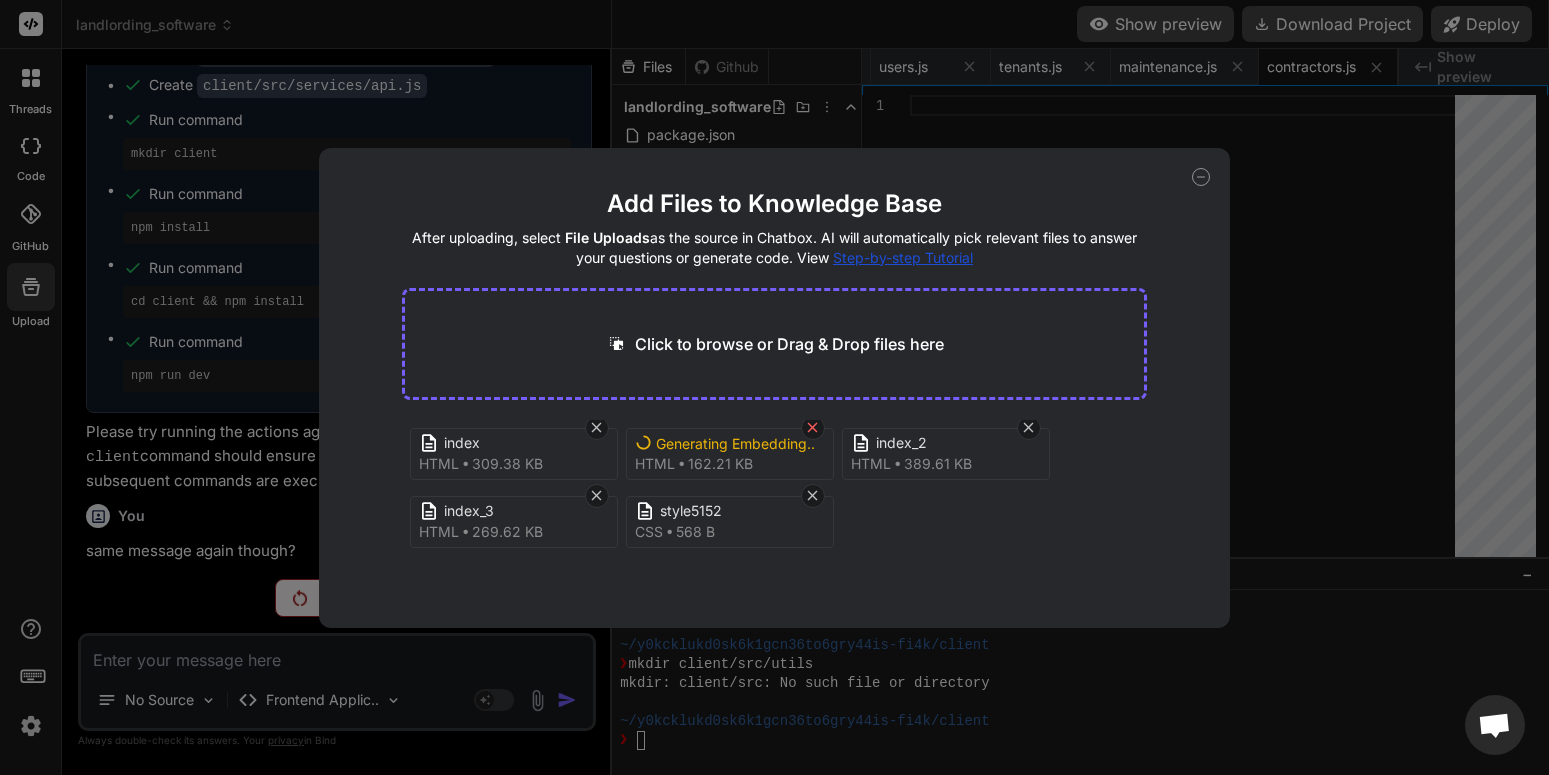 click 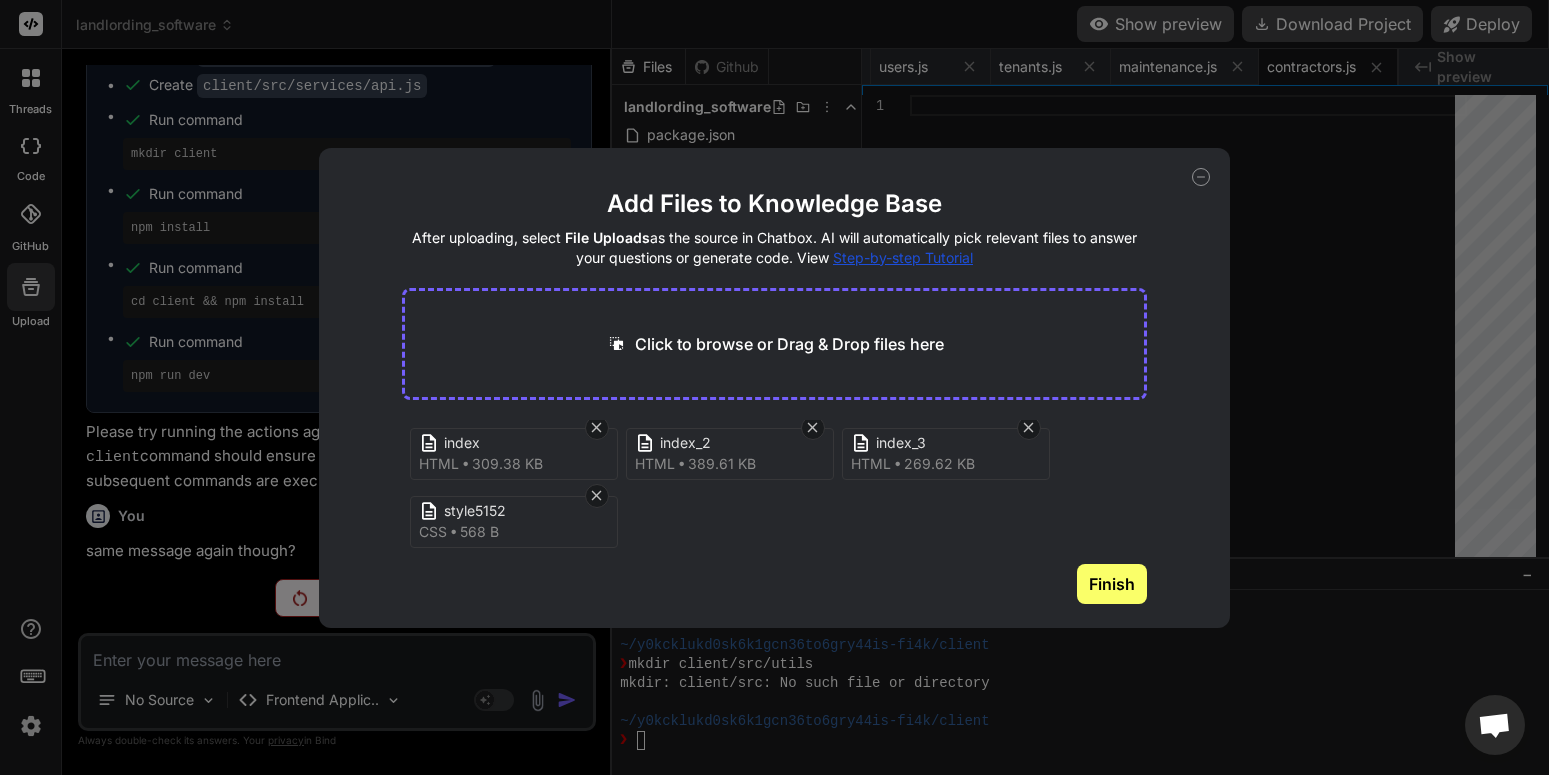 click on "Finish" at bounding box center [1112, 584] 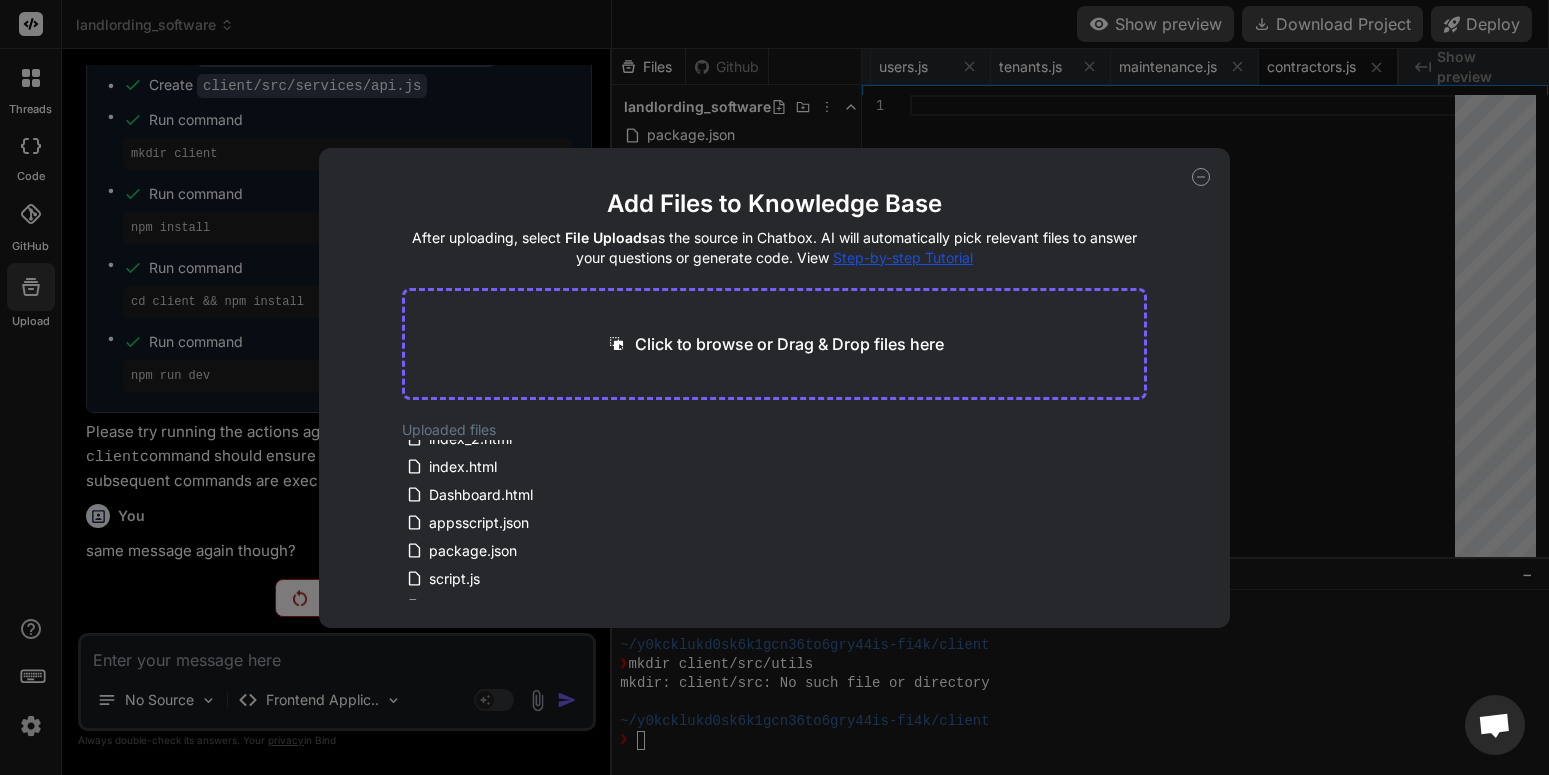 scroll, scrollTop: 120, scrollLeft: 0, axis: vertical 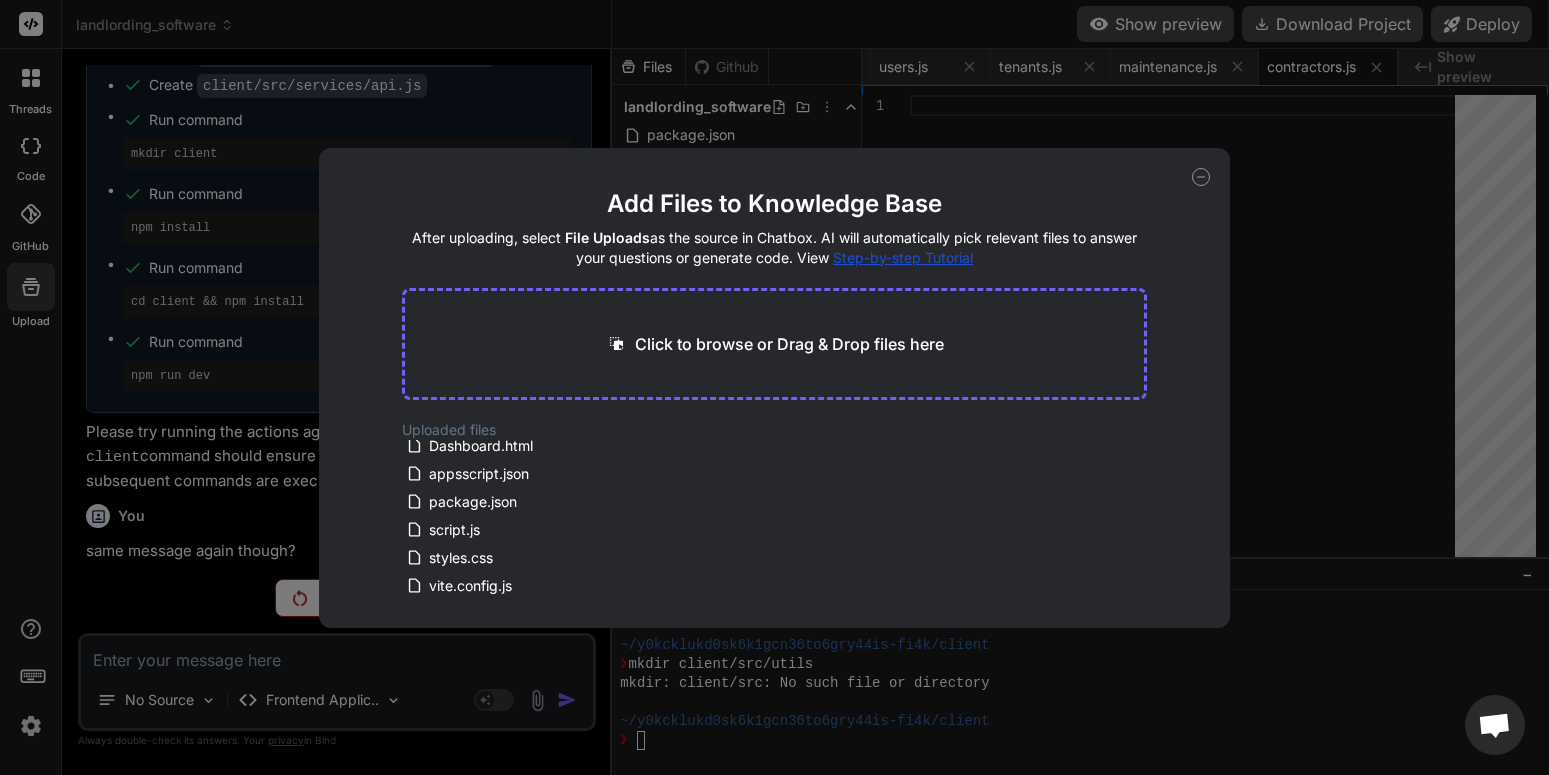 click 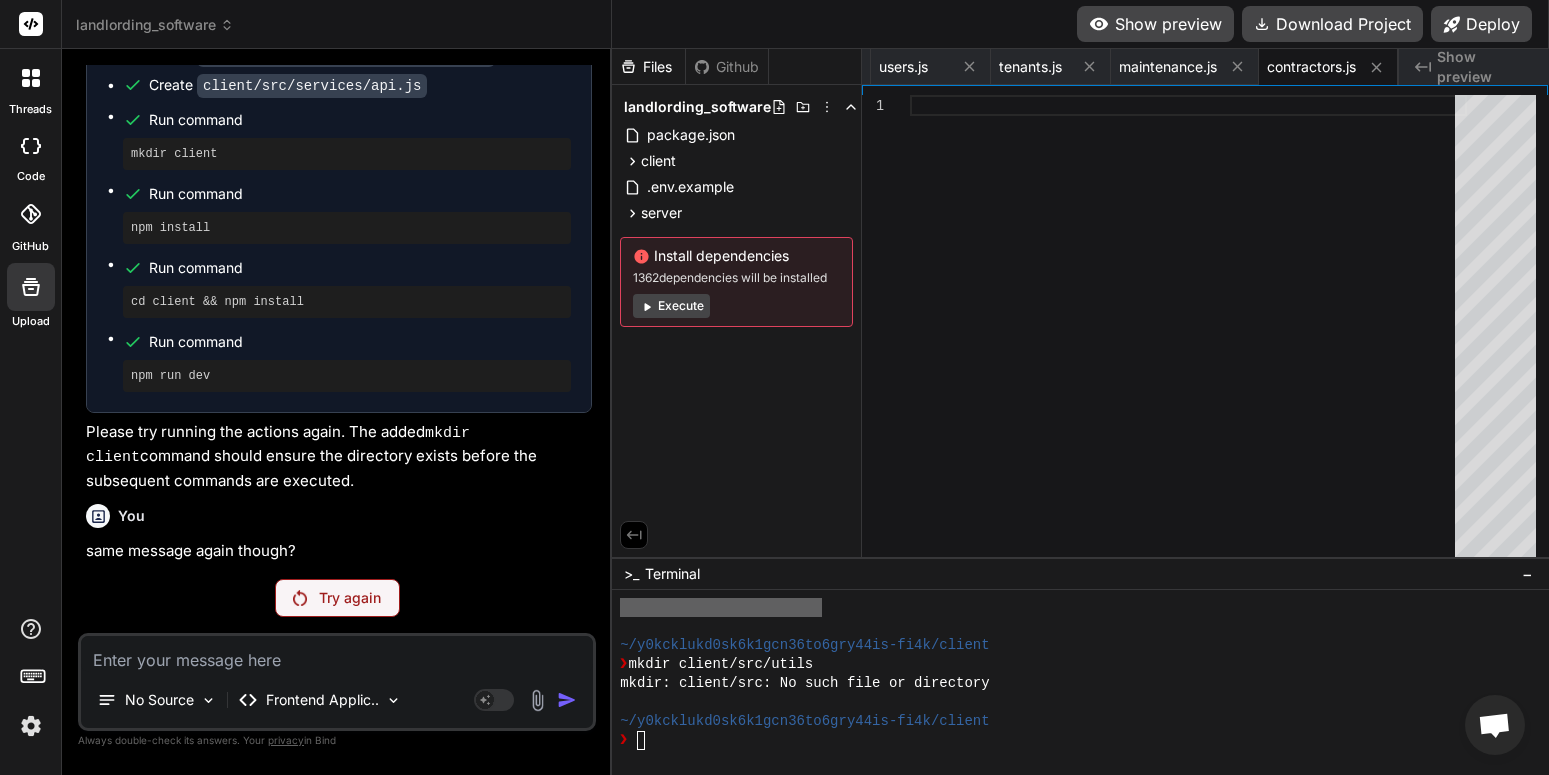 type on "x" 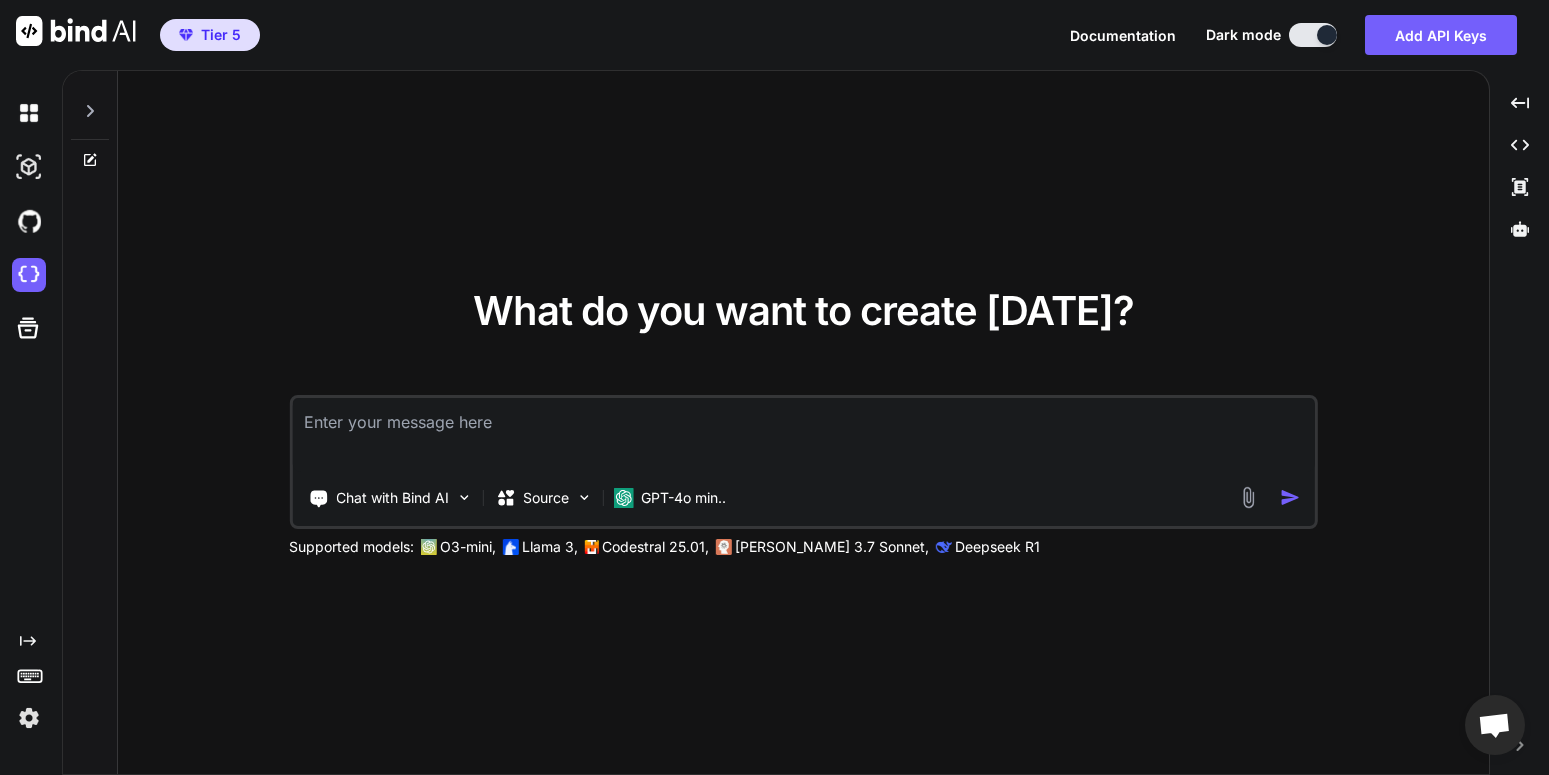 scroll, scrollTop: 0, scrollLeft: 0, axis: both 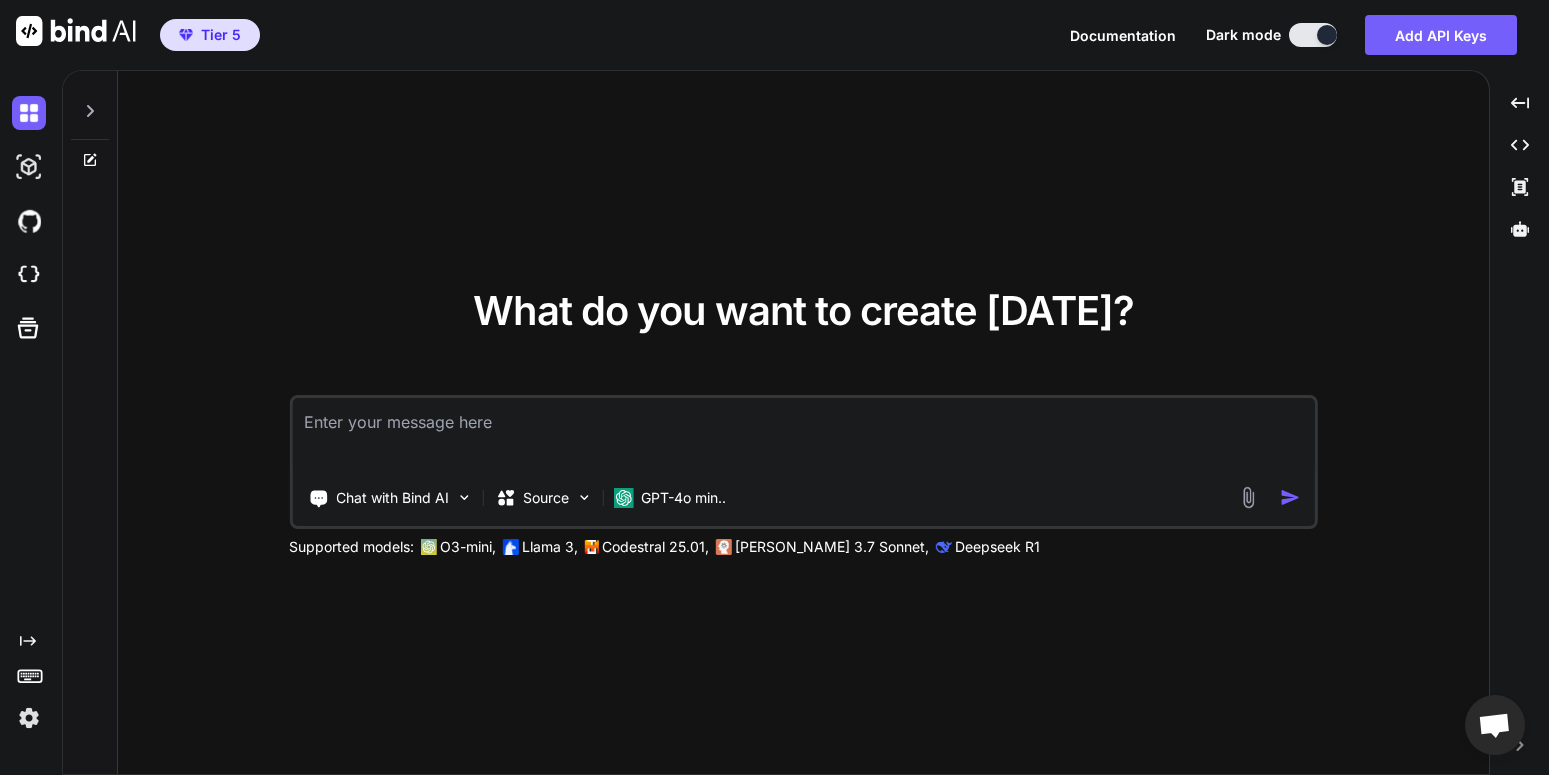 click 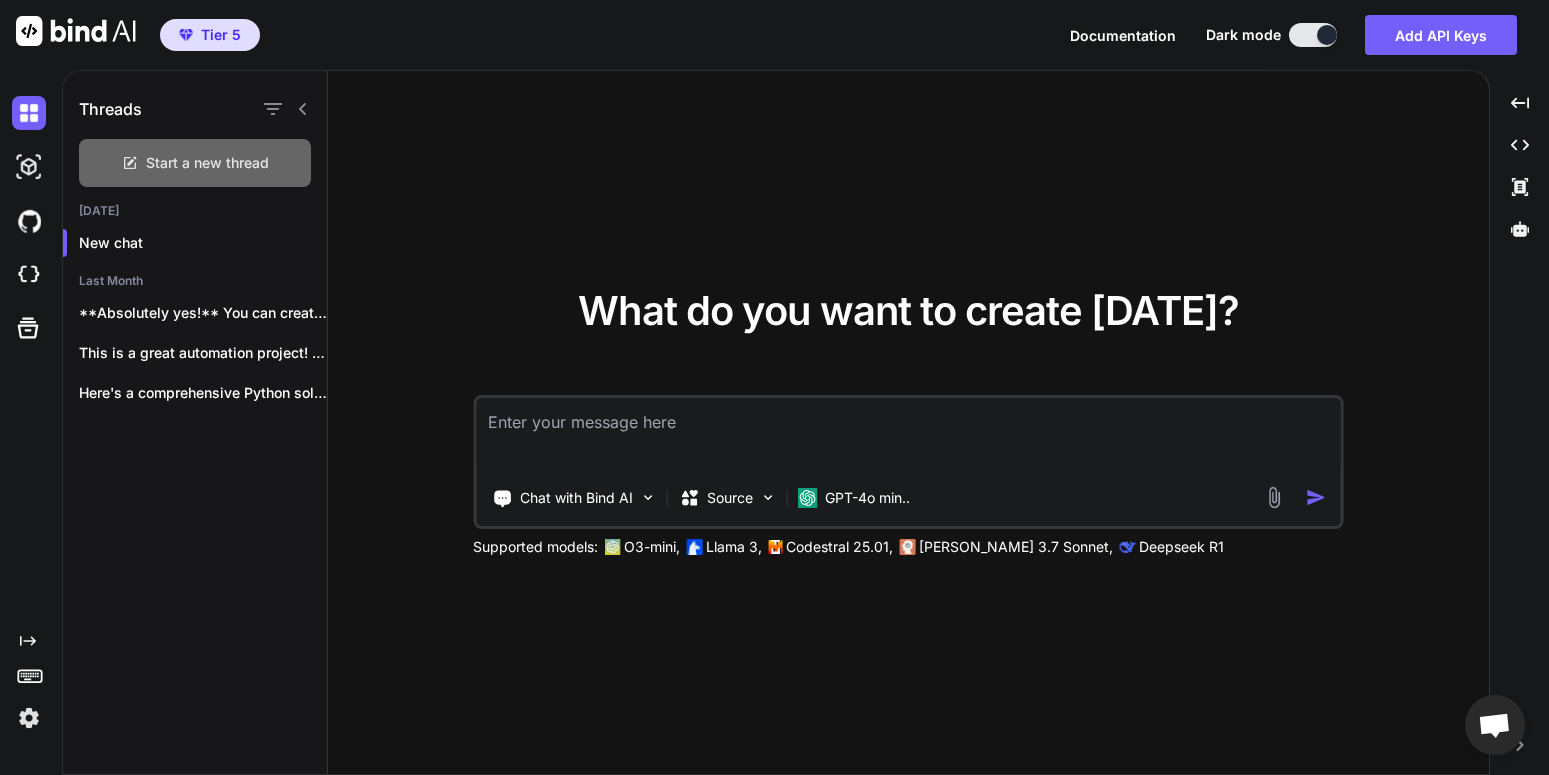 click on "Start a new thread" at bounding box center [207, 163] 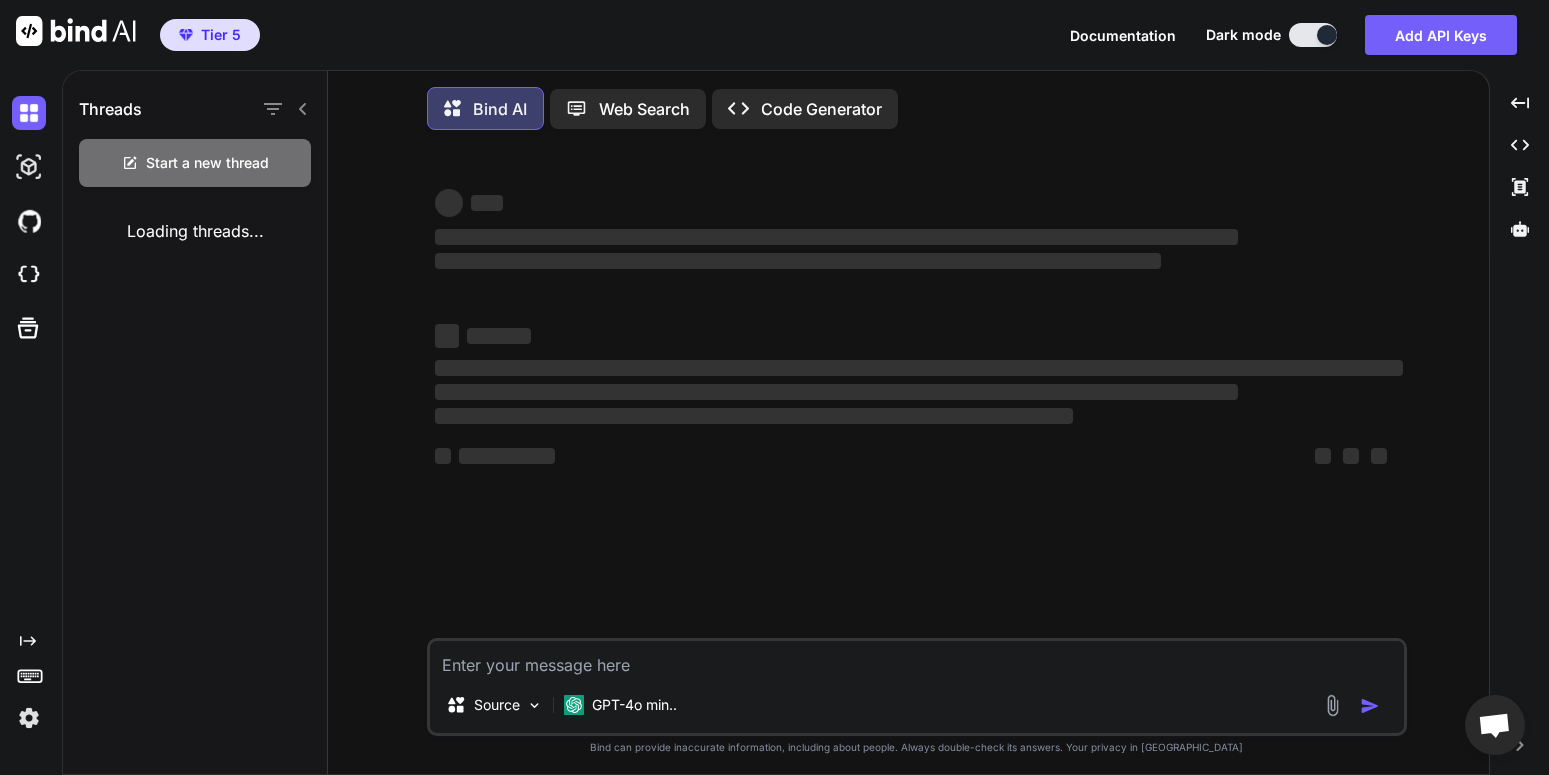 click on "Code Generator" at bounding box center (821, 109) 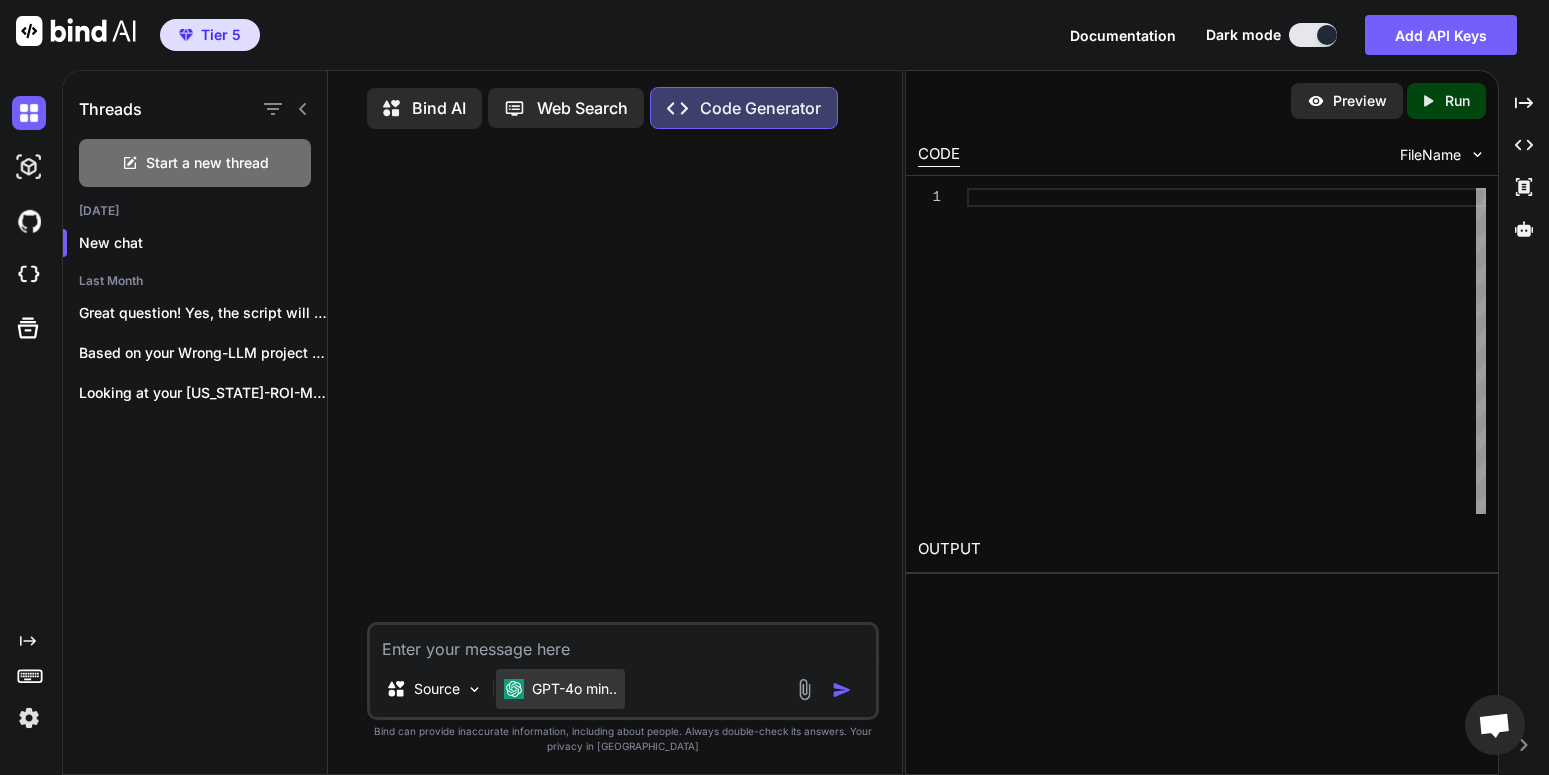 click on "GPT-4o min.." at bounding box center [574, 689] 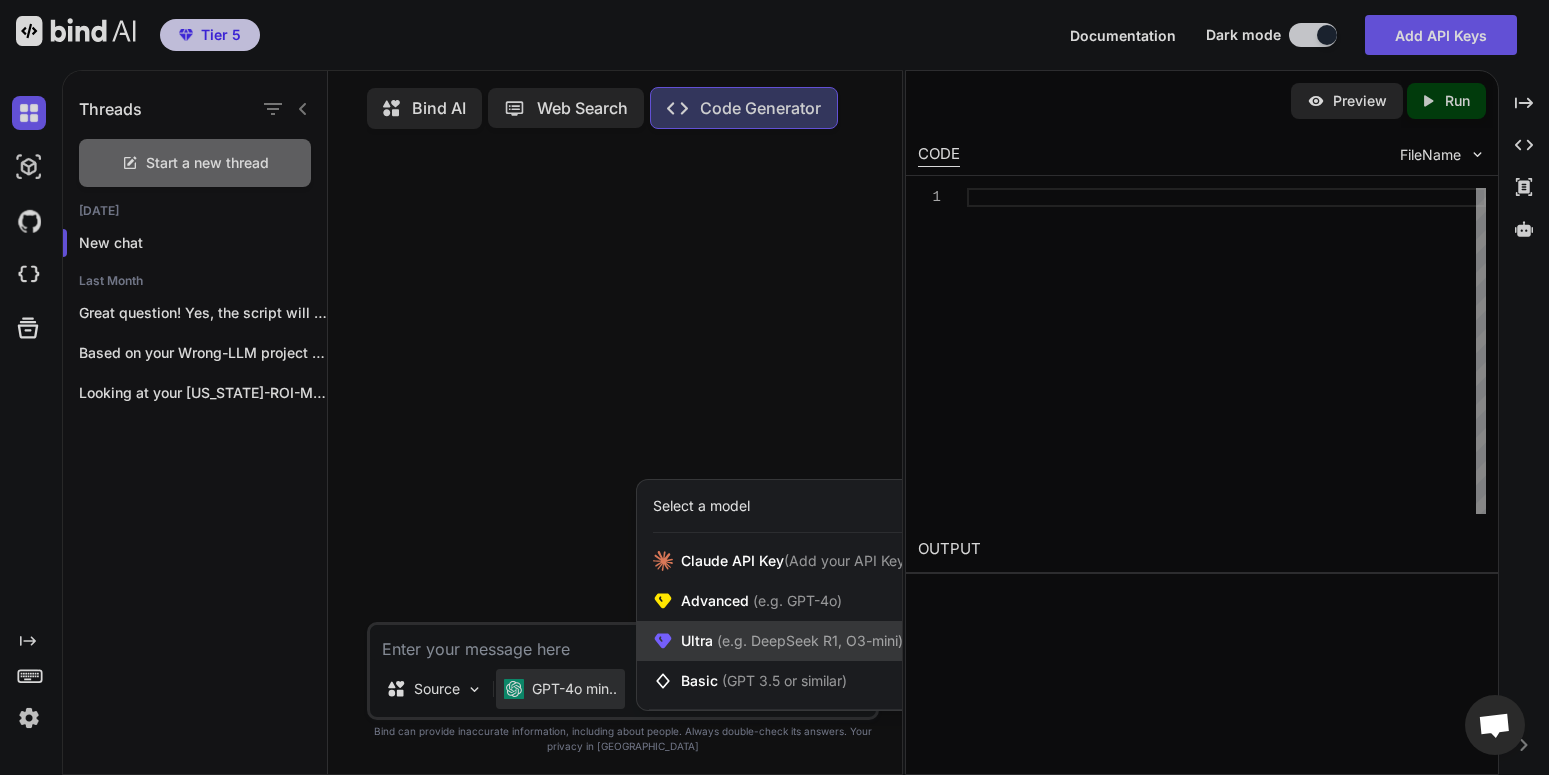 click on "Ultra     (e.g. DeepSeek R1, O3-mini)" at bounding box center [779, 641] 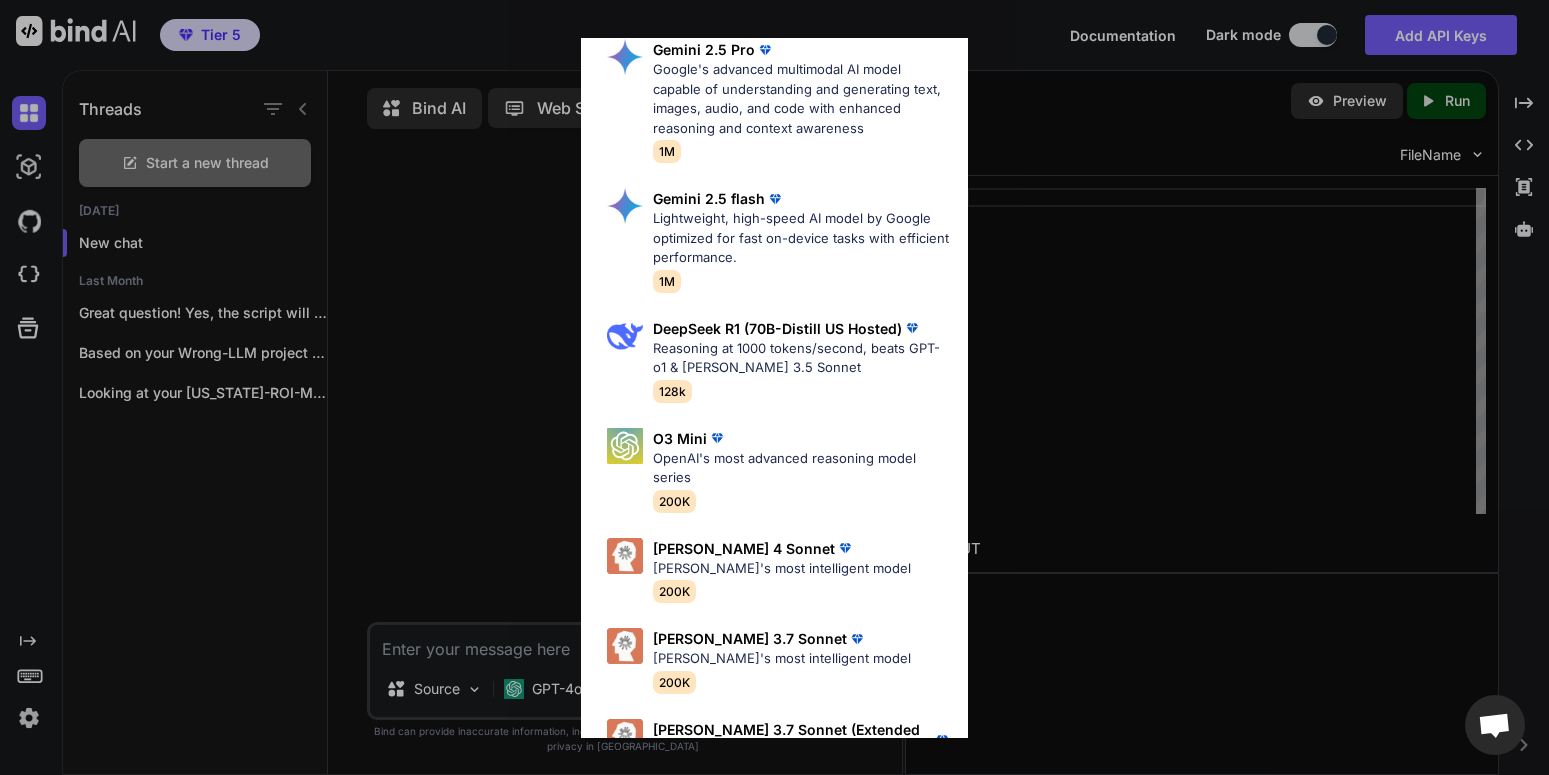 scroll, scrollTop: 282, scrollLeft: 0, axis: vertical 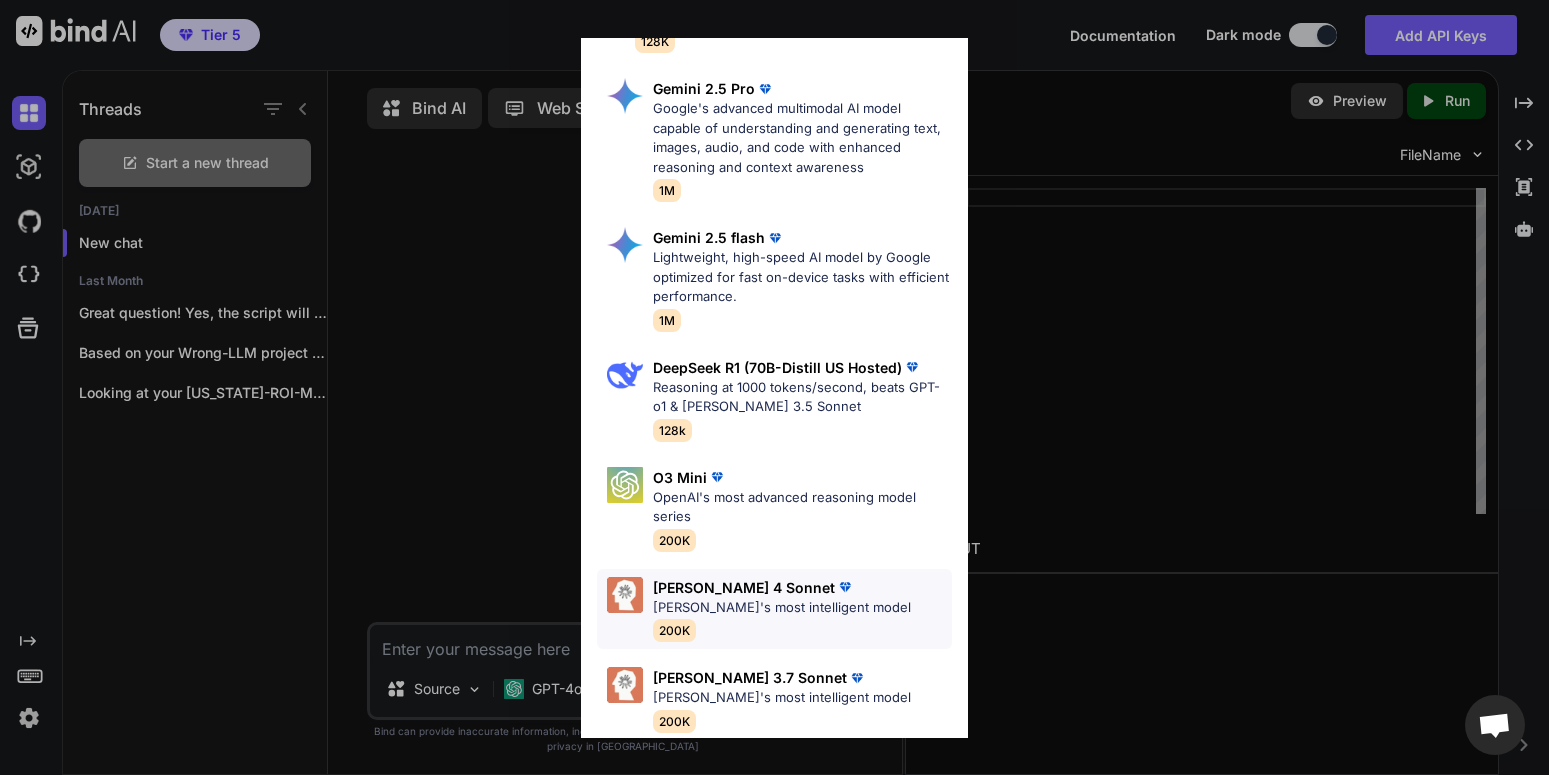 click on "Claude 4 Sonnet" at bounding box center [744, 587] 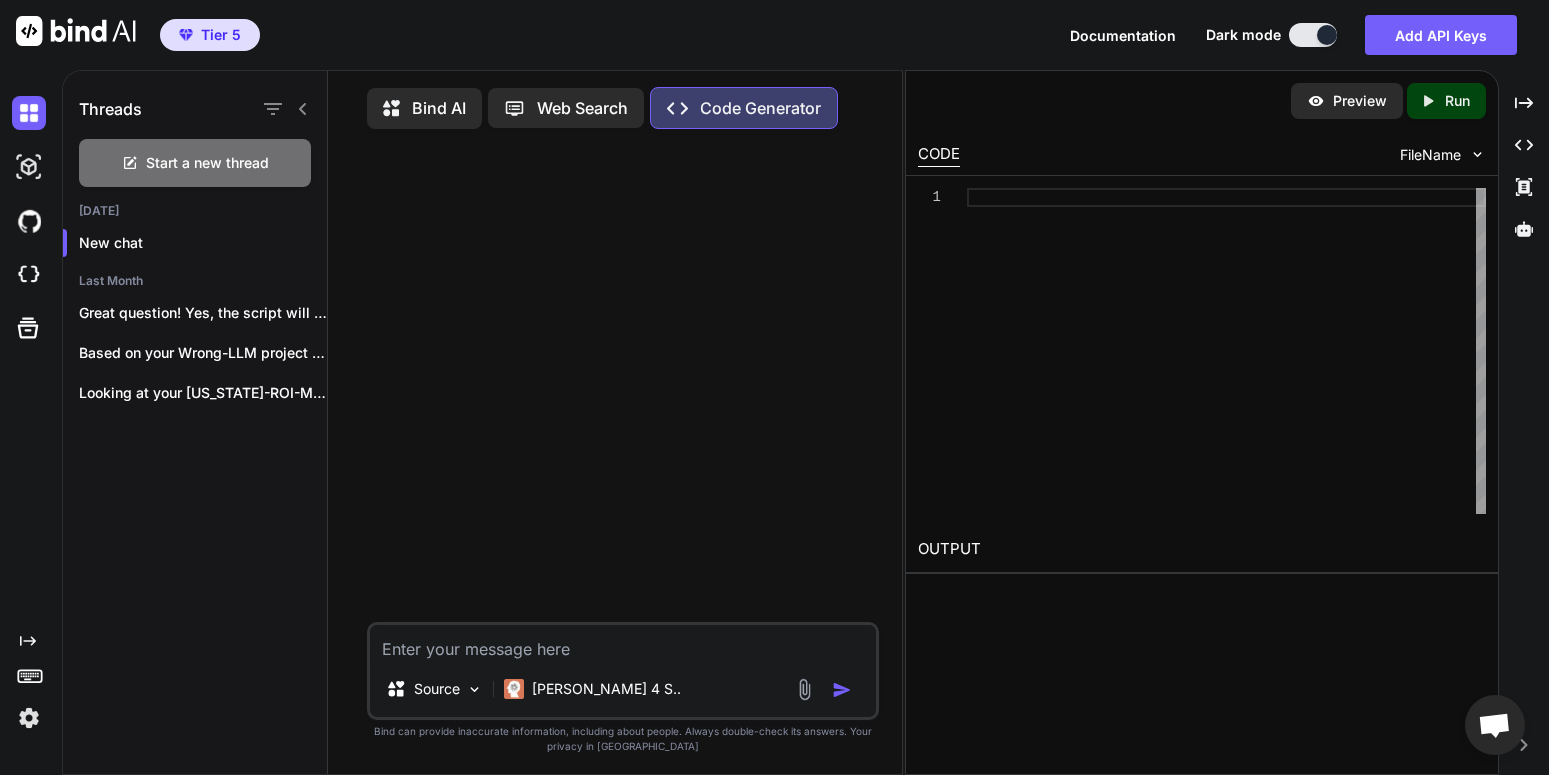 click at bounding box center [623, 643] 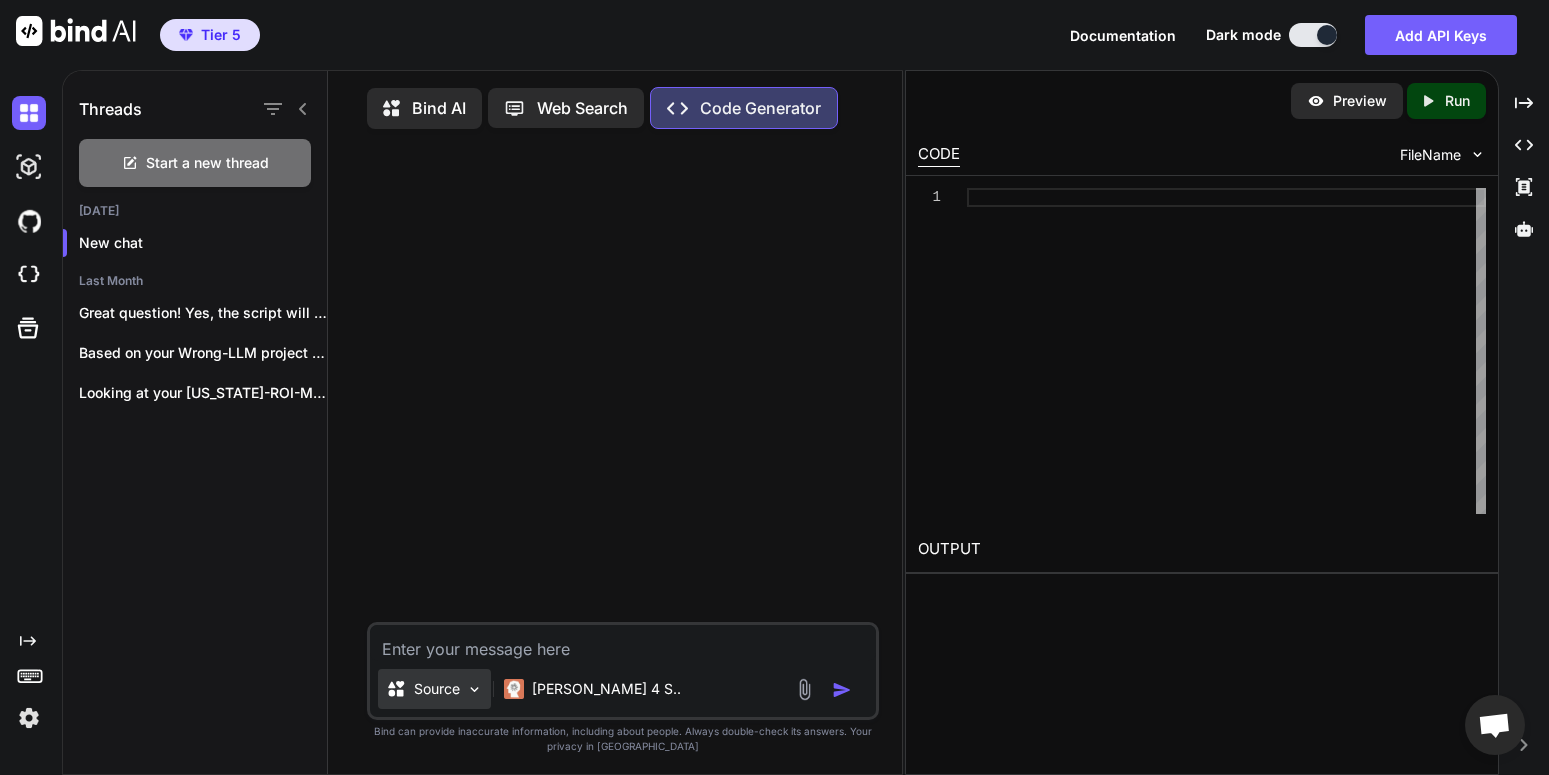 click at bounding box center (474, 689) 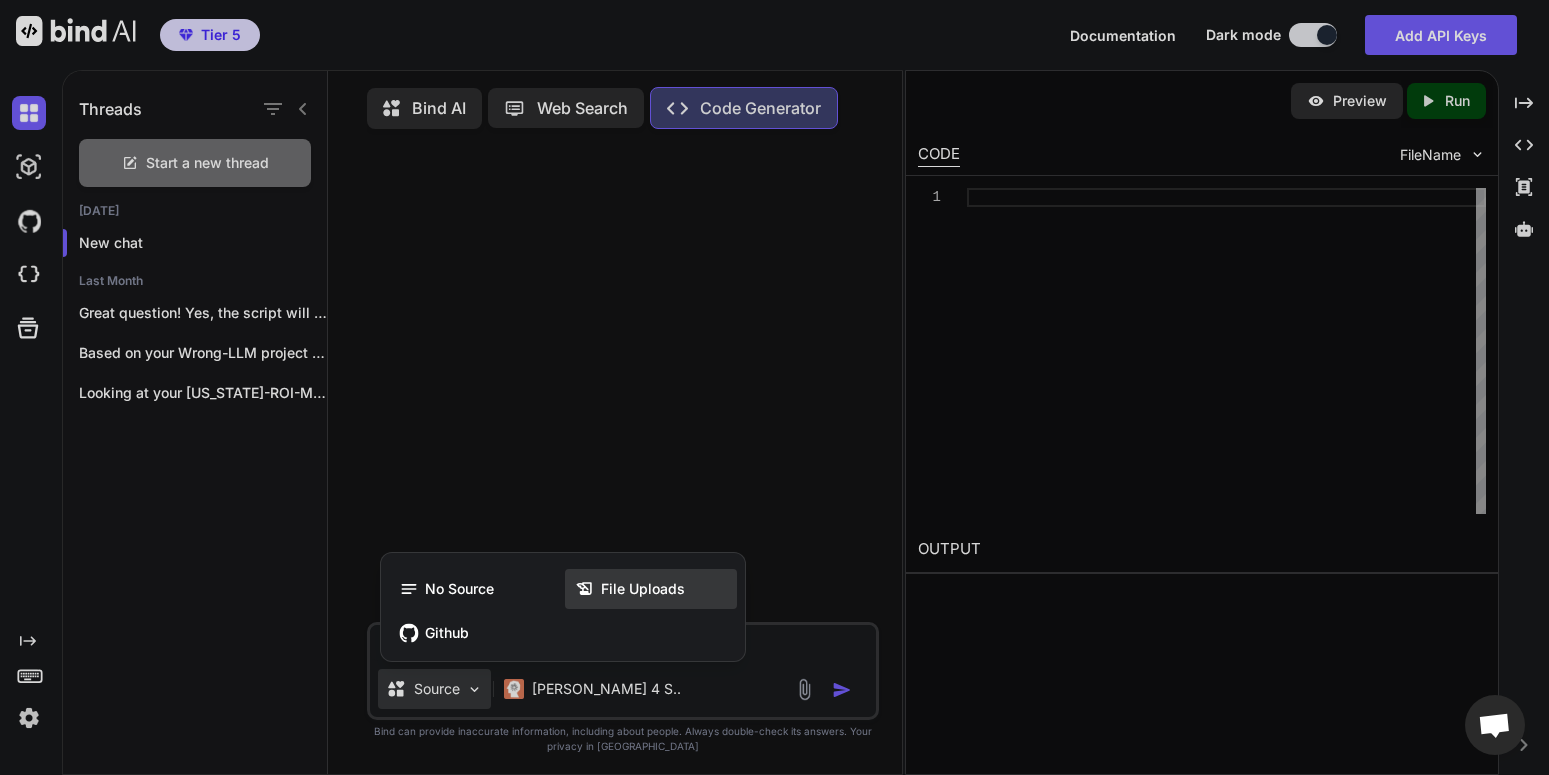 click on "File Uploads" at bounding box center (643, 589) 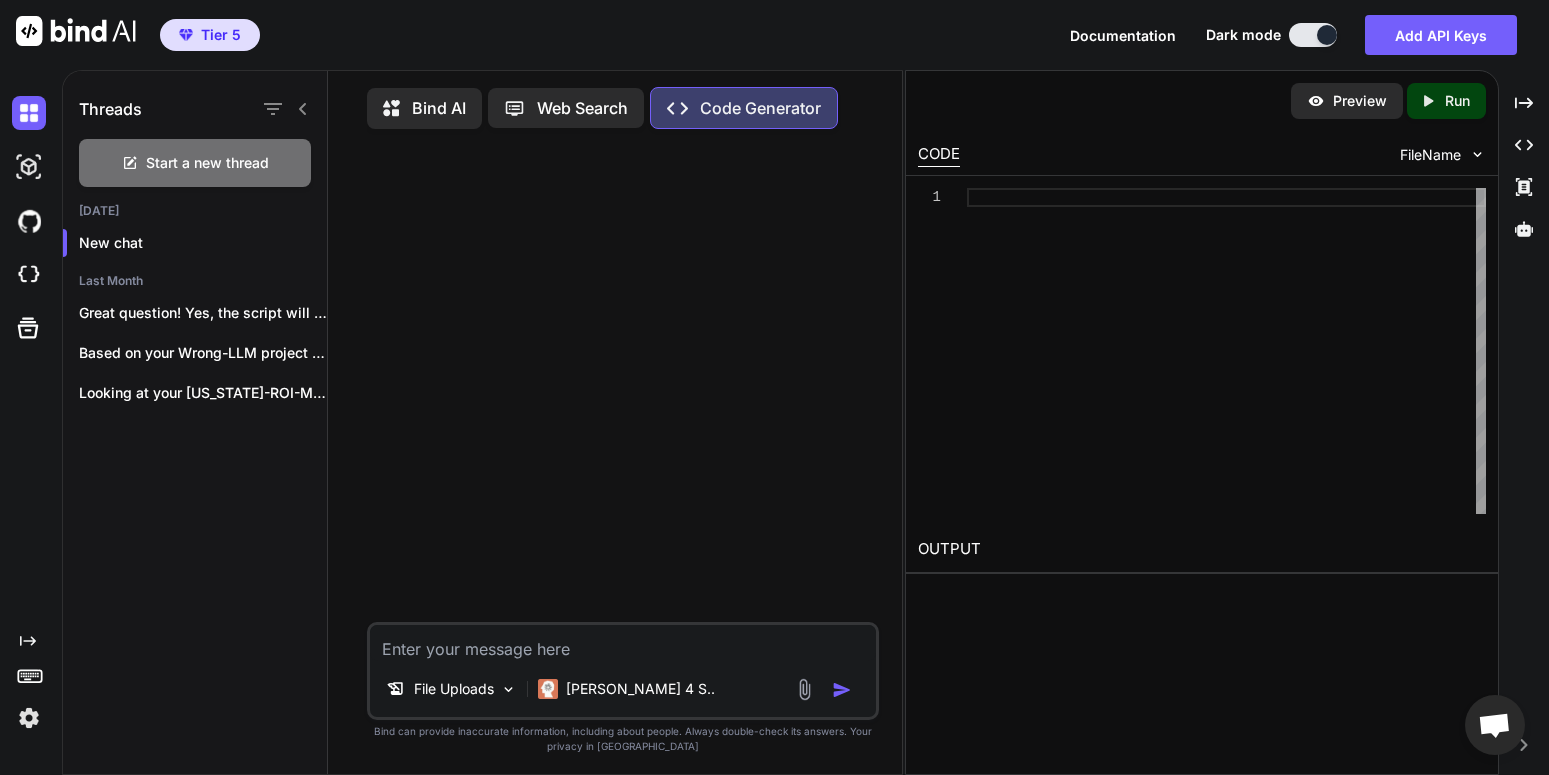 click at bounding box center [623, 643] 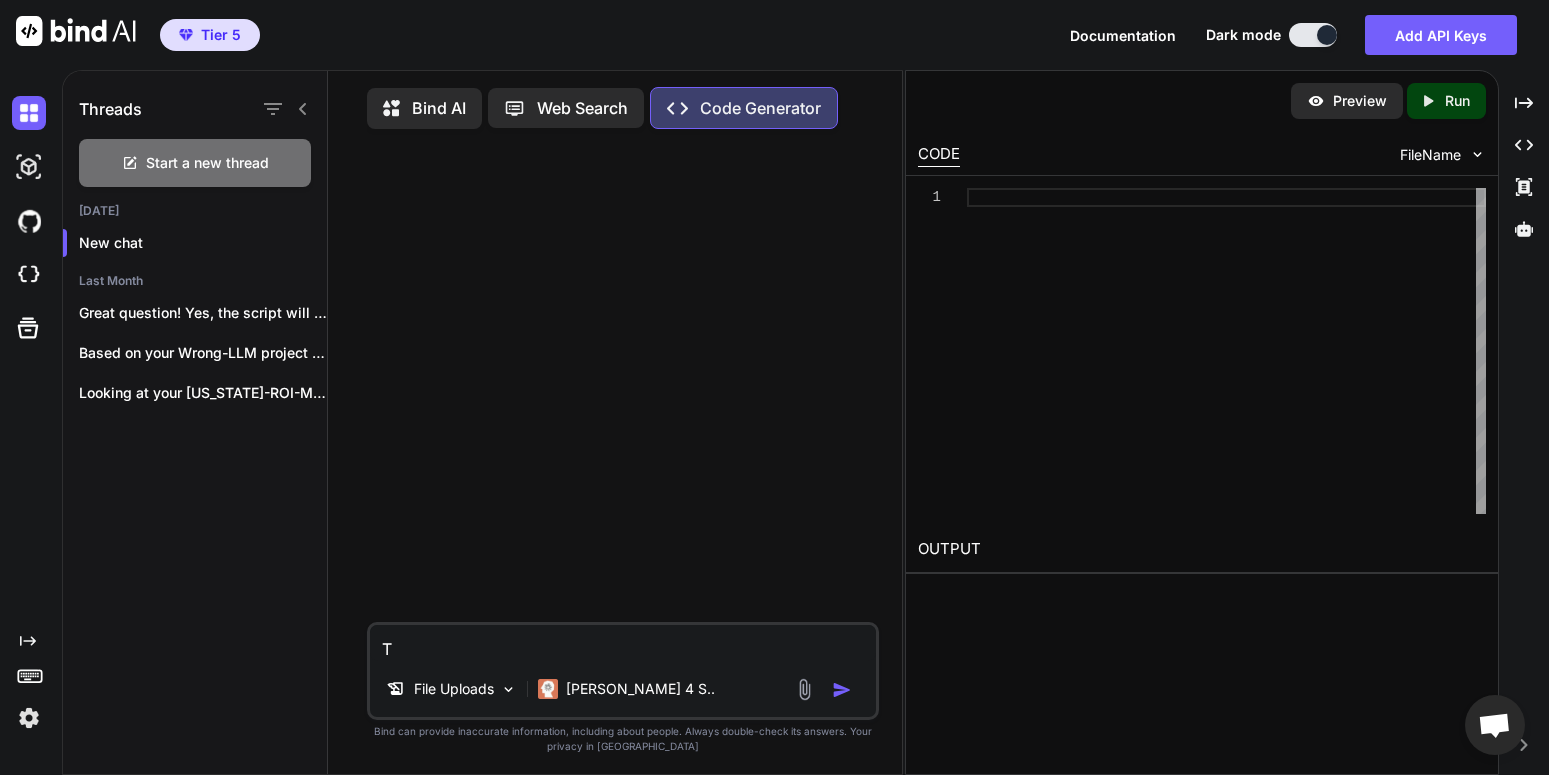 type on "x" 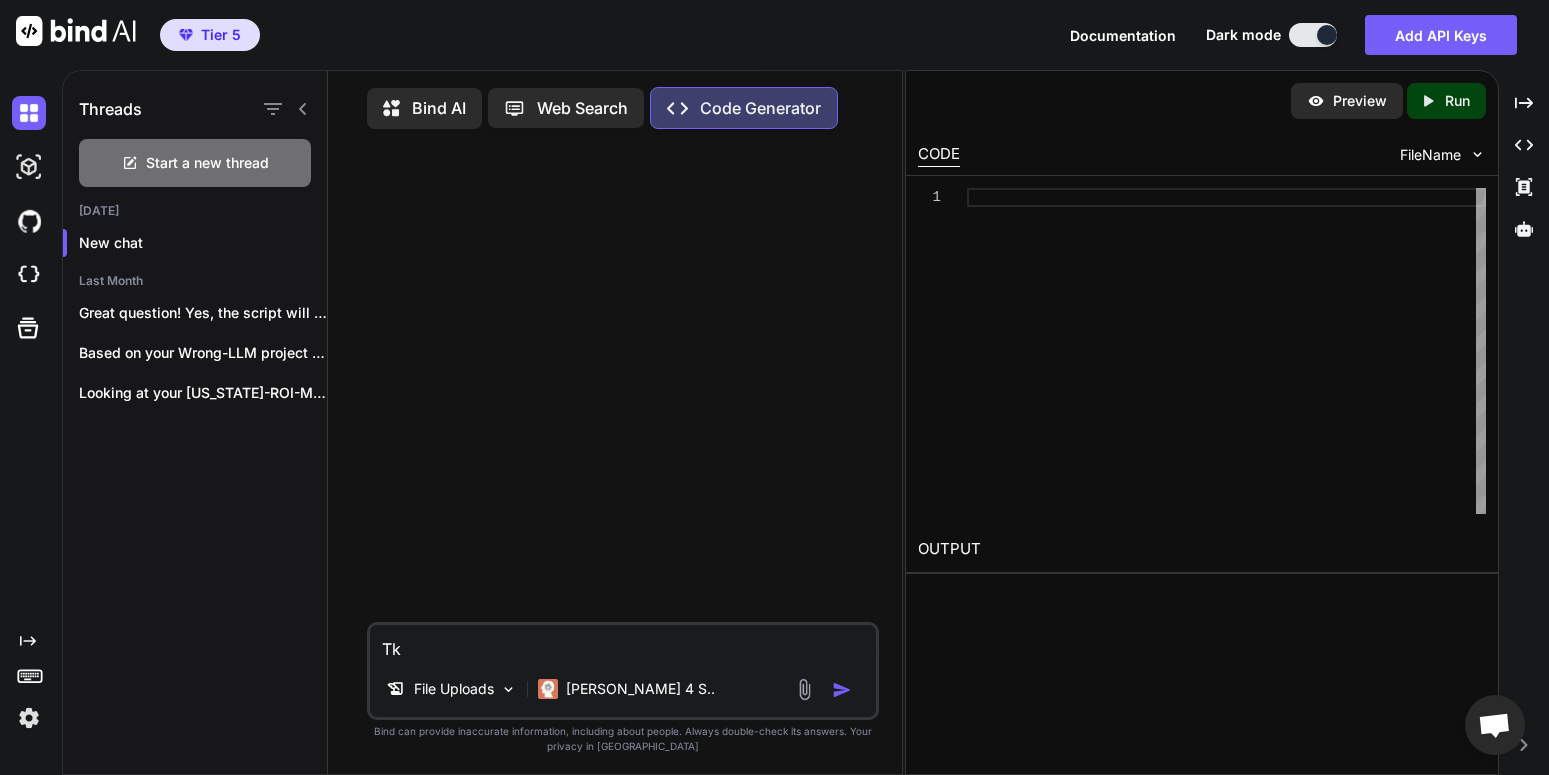 type on "x" 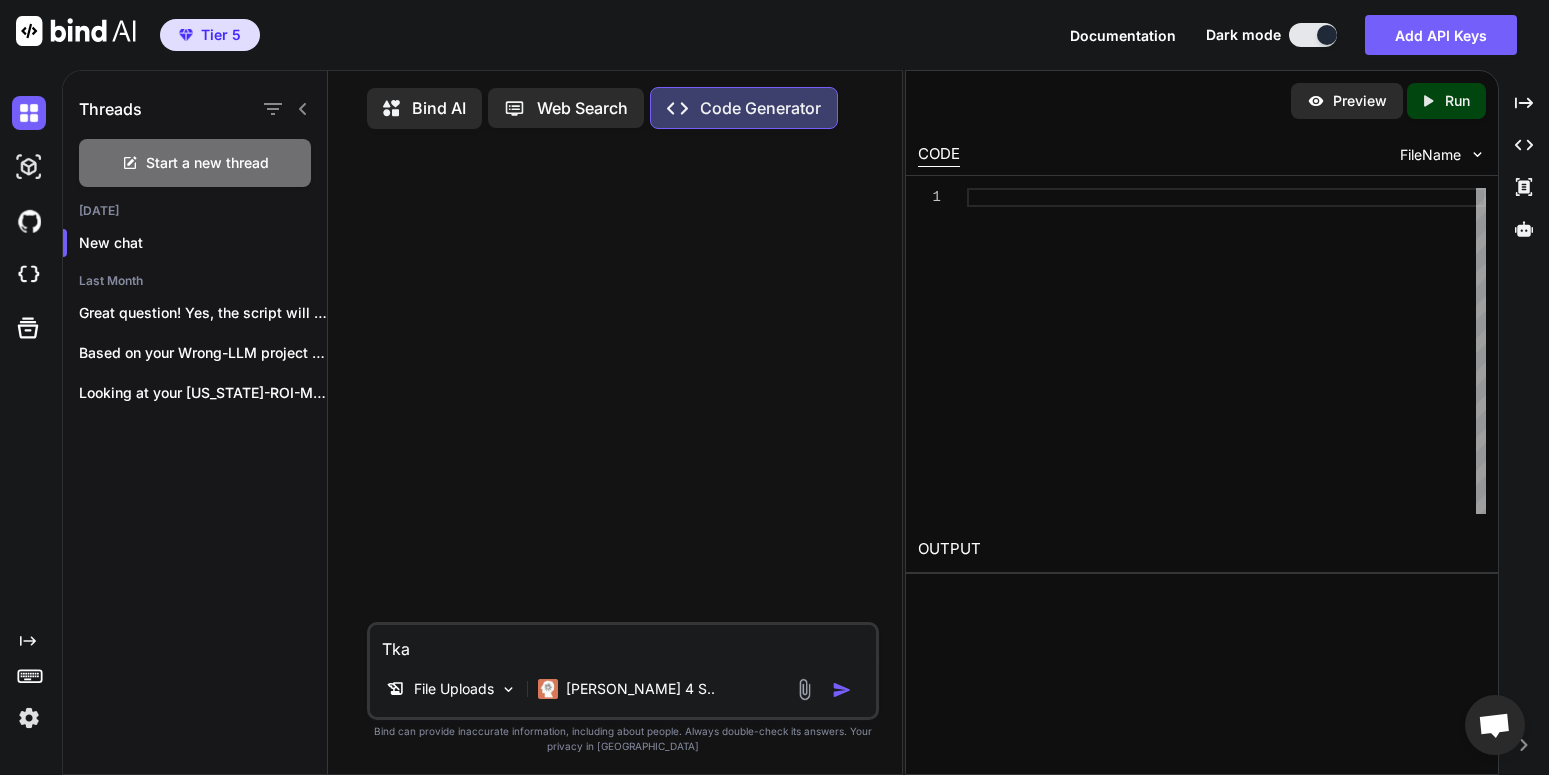 type on "x" 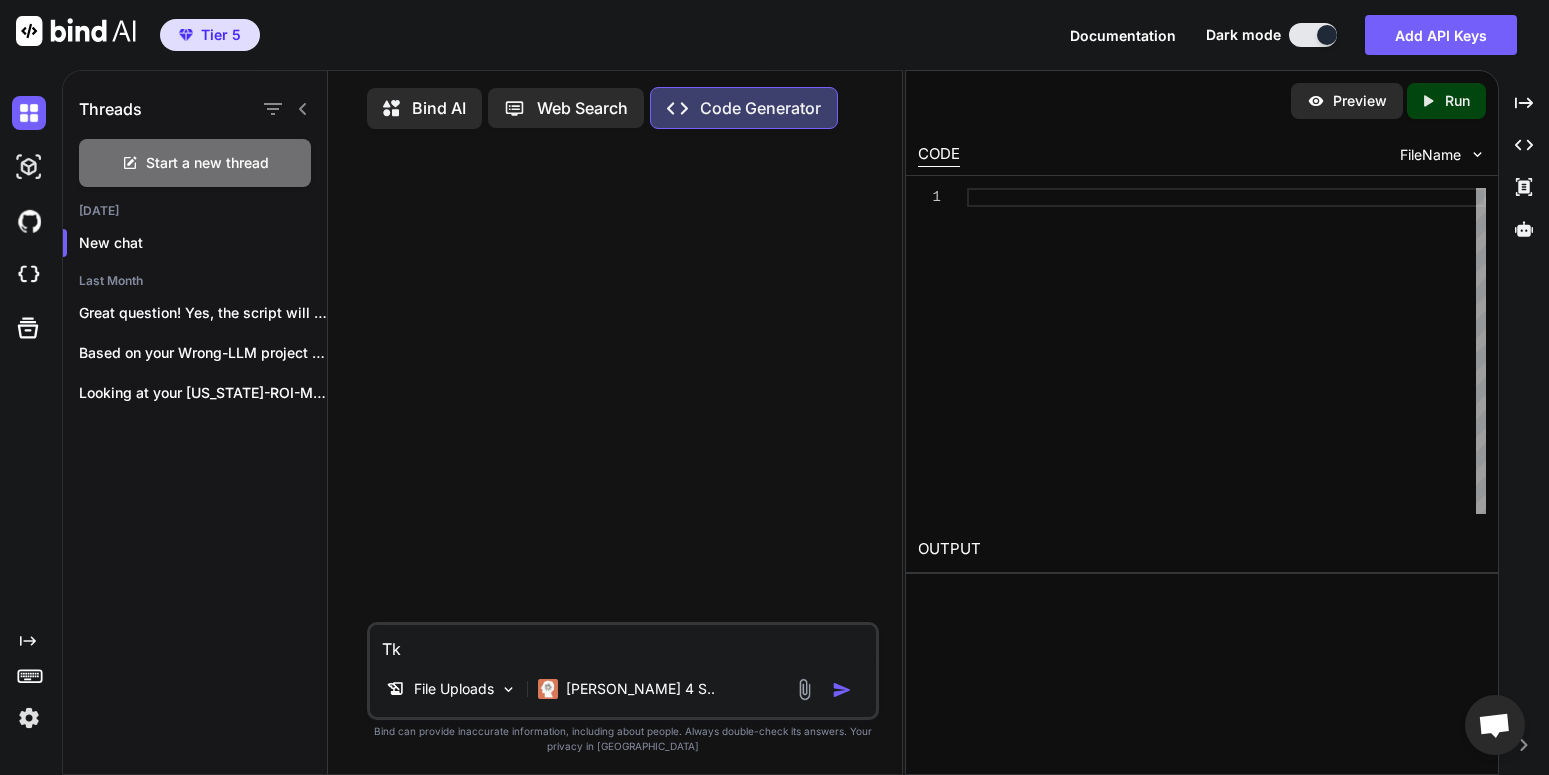 type on "x" 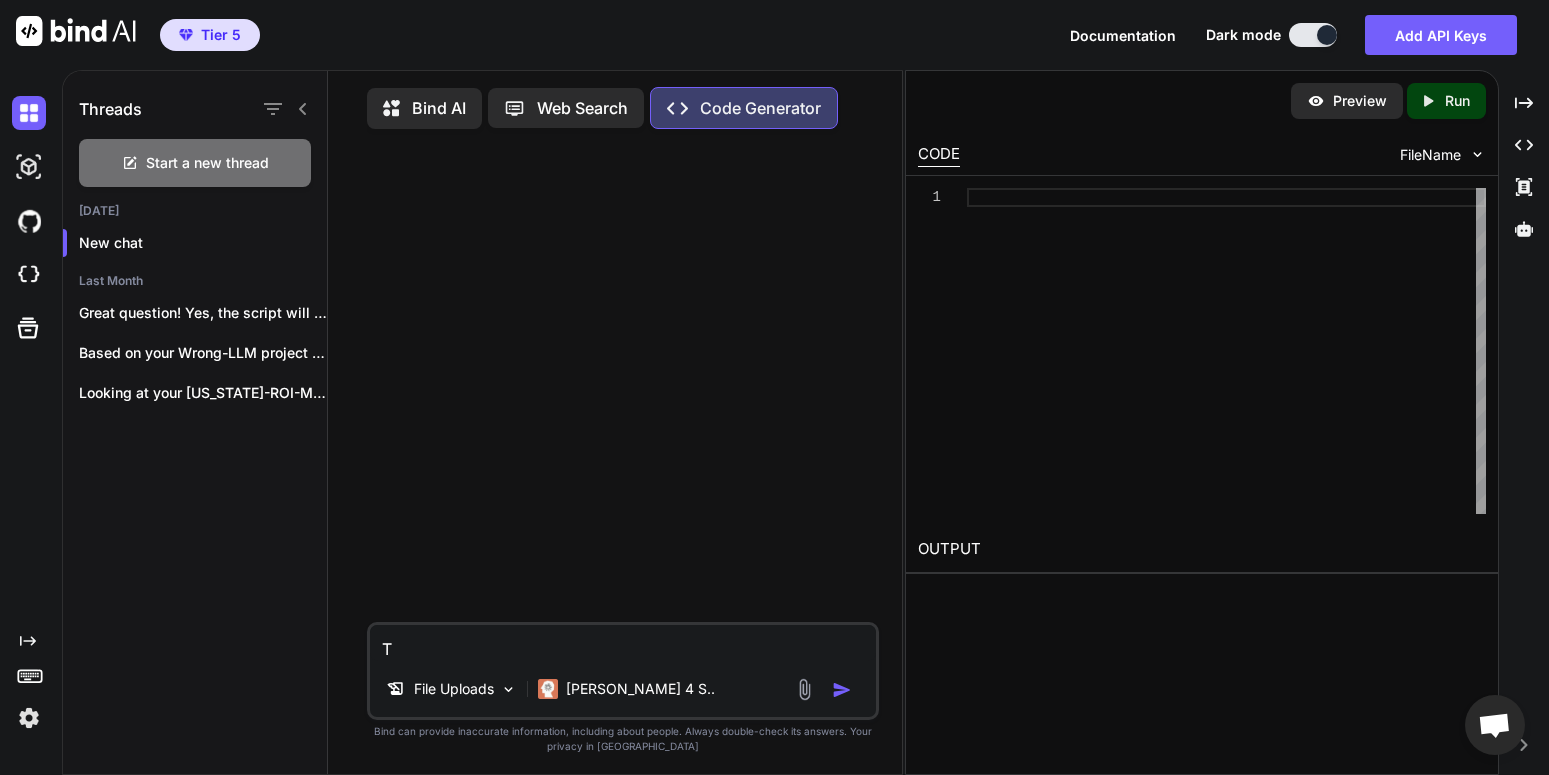 type on "x" 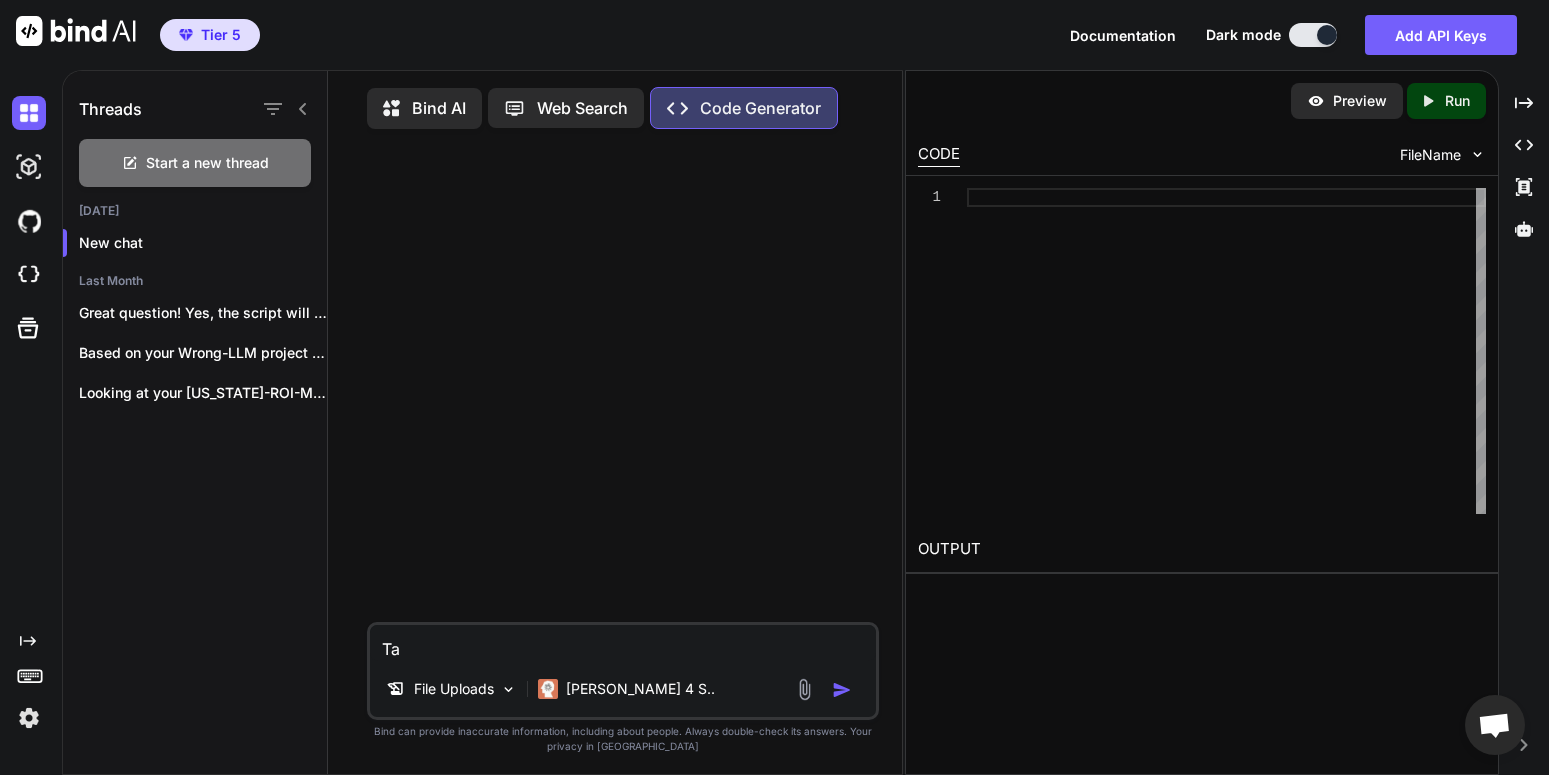 type on "x" 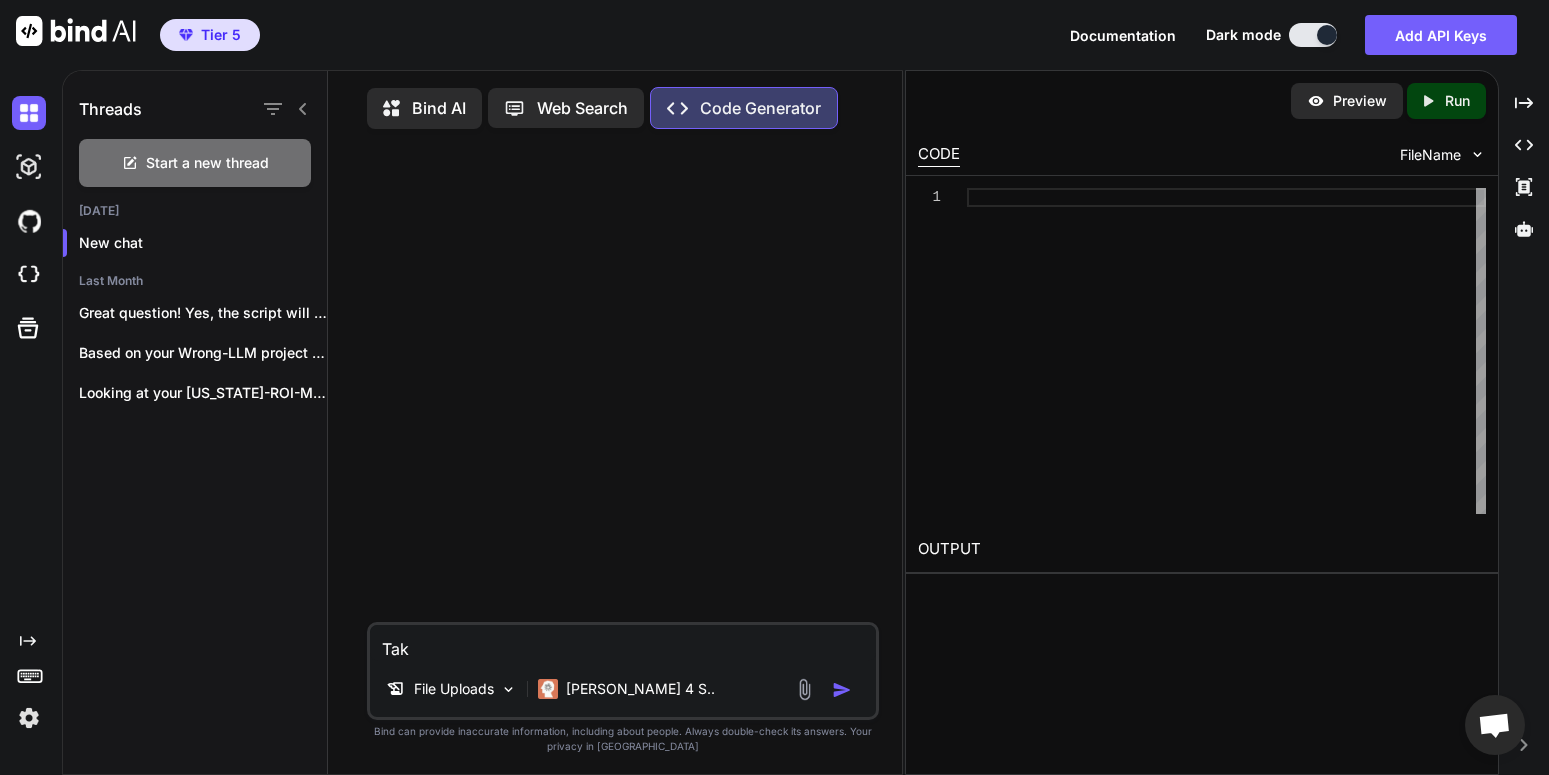 type on "x" 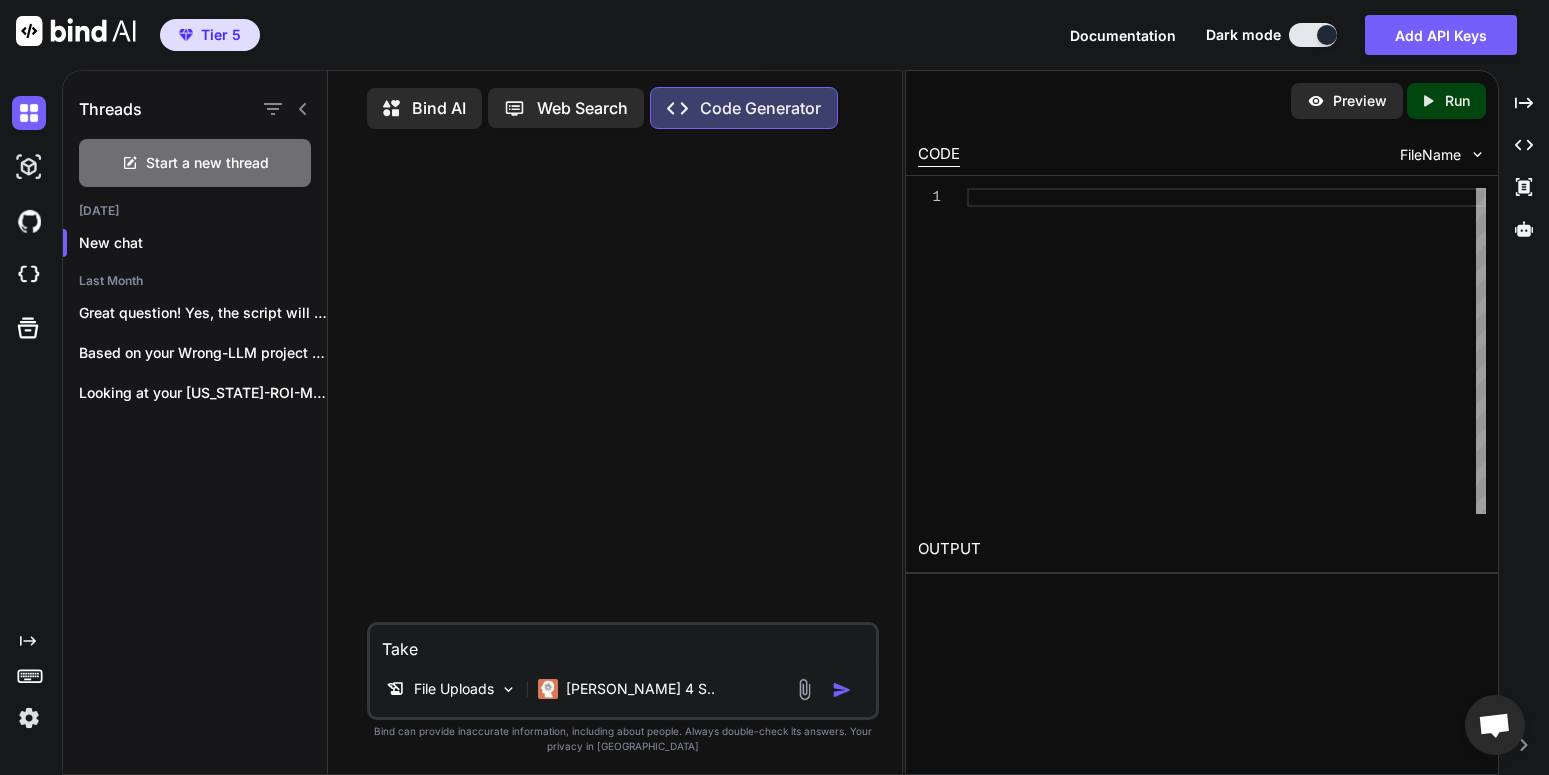 type on "x" 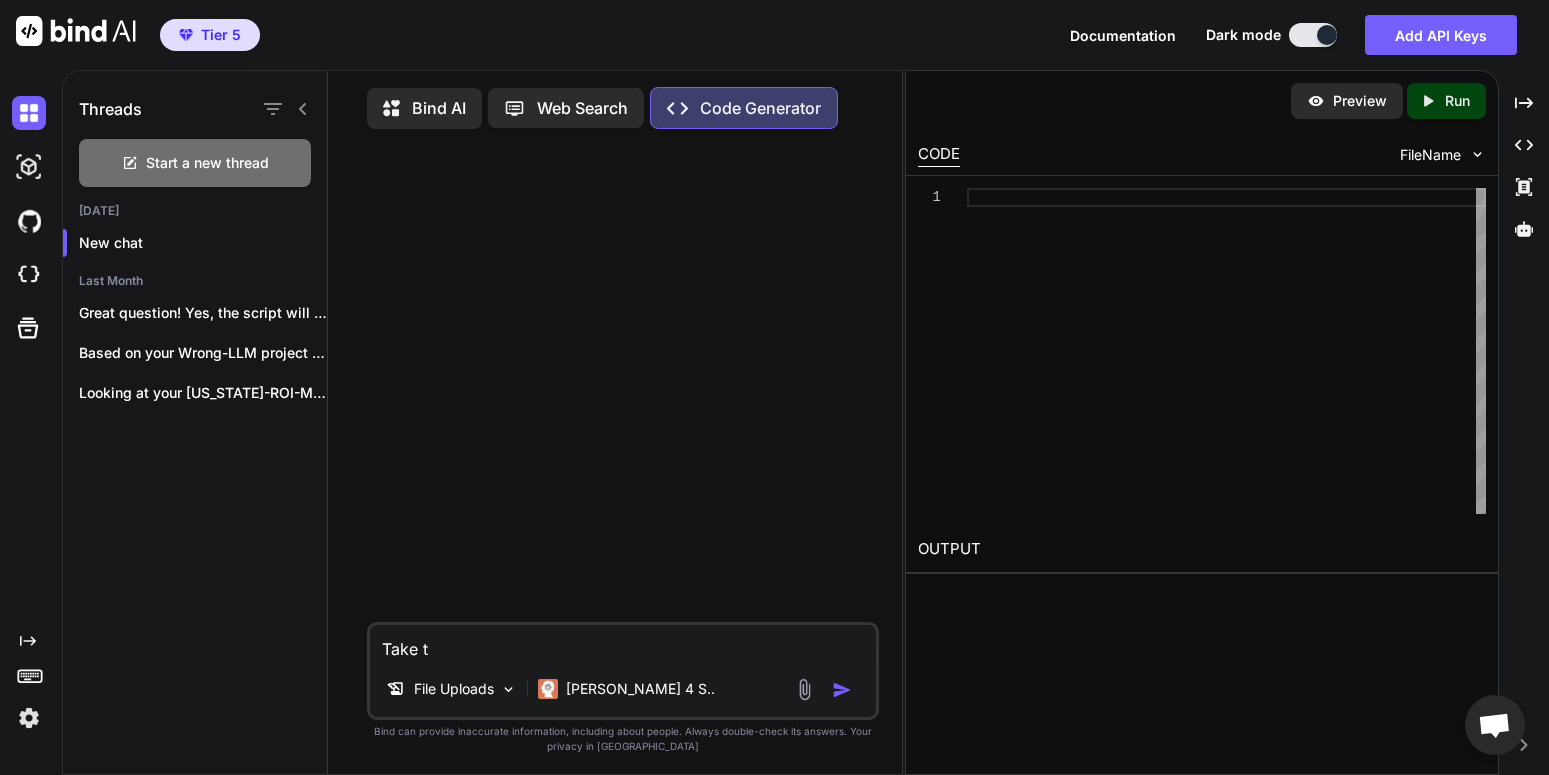 type on "x" 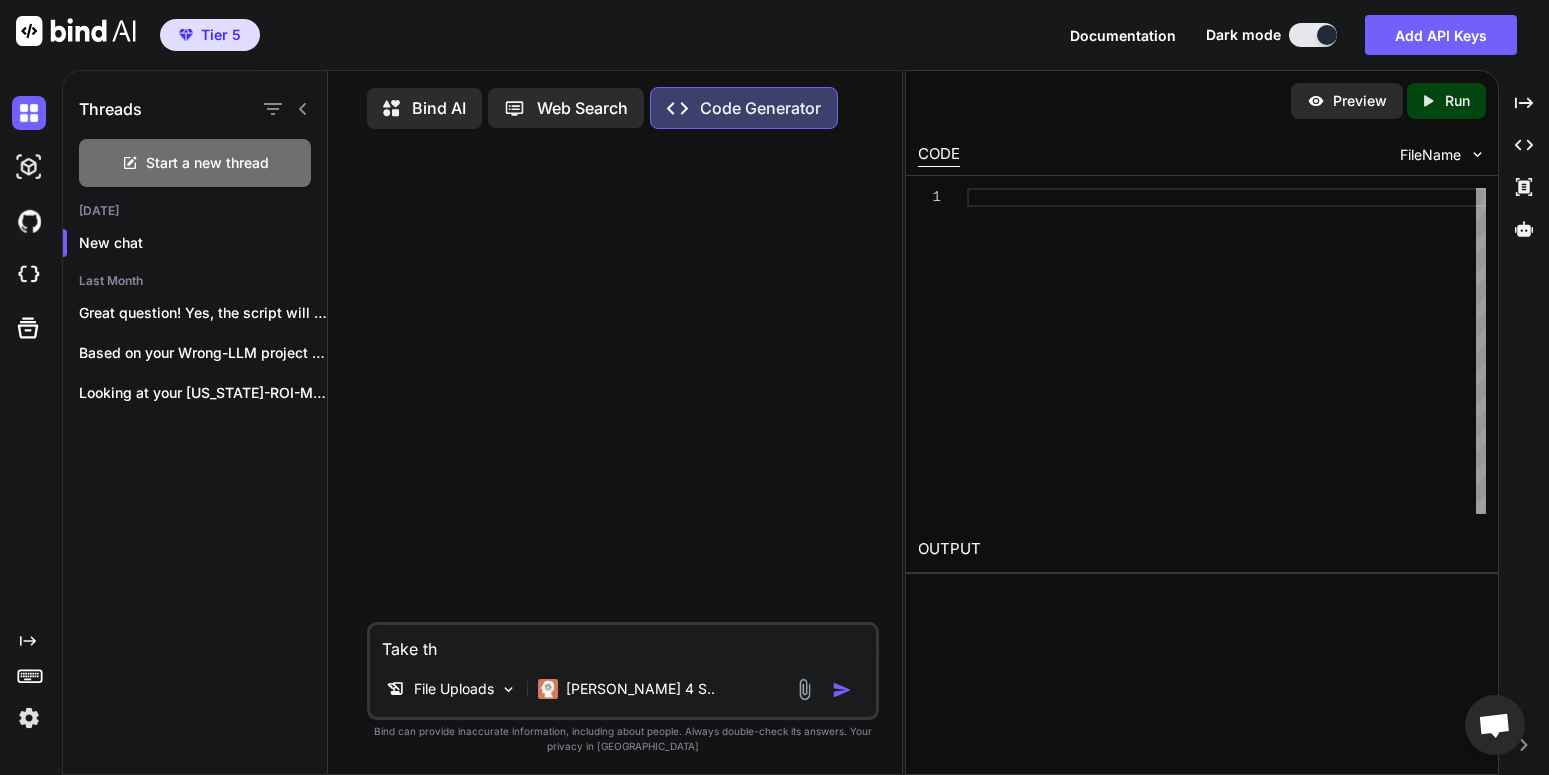 type on "x" 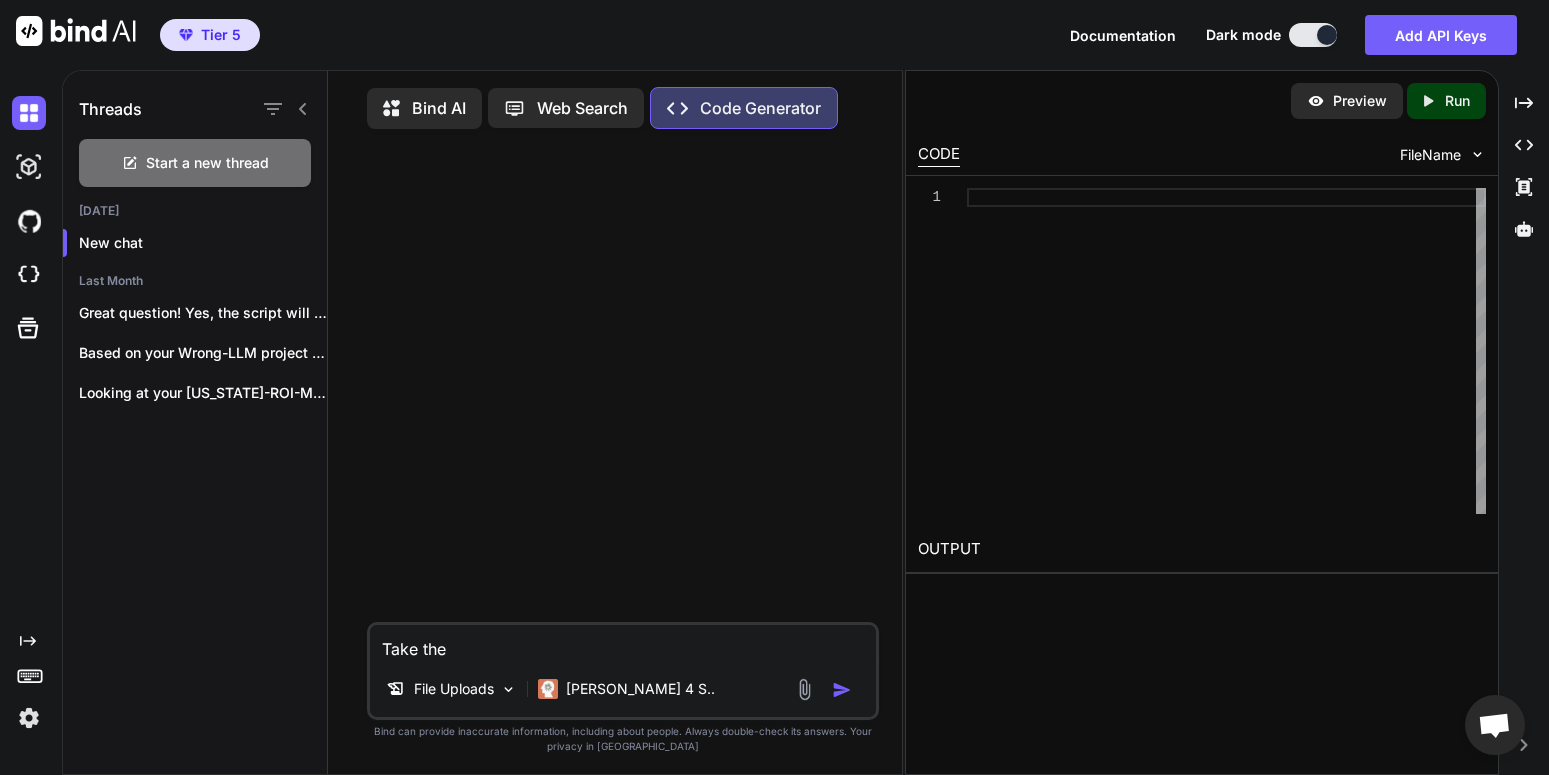 type on "x" 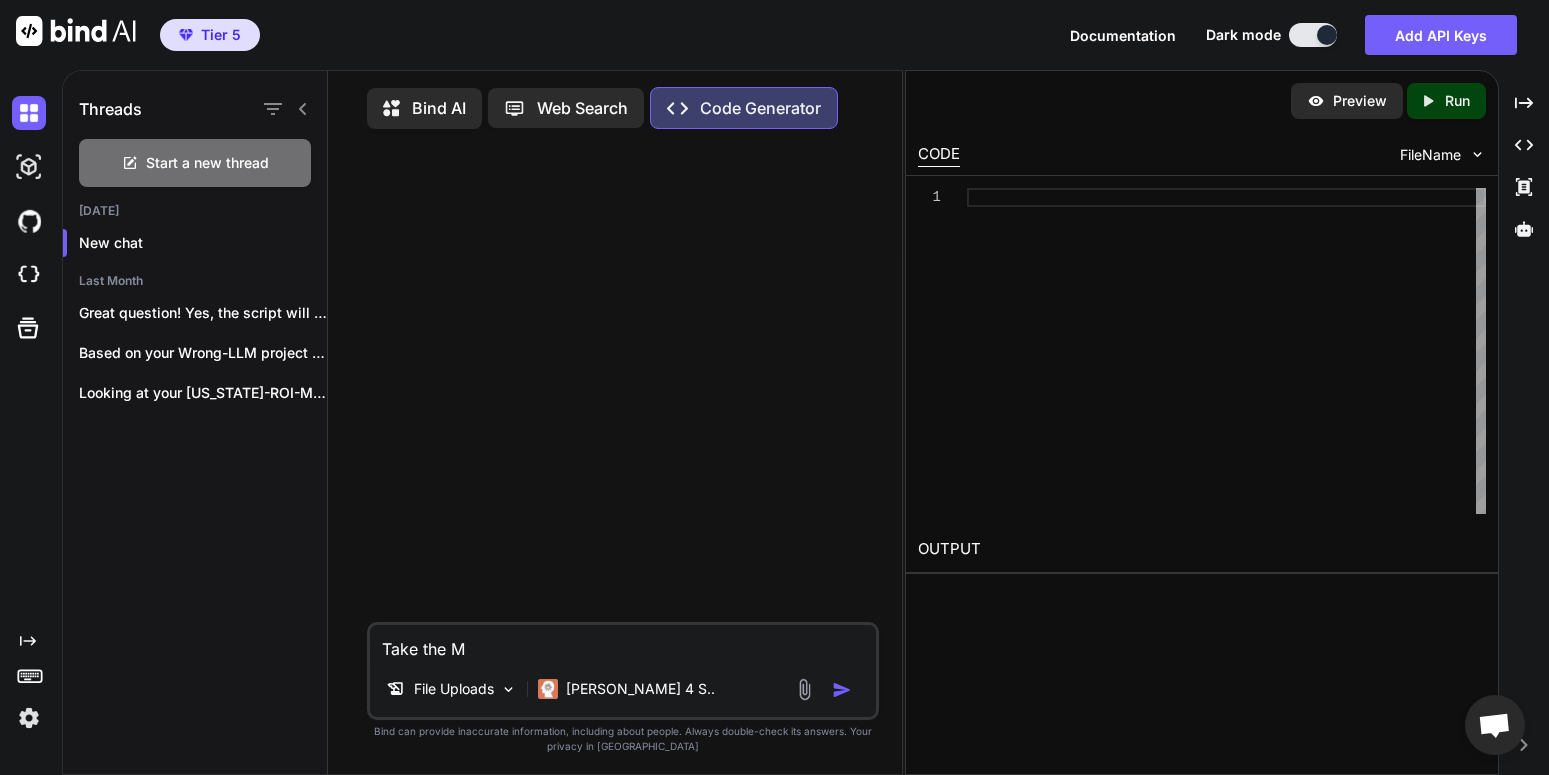 type on "x" 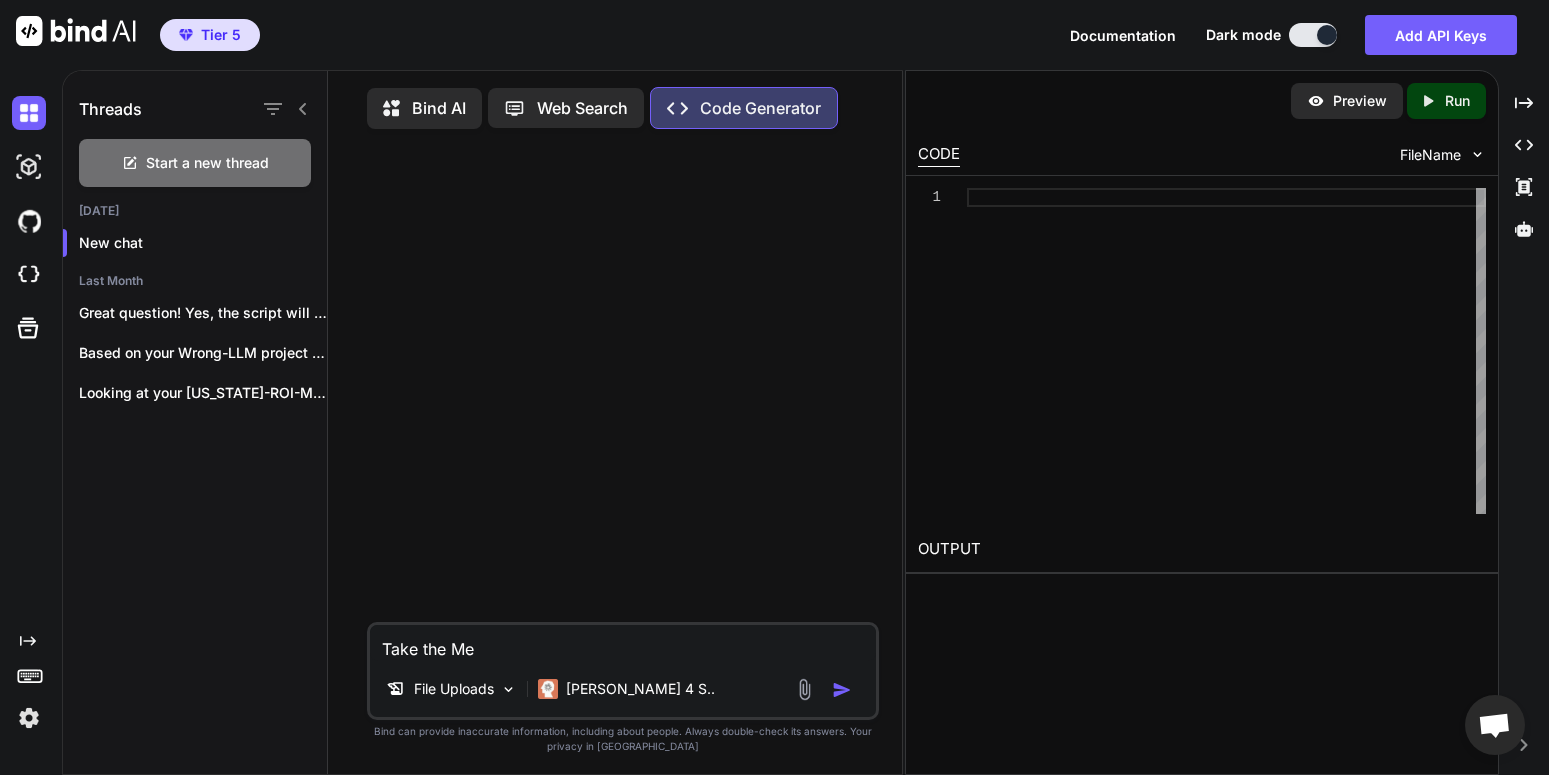 type on "x" 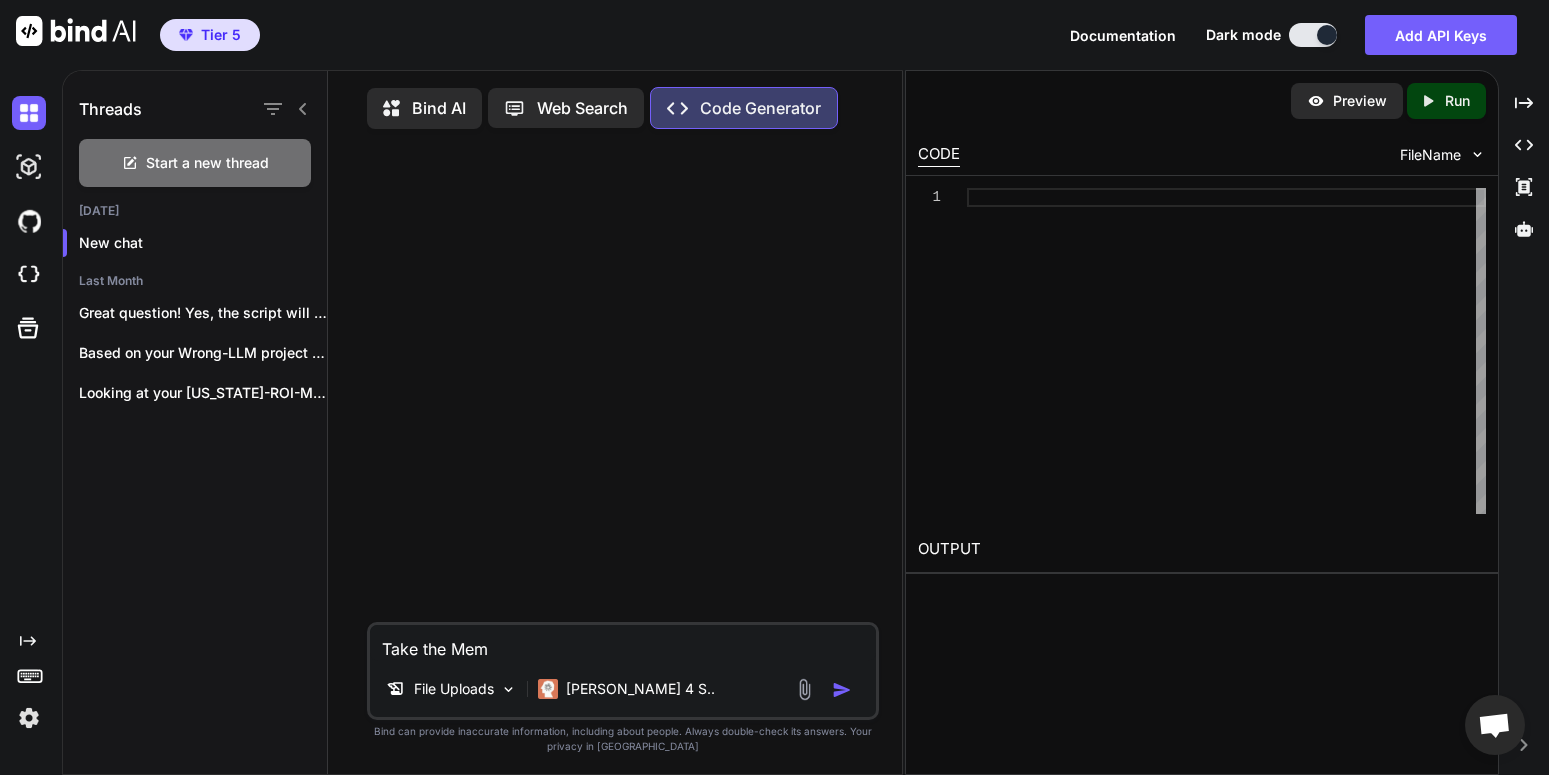 type on "x" 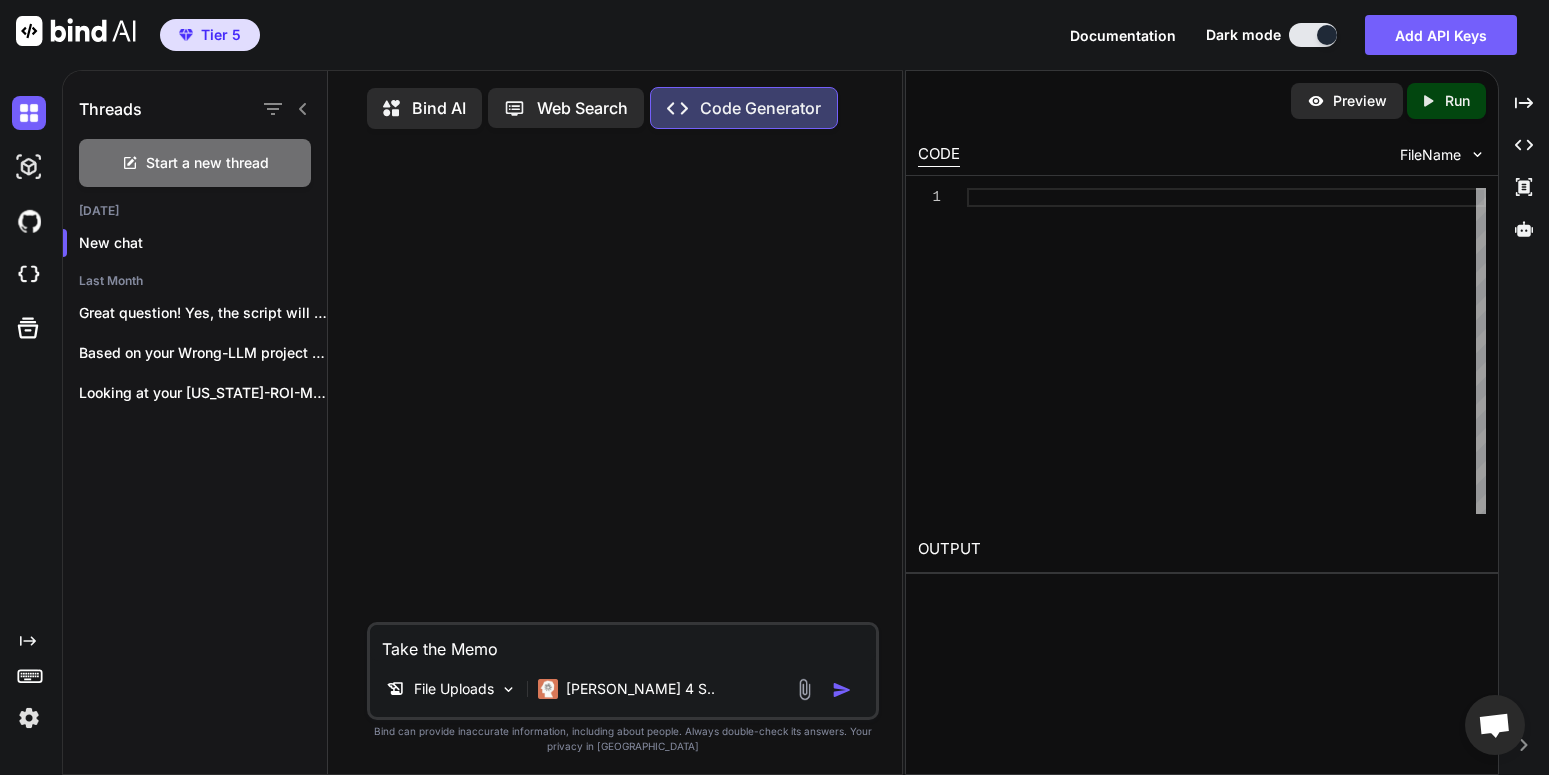 type on "x" 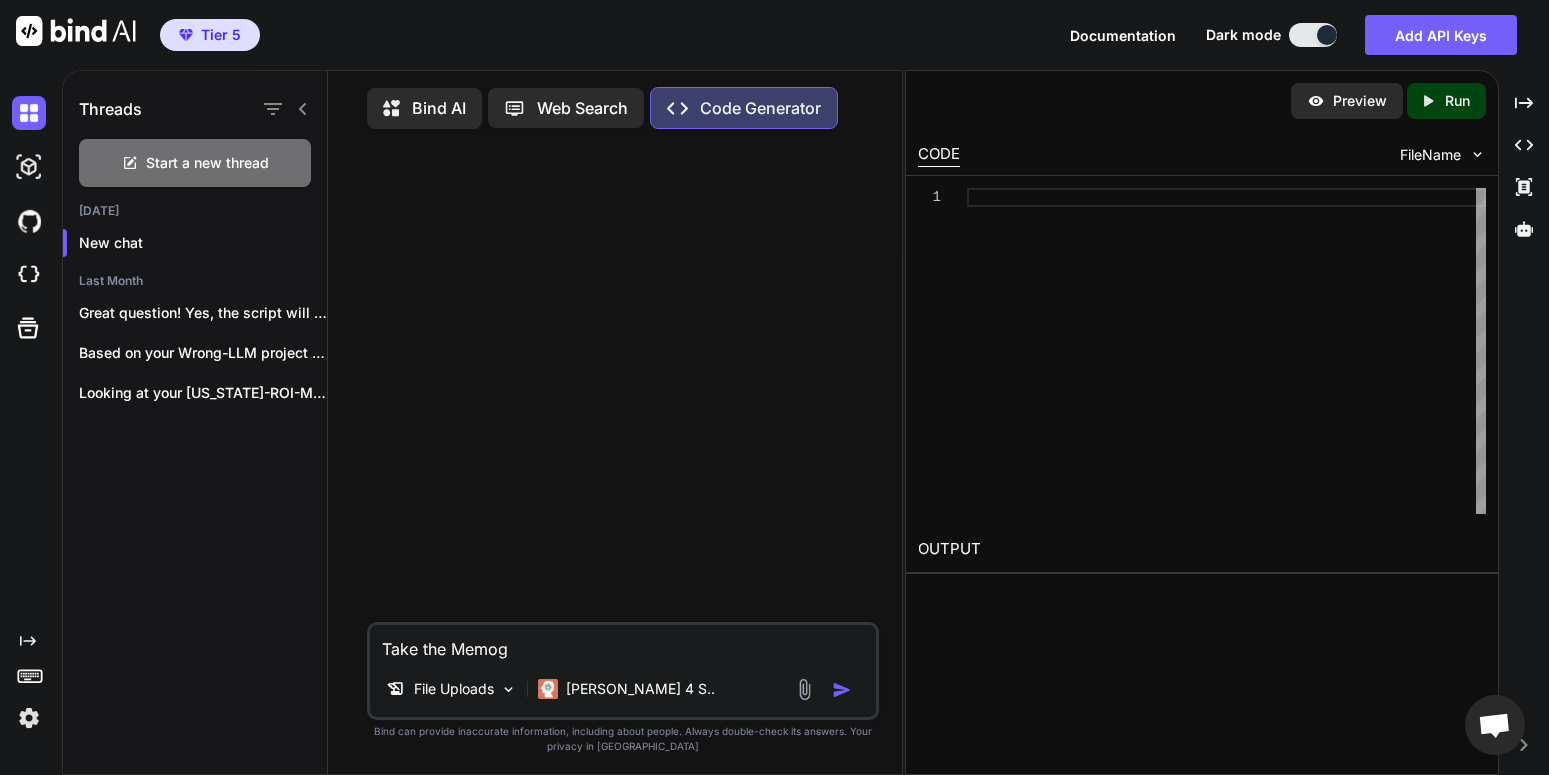 type on "x" 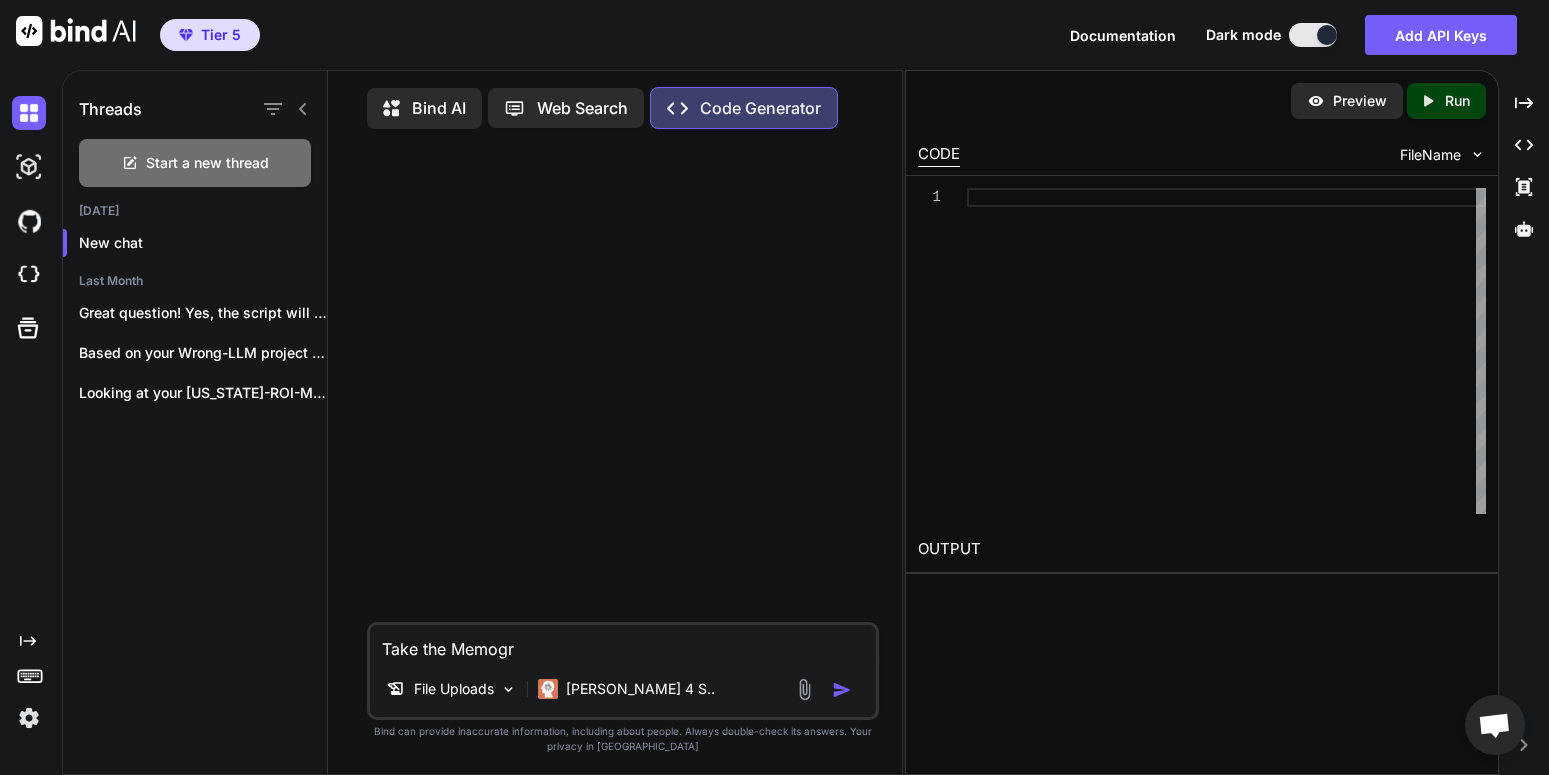 type on "x" 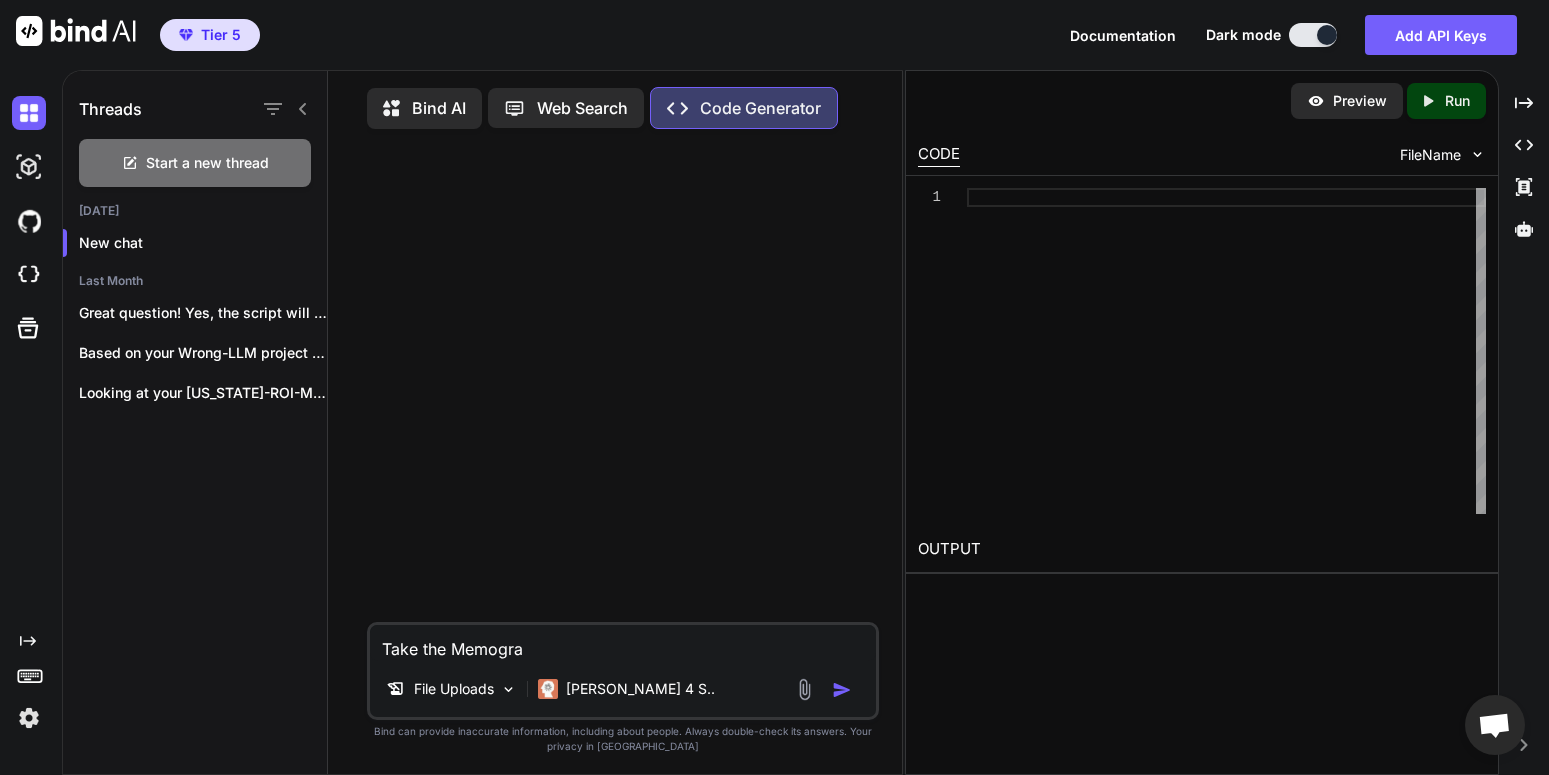 type on "x" 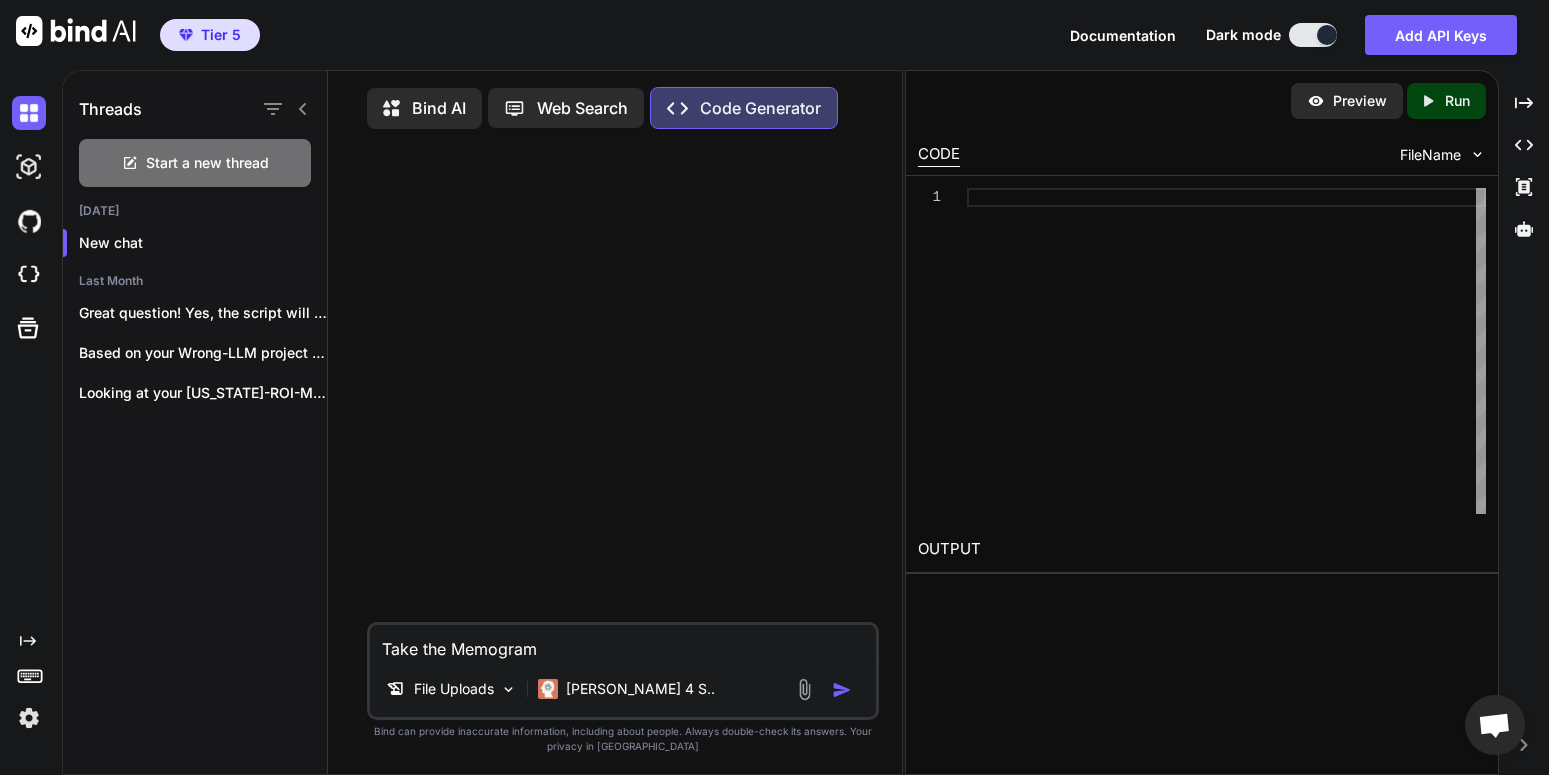 type on "x" 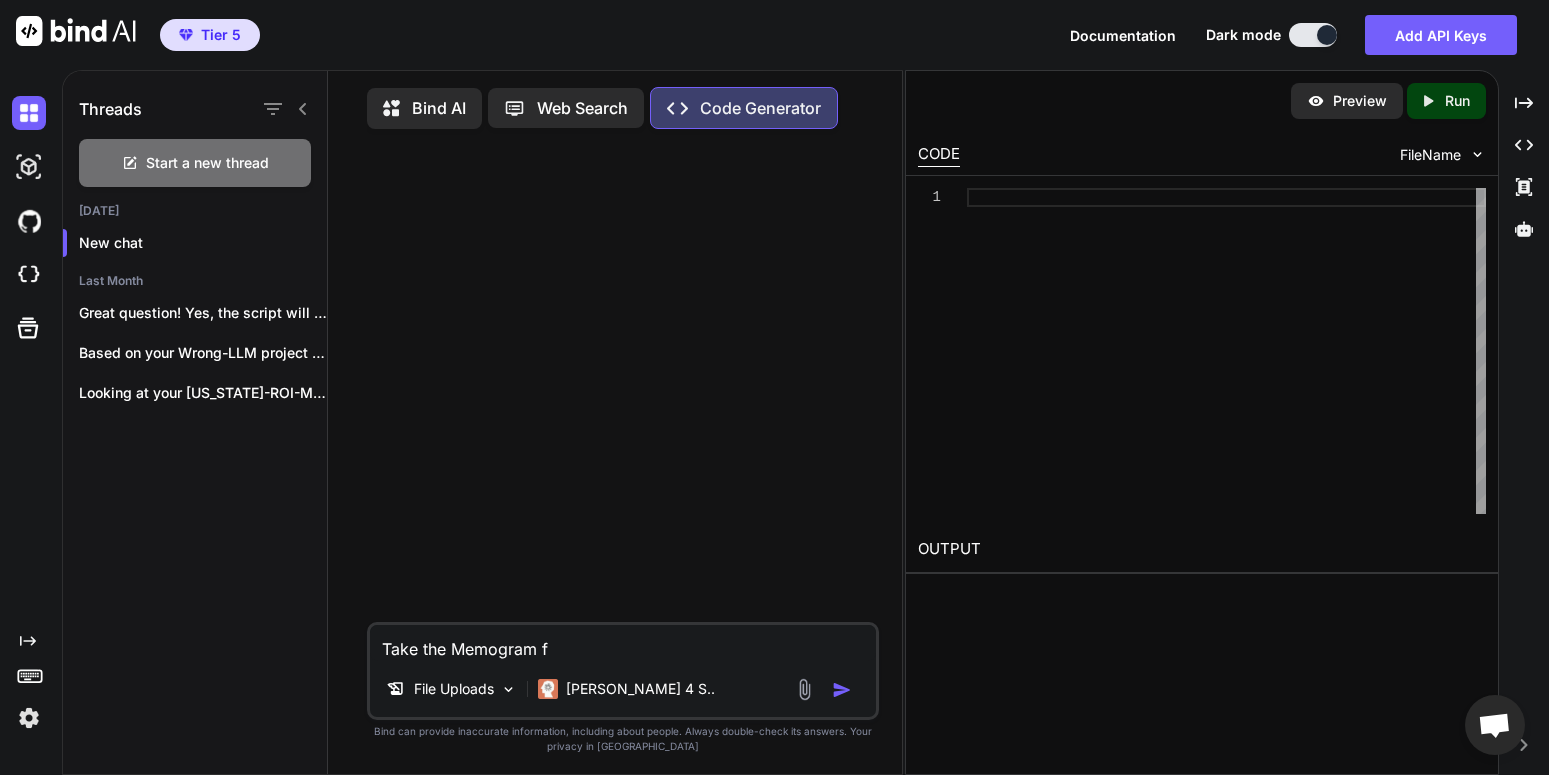 type on "x" 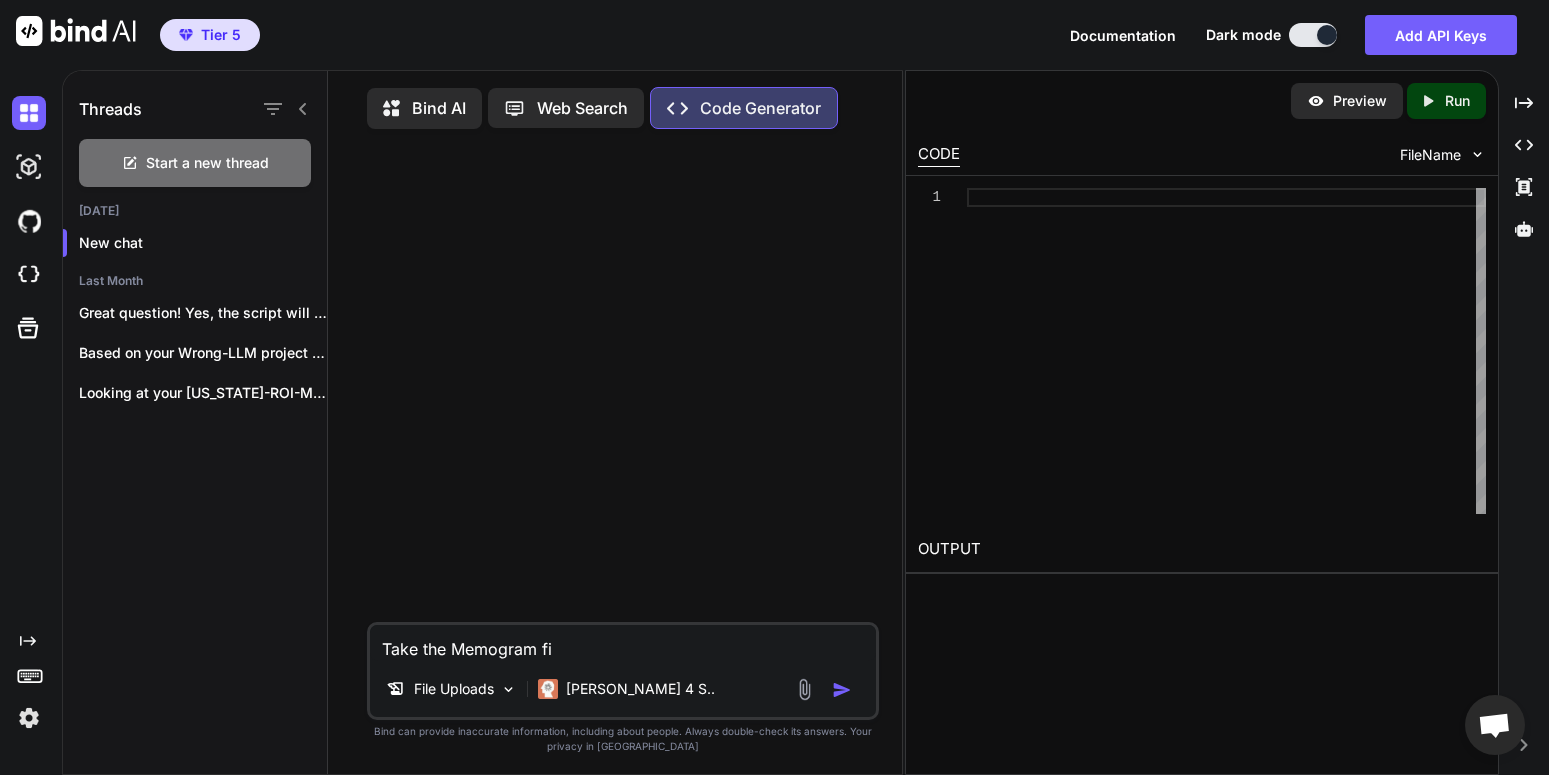 type on "x" 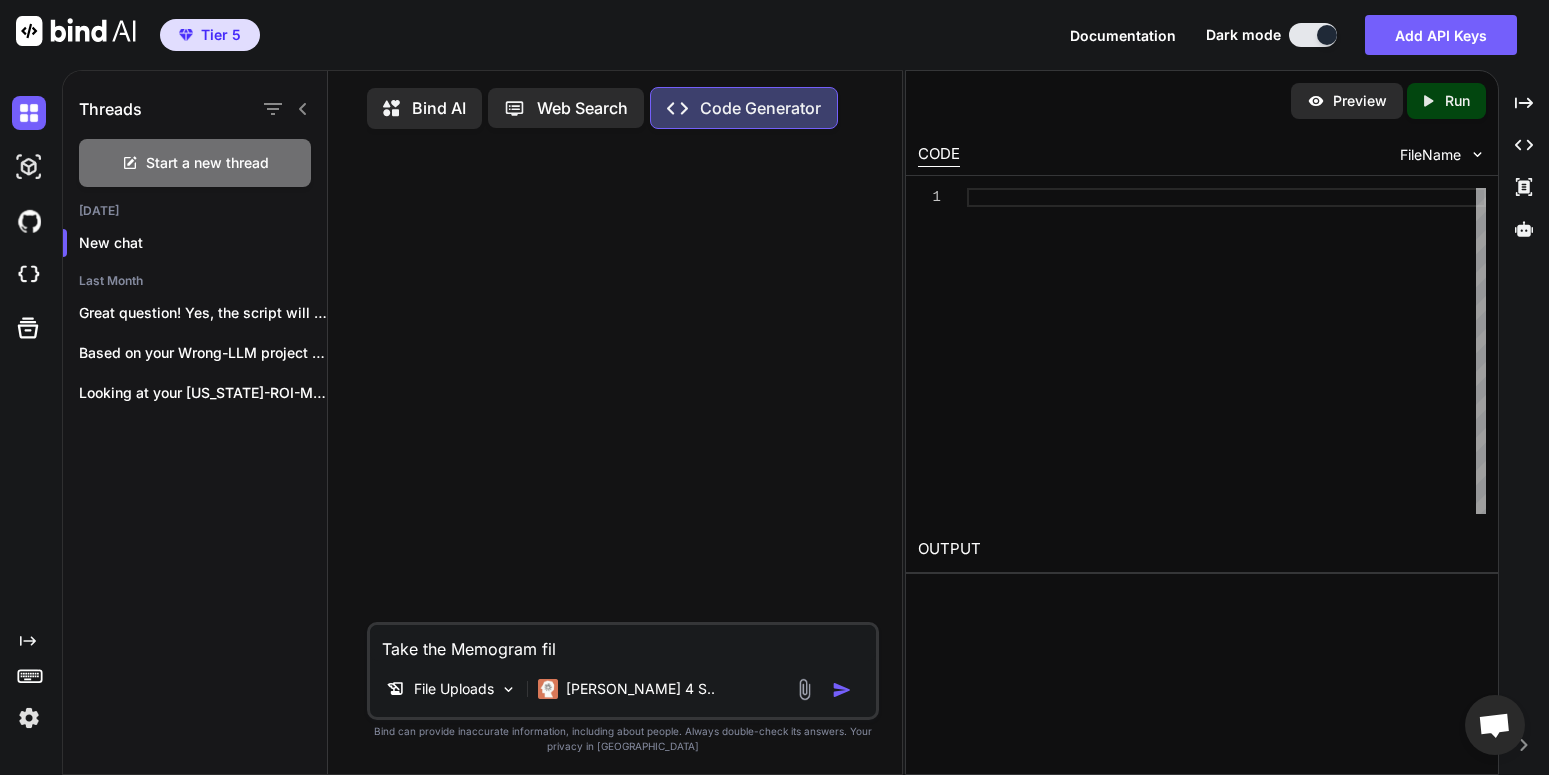 type on "x" 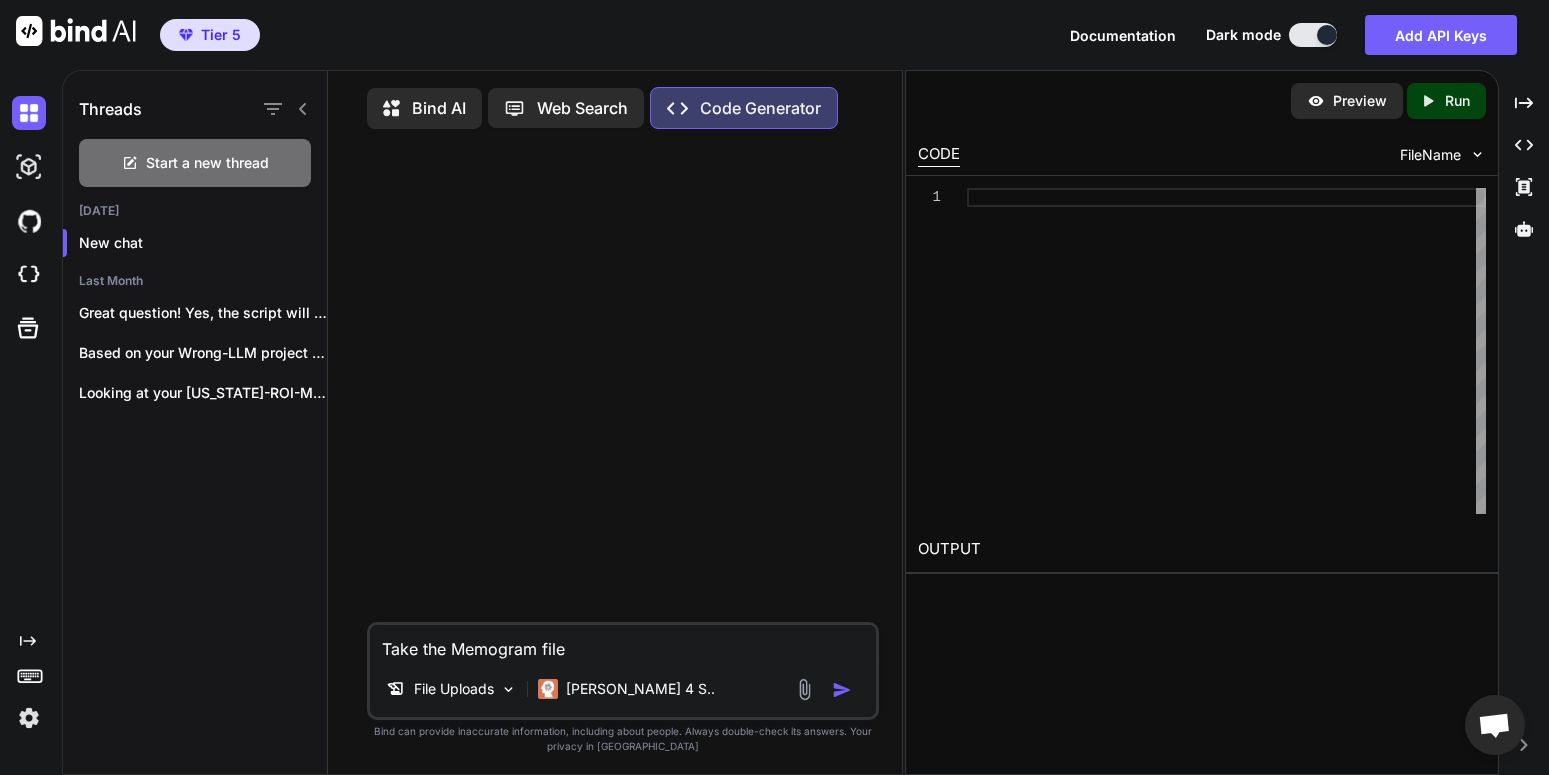 type on "x" 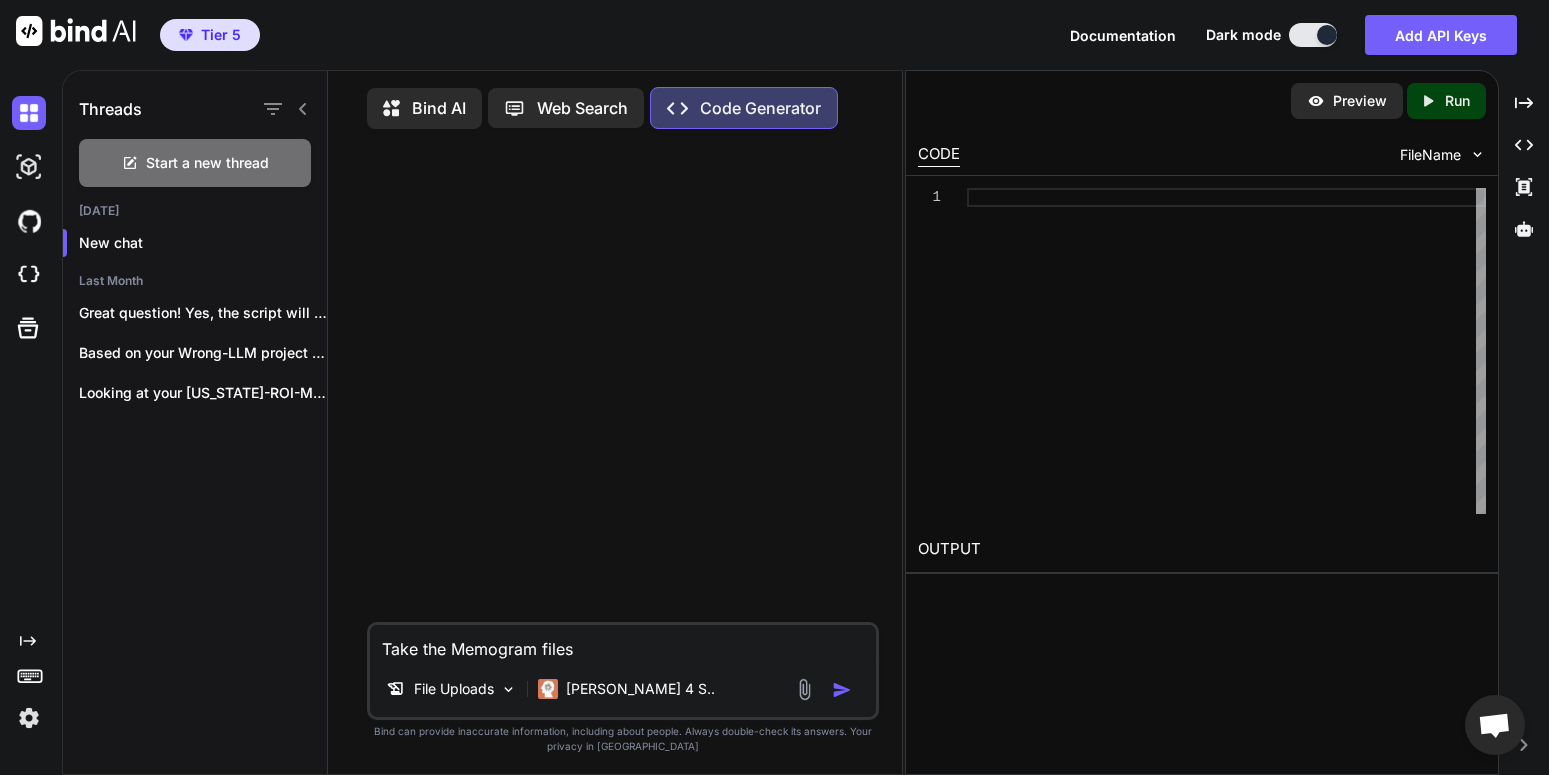 type on "x" 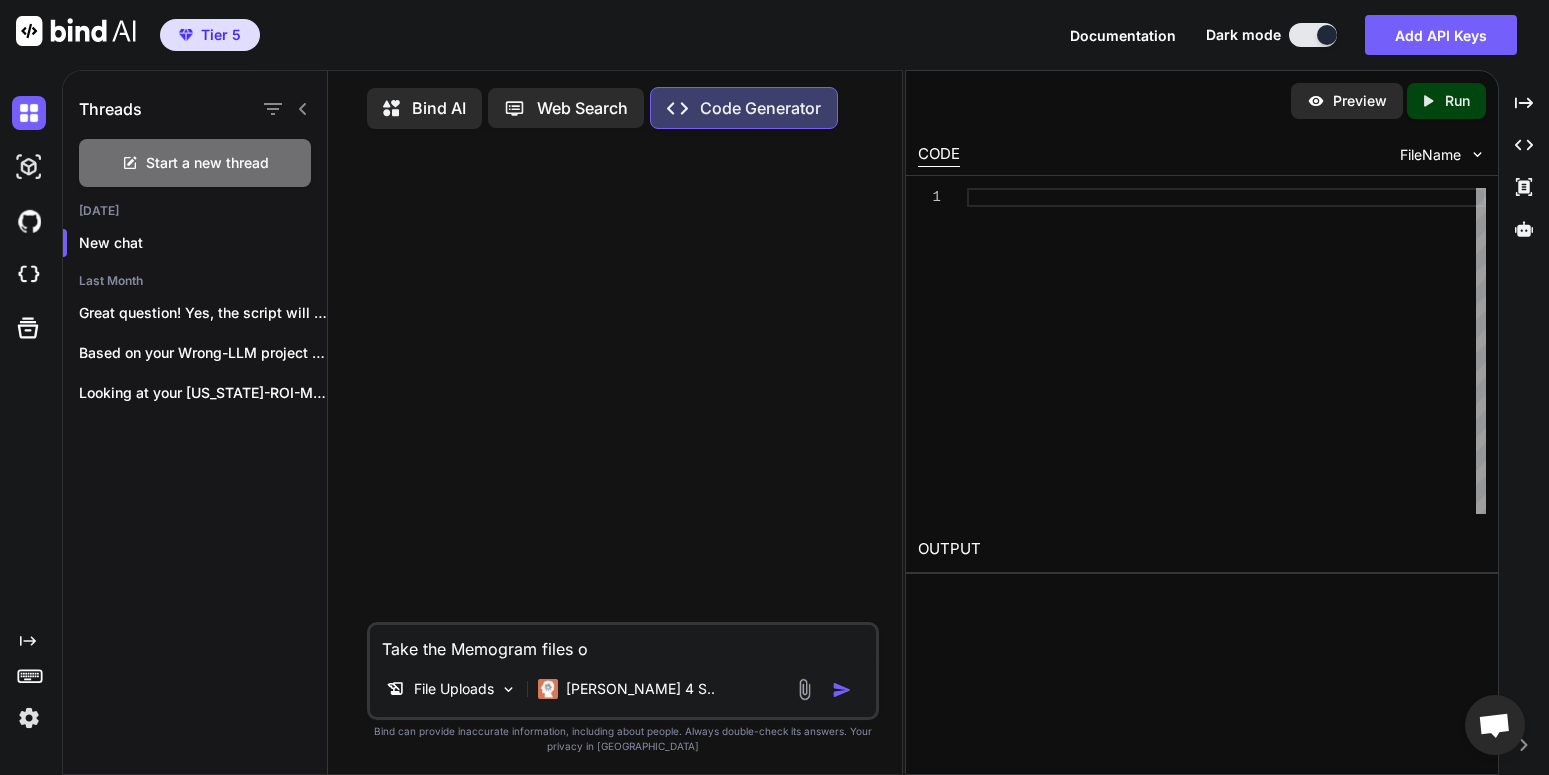 type on "x" 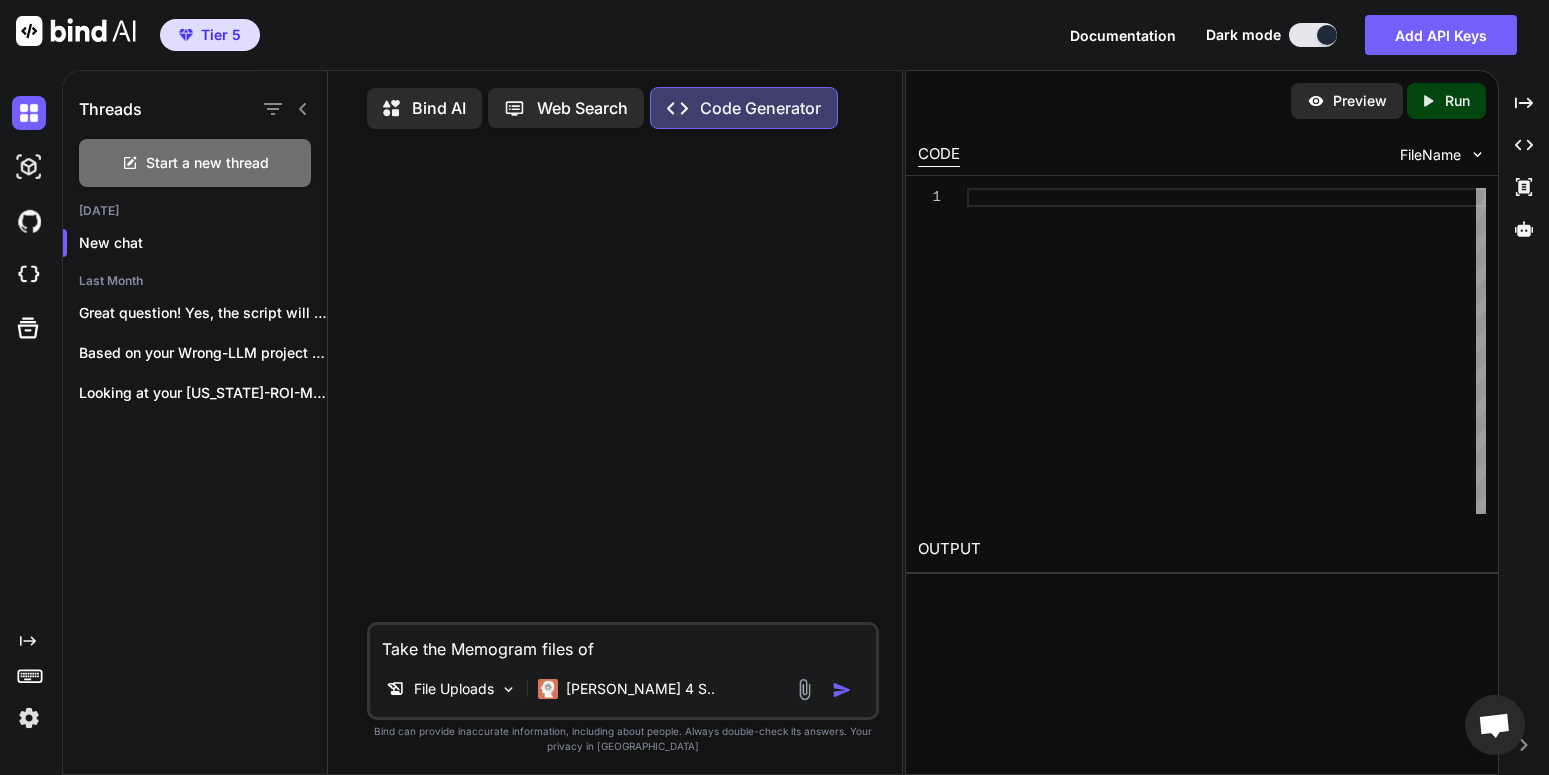 type on "x" 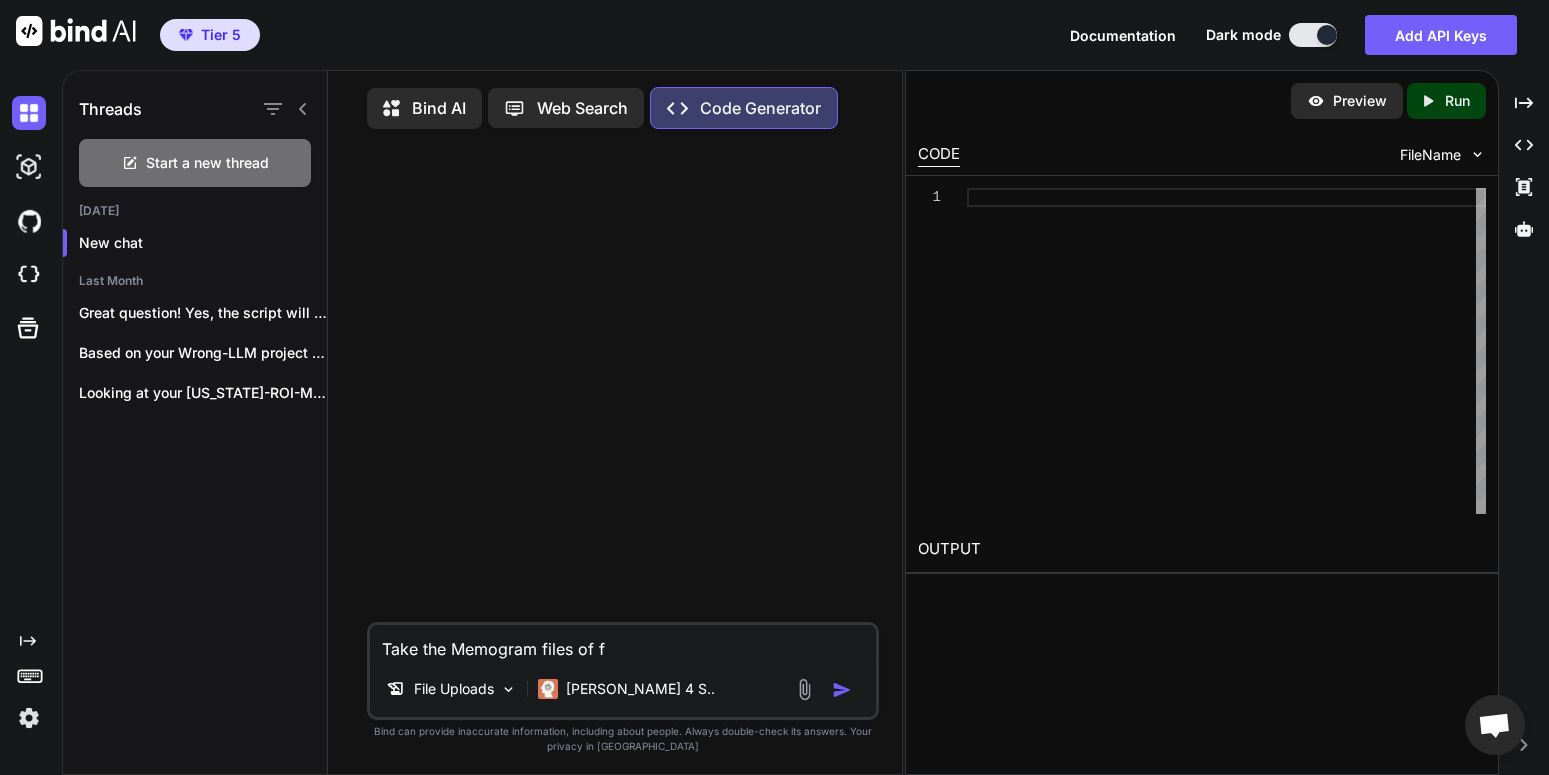 type on "x" 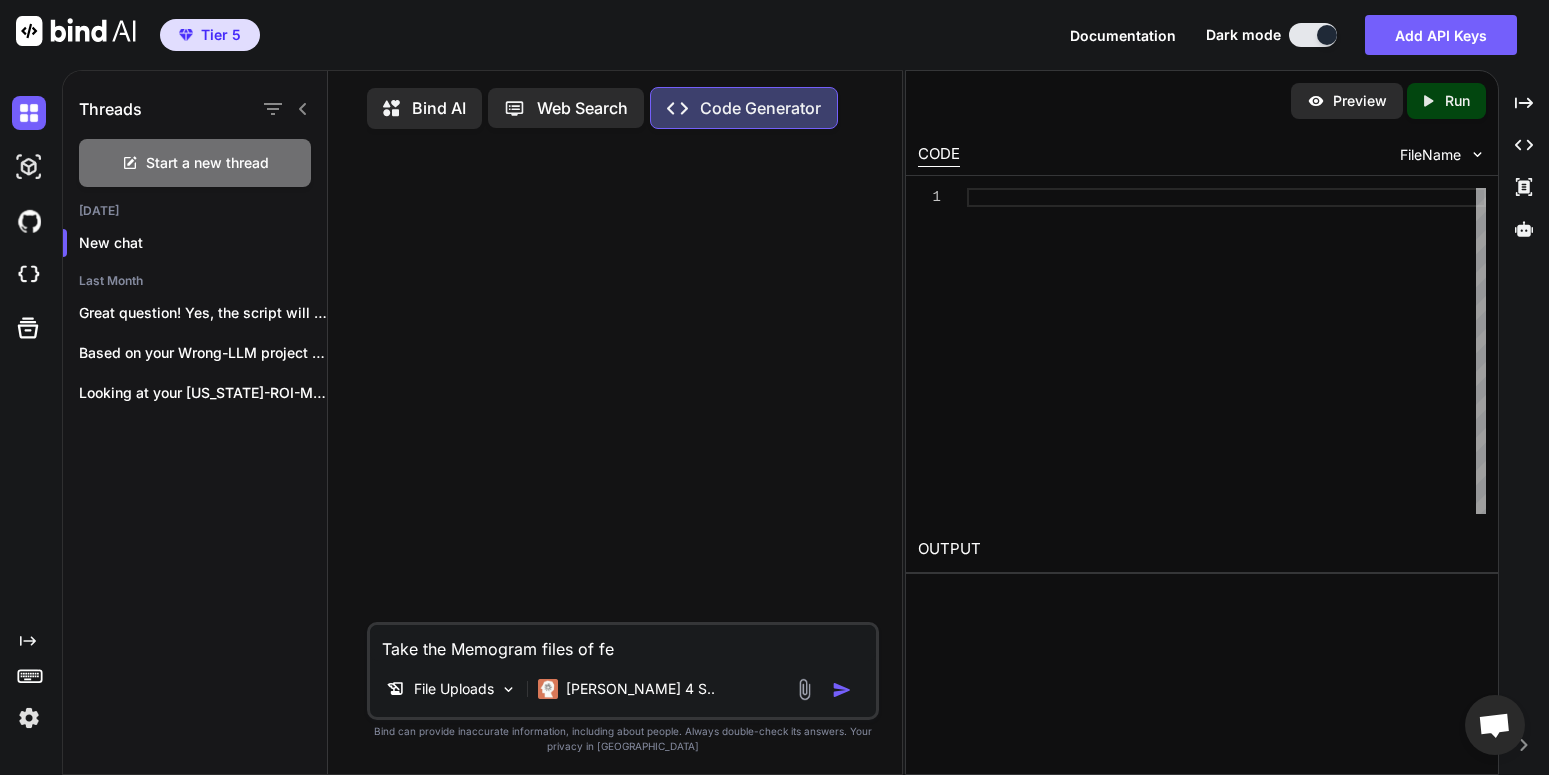 type on "x" 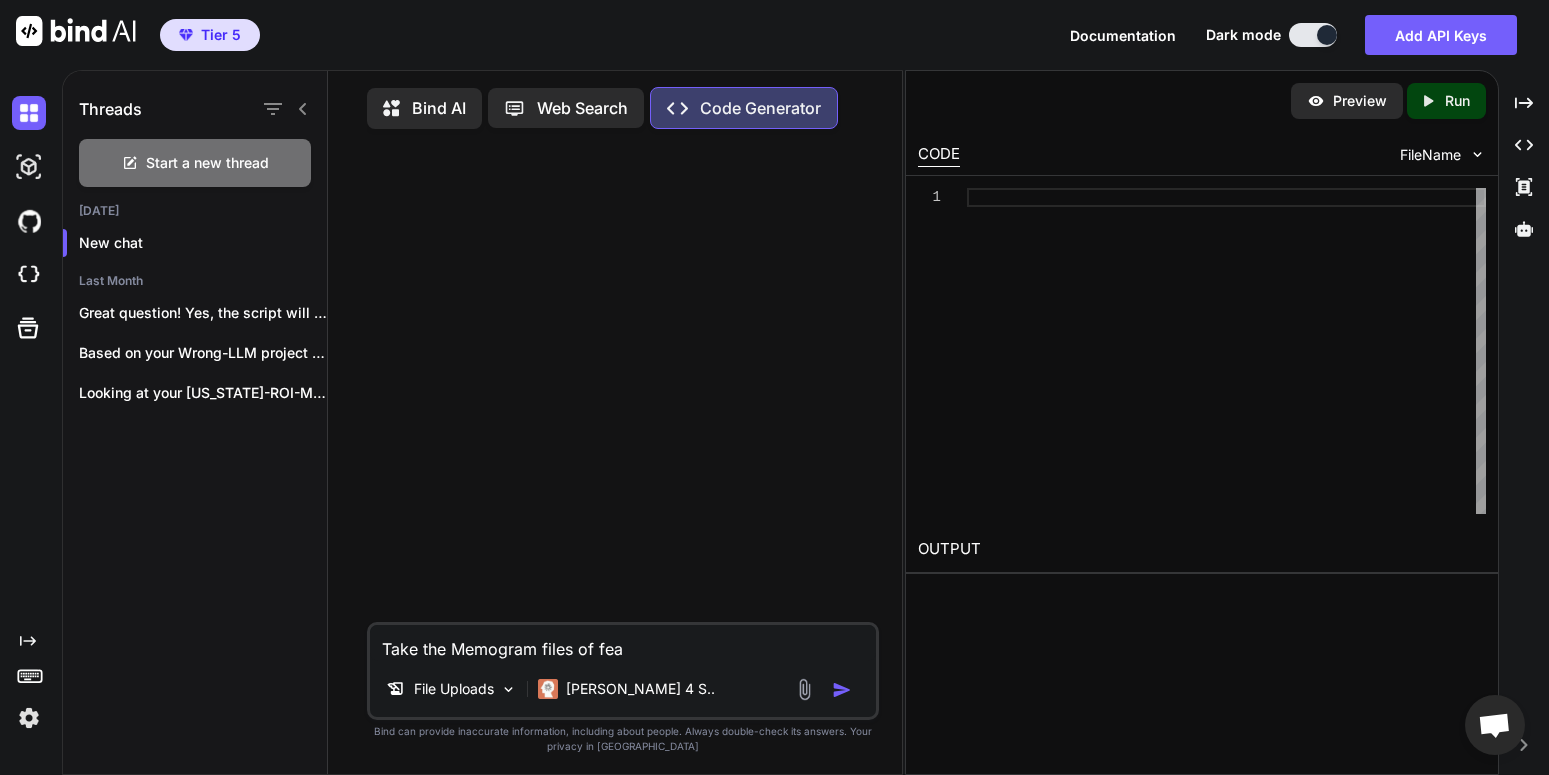 type on "x" 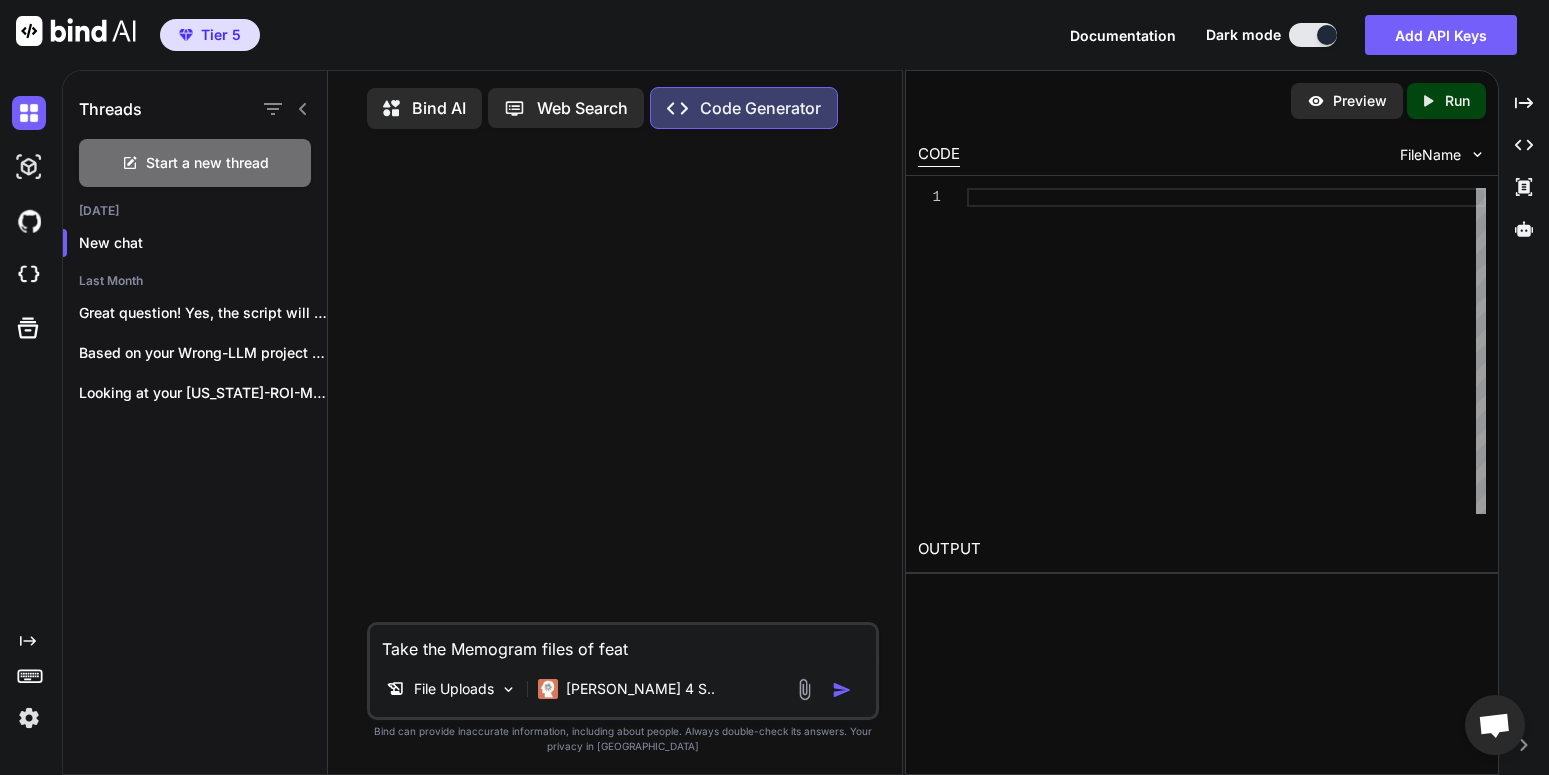 type on "x" 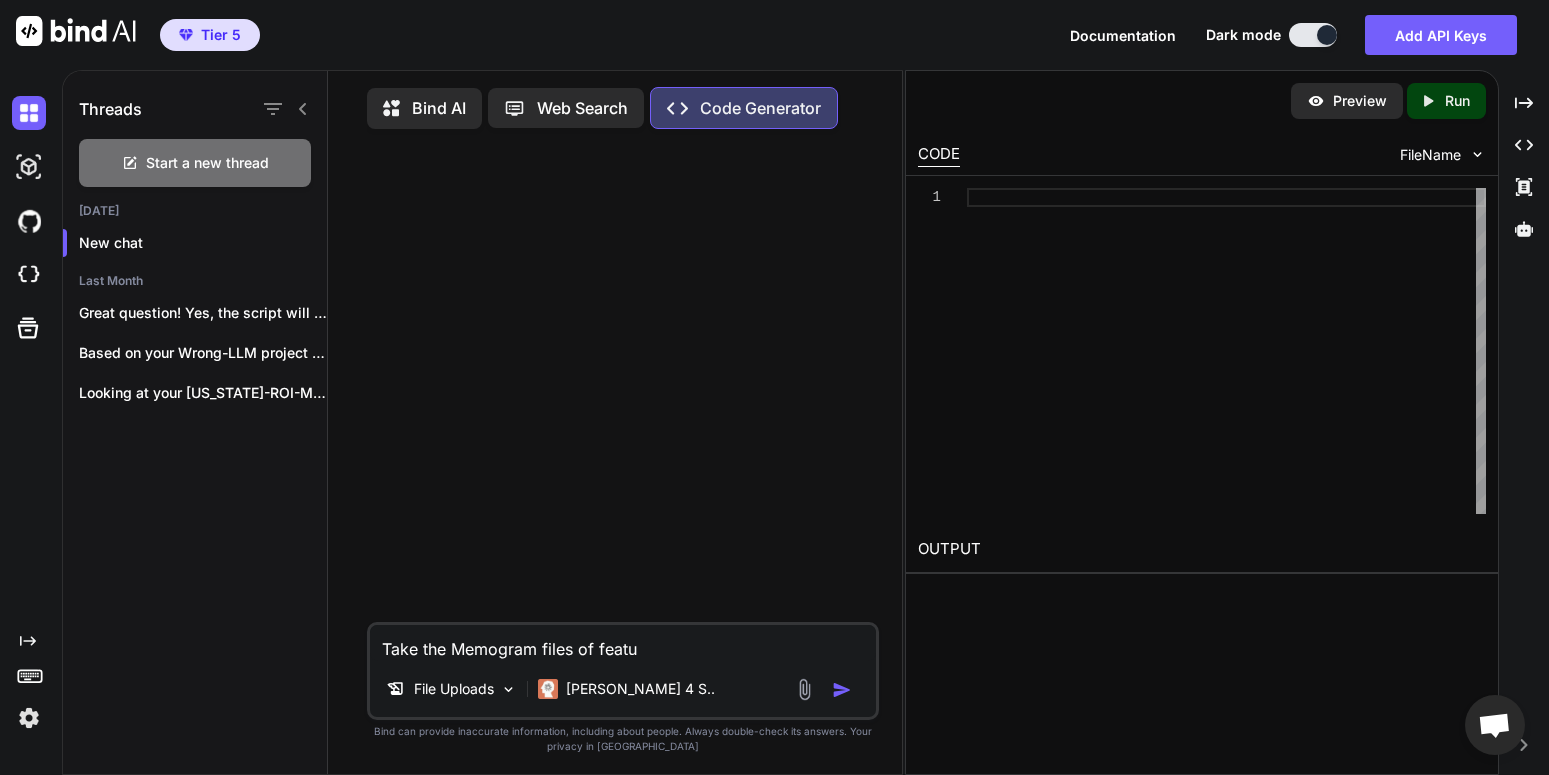 type on "x" 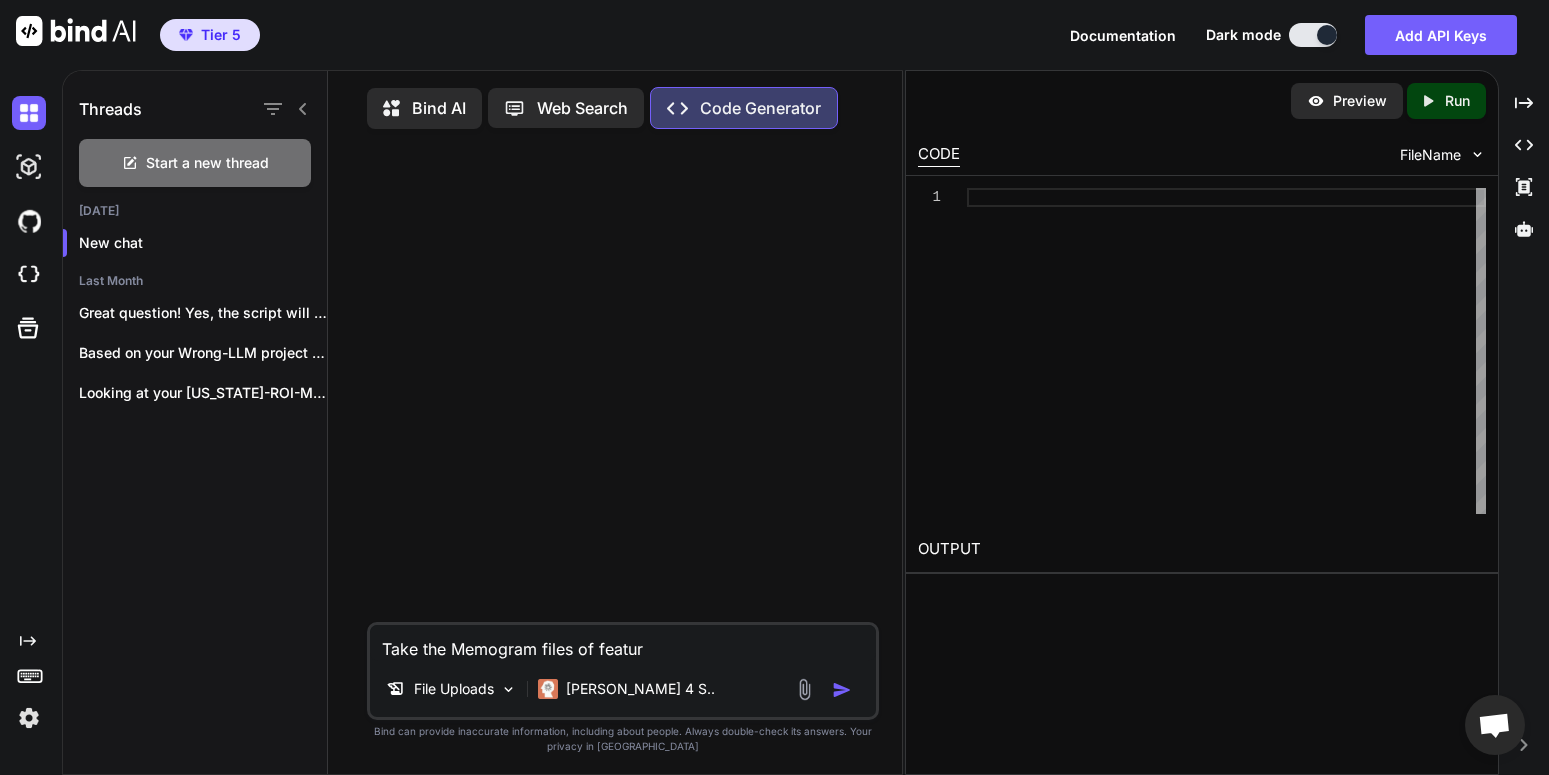 type on "x" 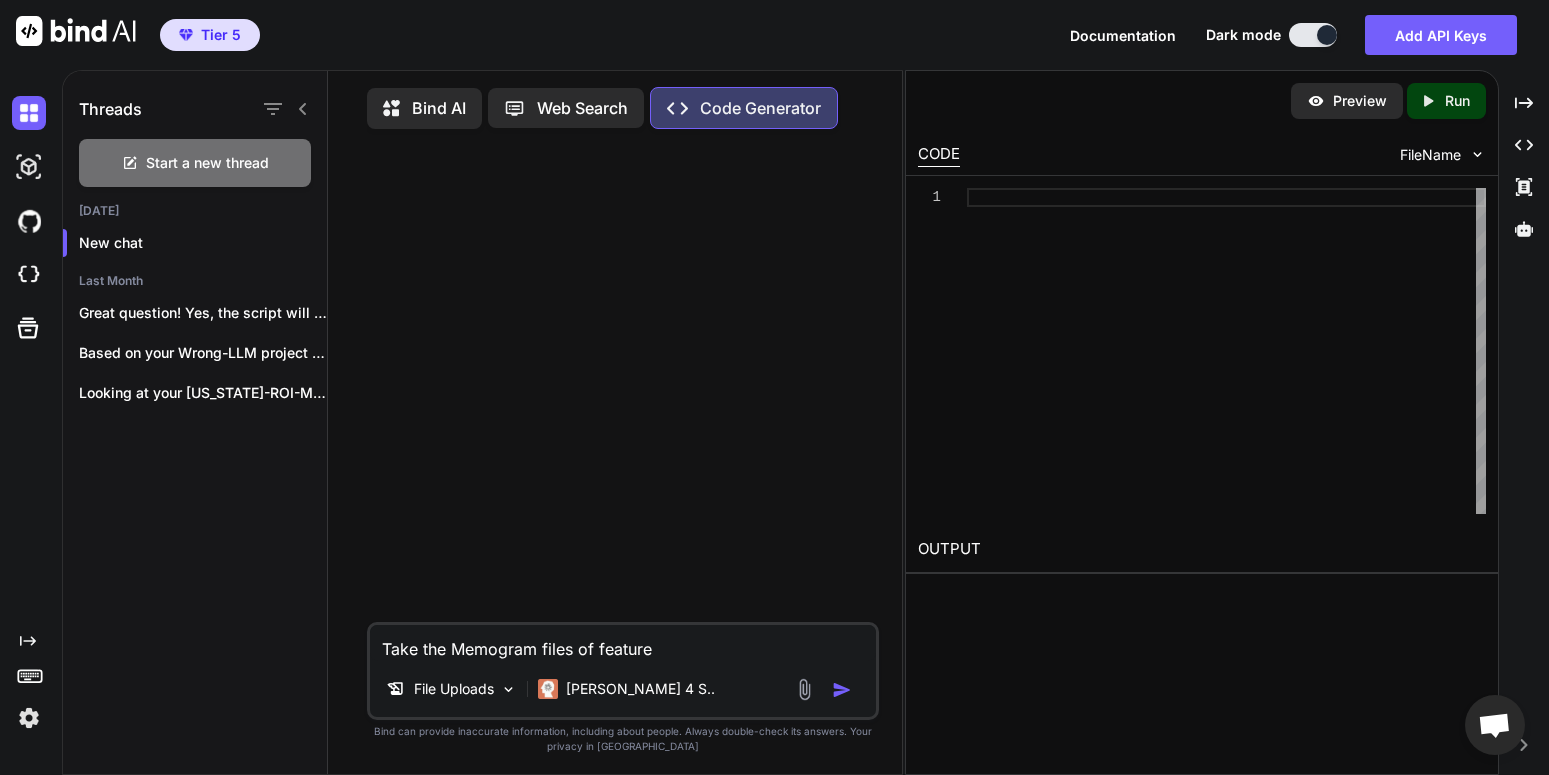 type on "x" 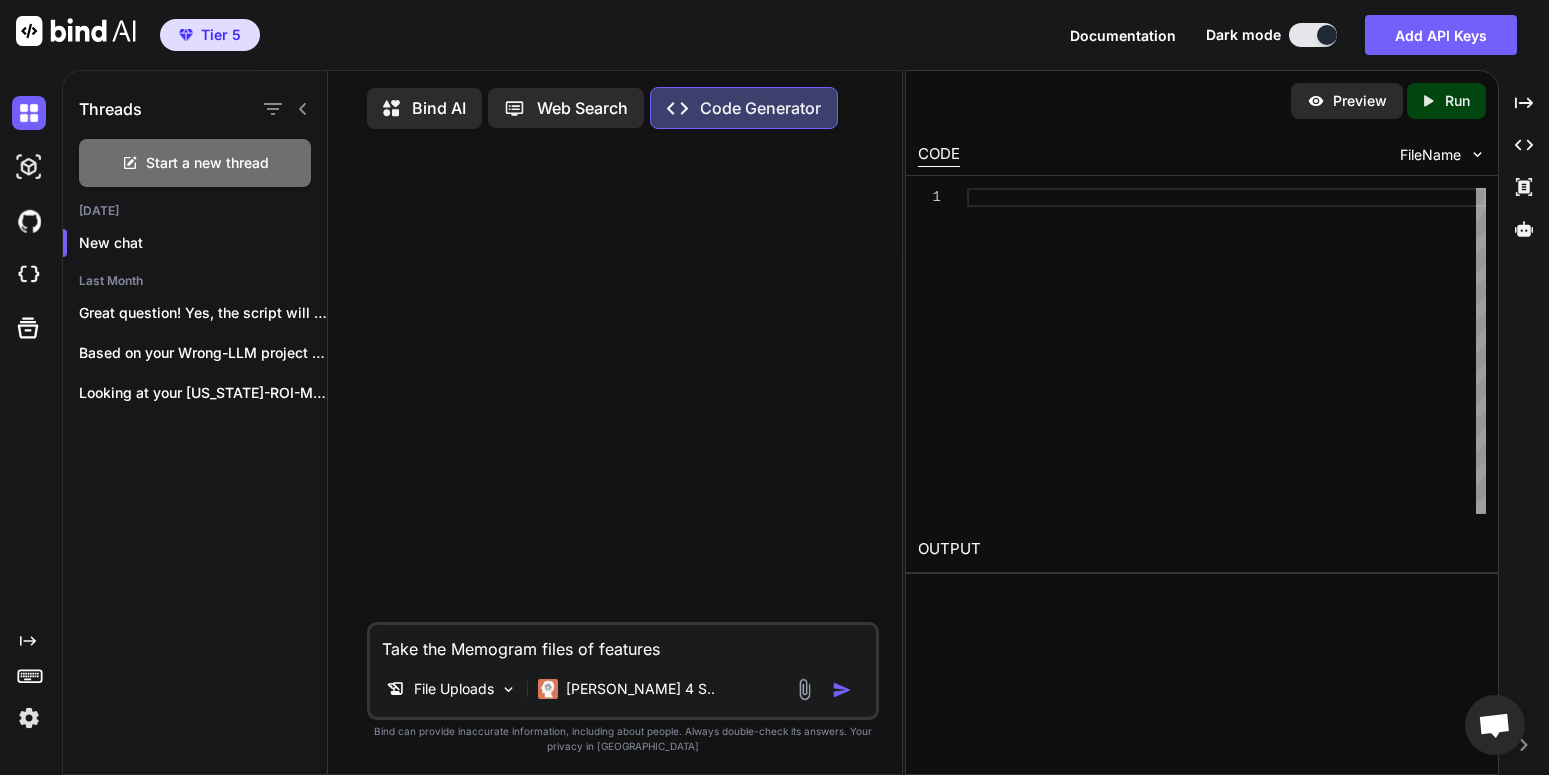 type on "x" 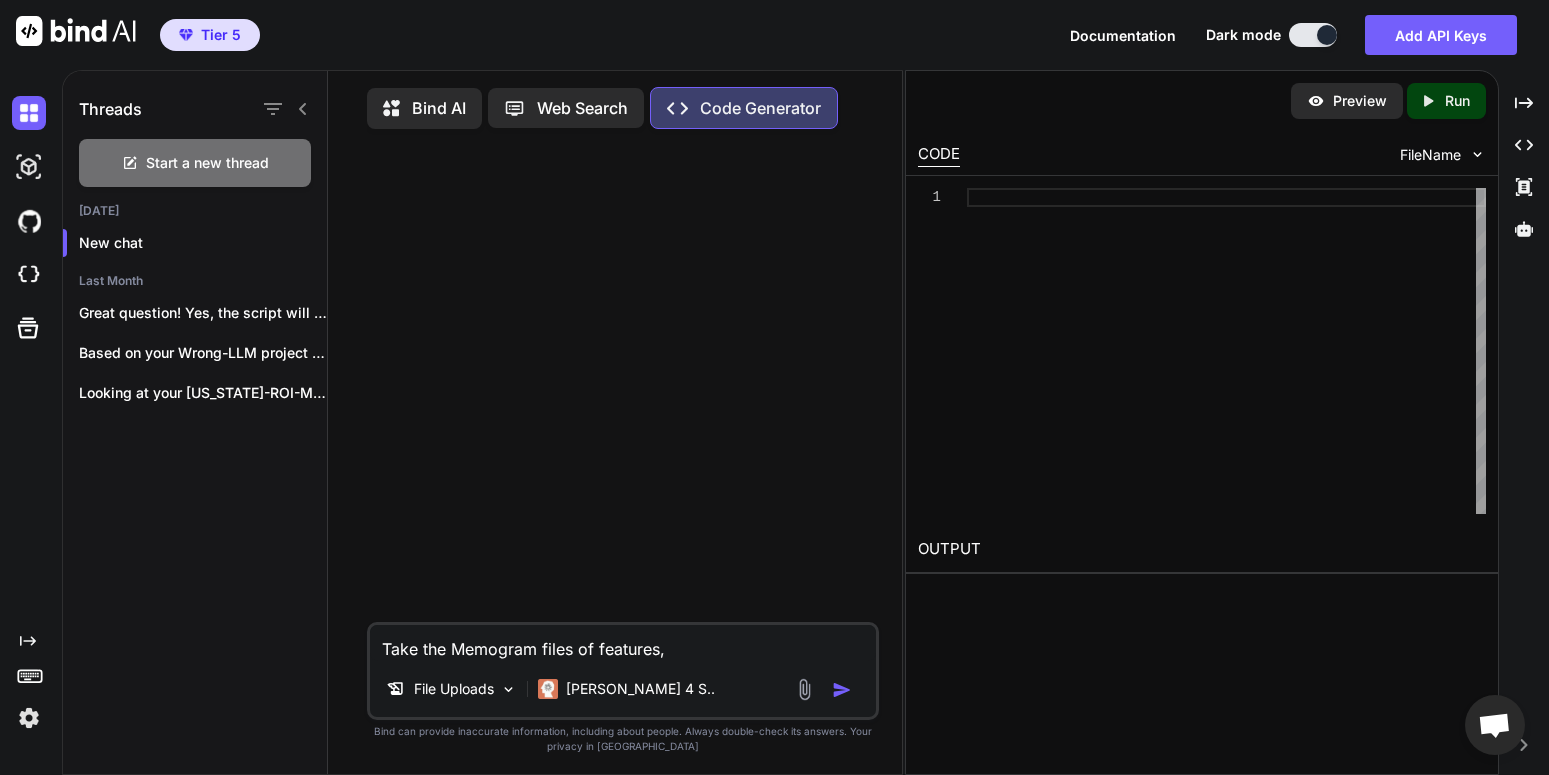type on "x" 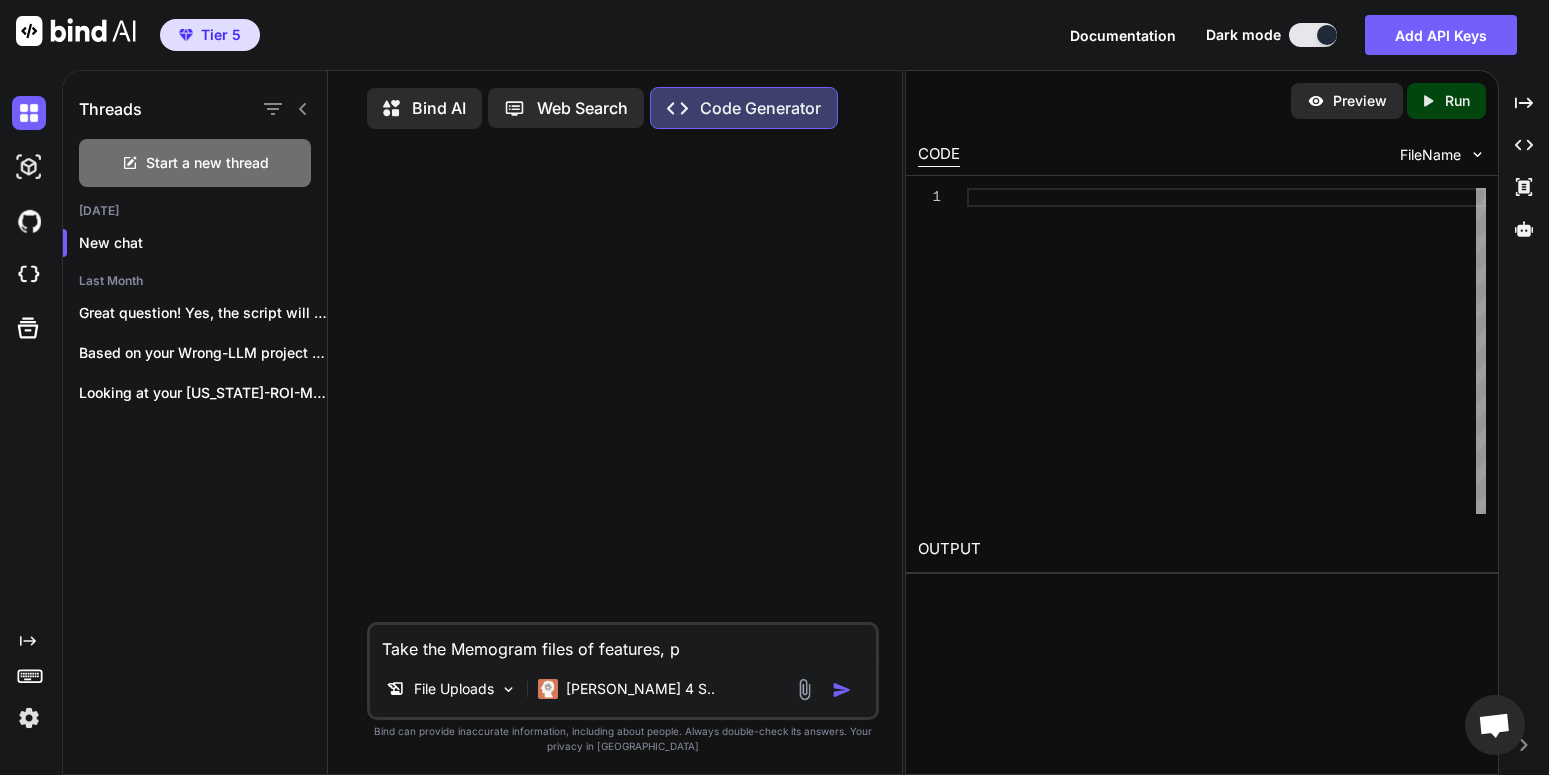 type on "x" 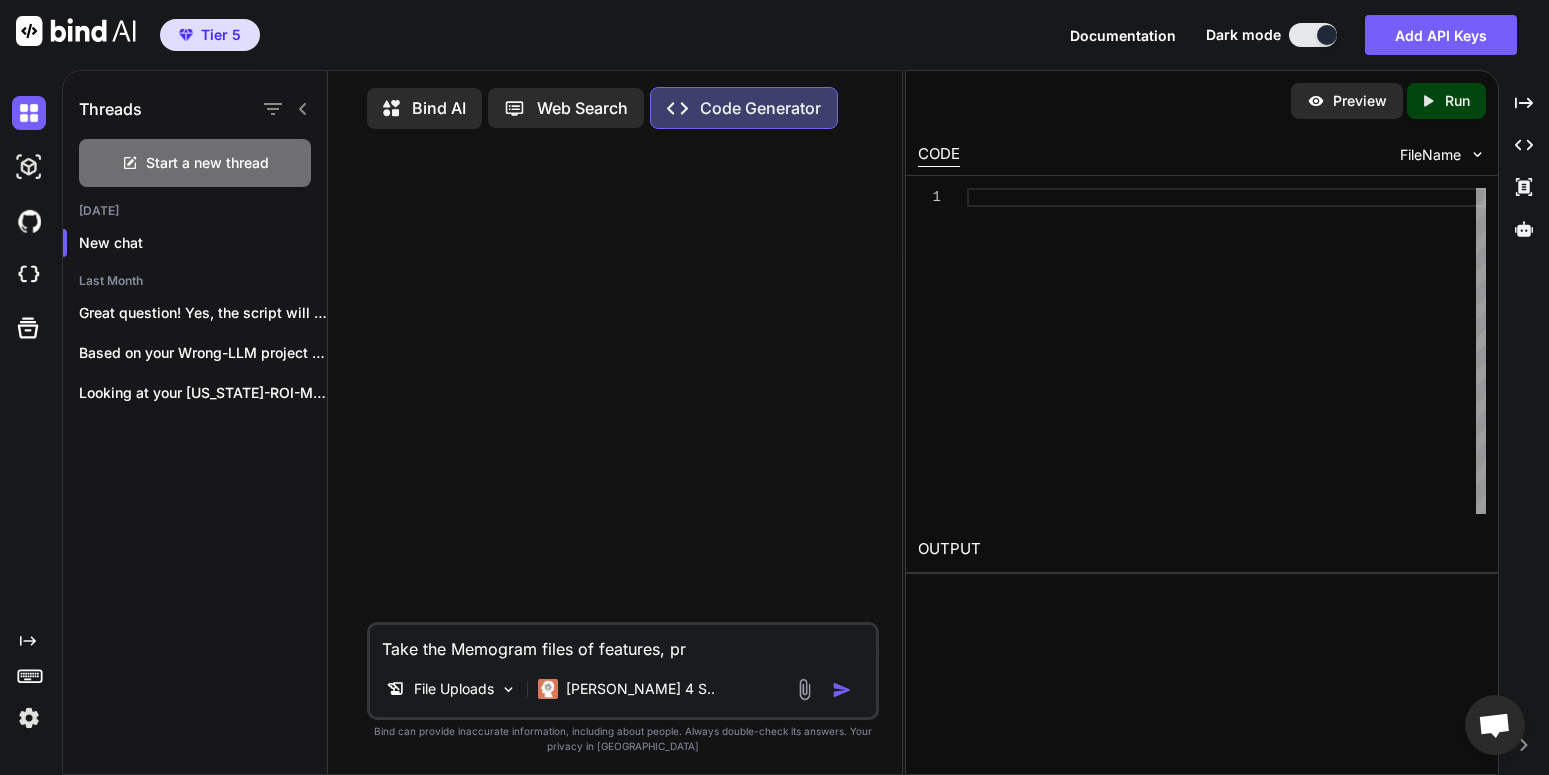 type on "x" 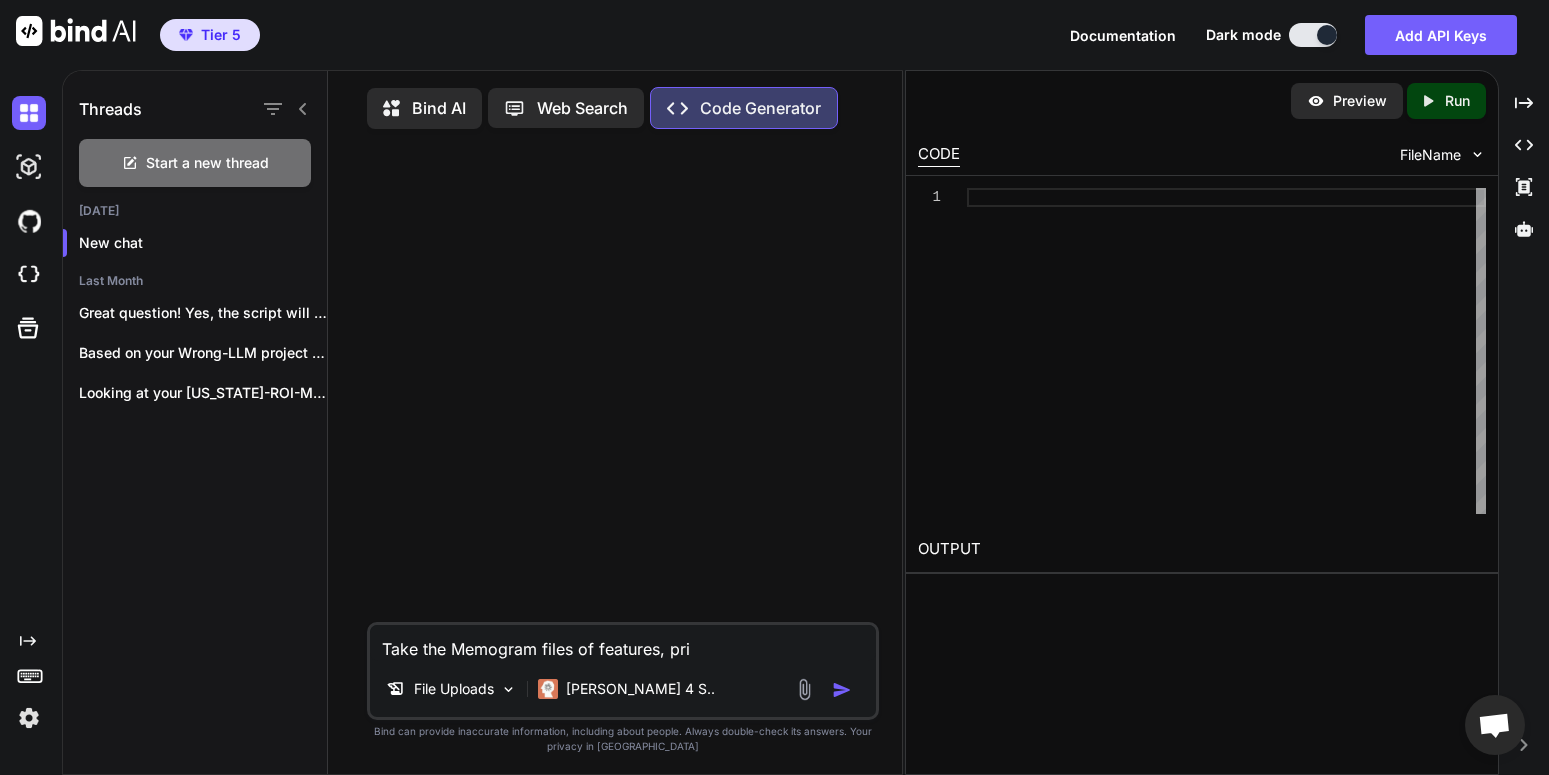 type on "x" 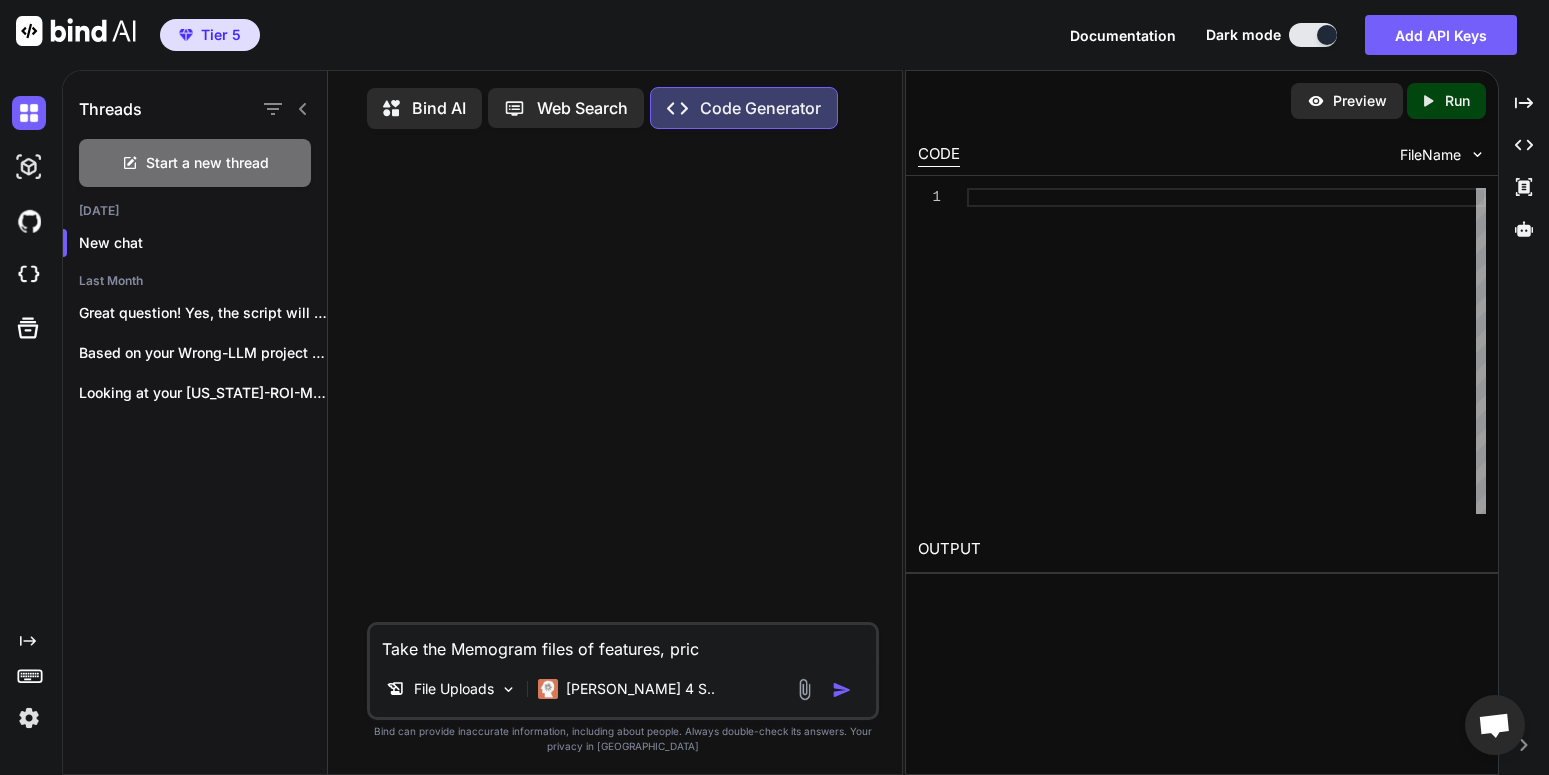type on "x" 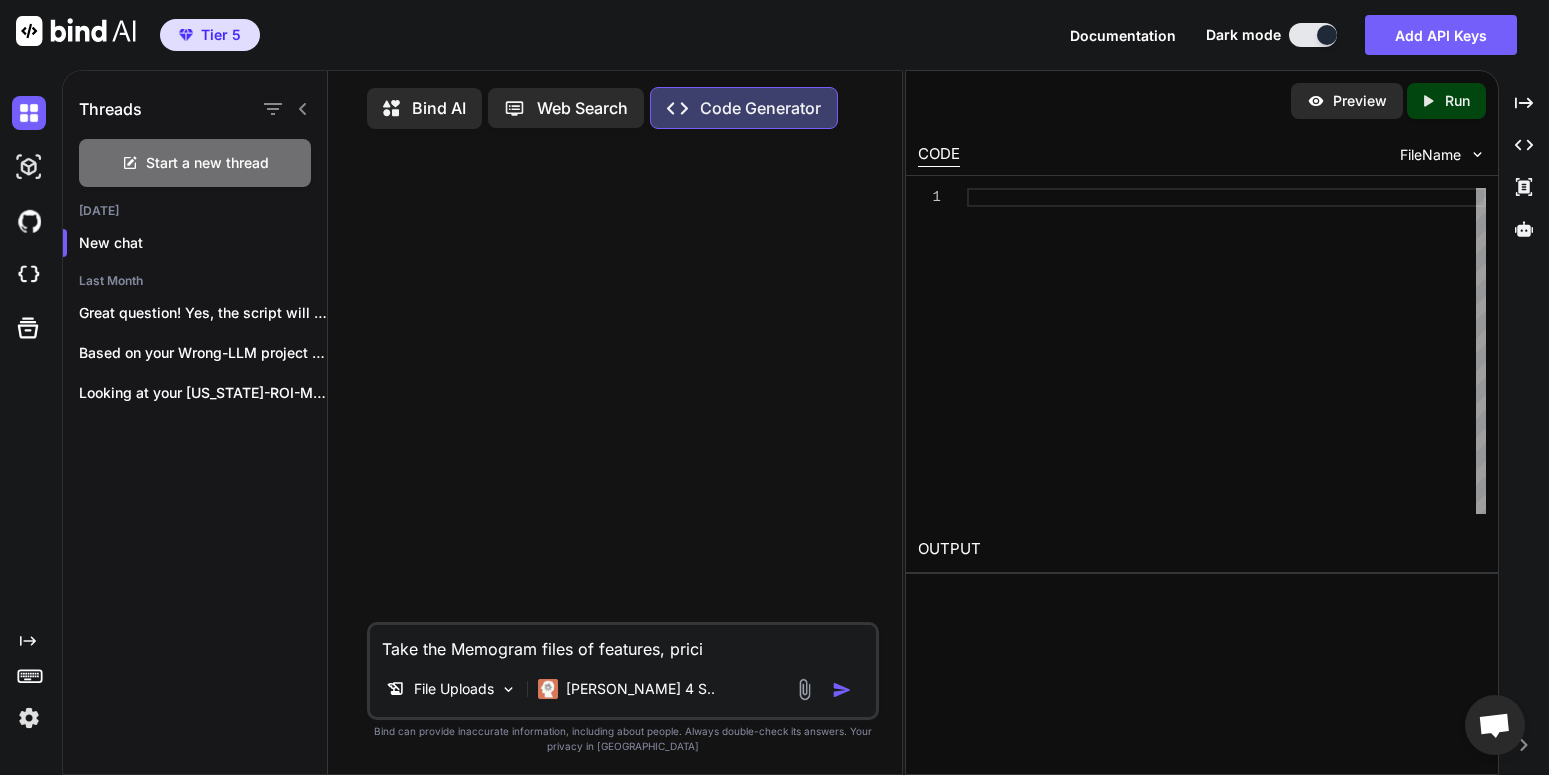 type on "x" 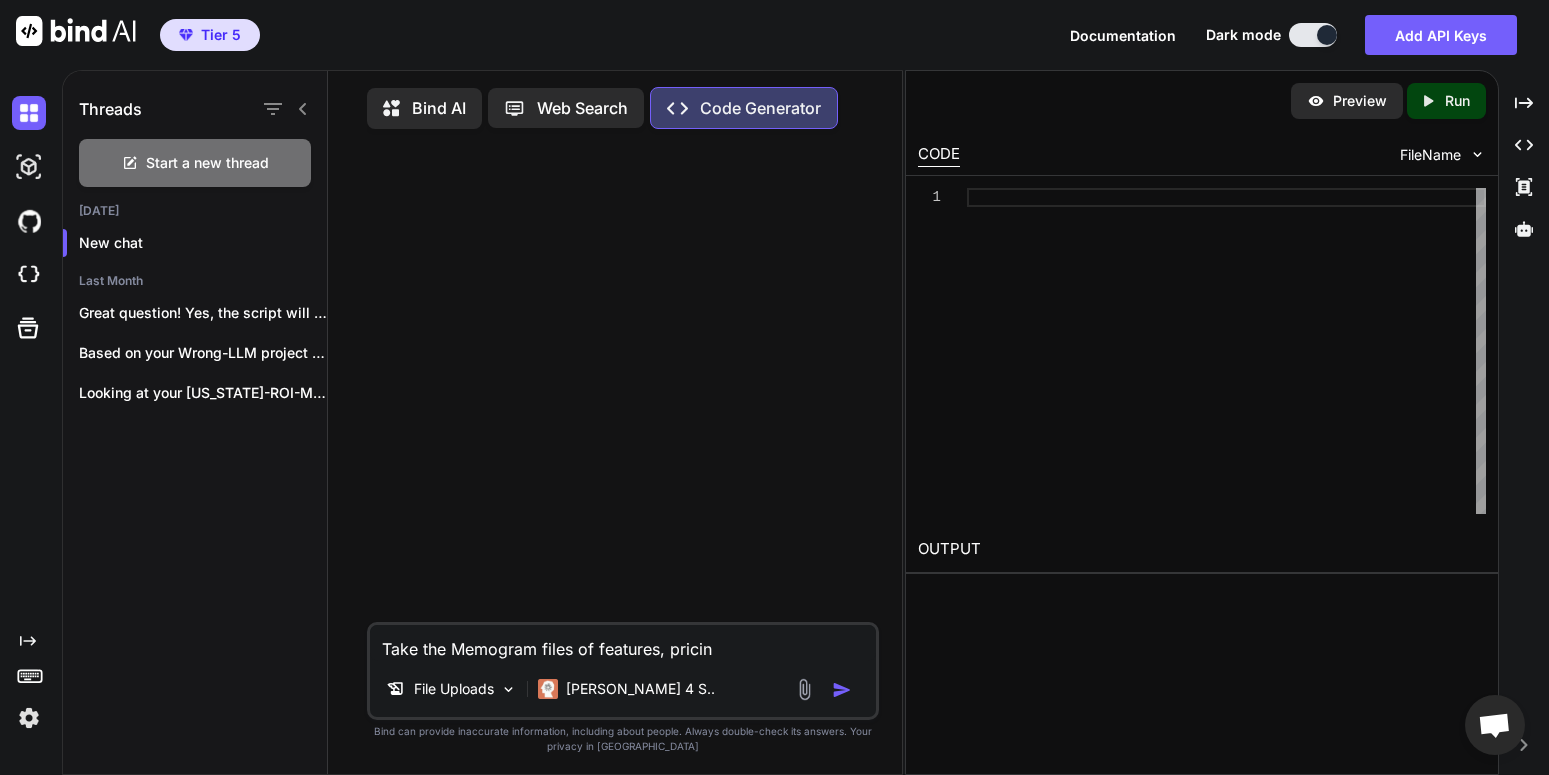 type on "x" 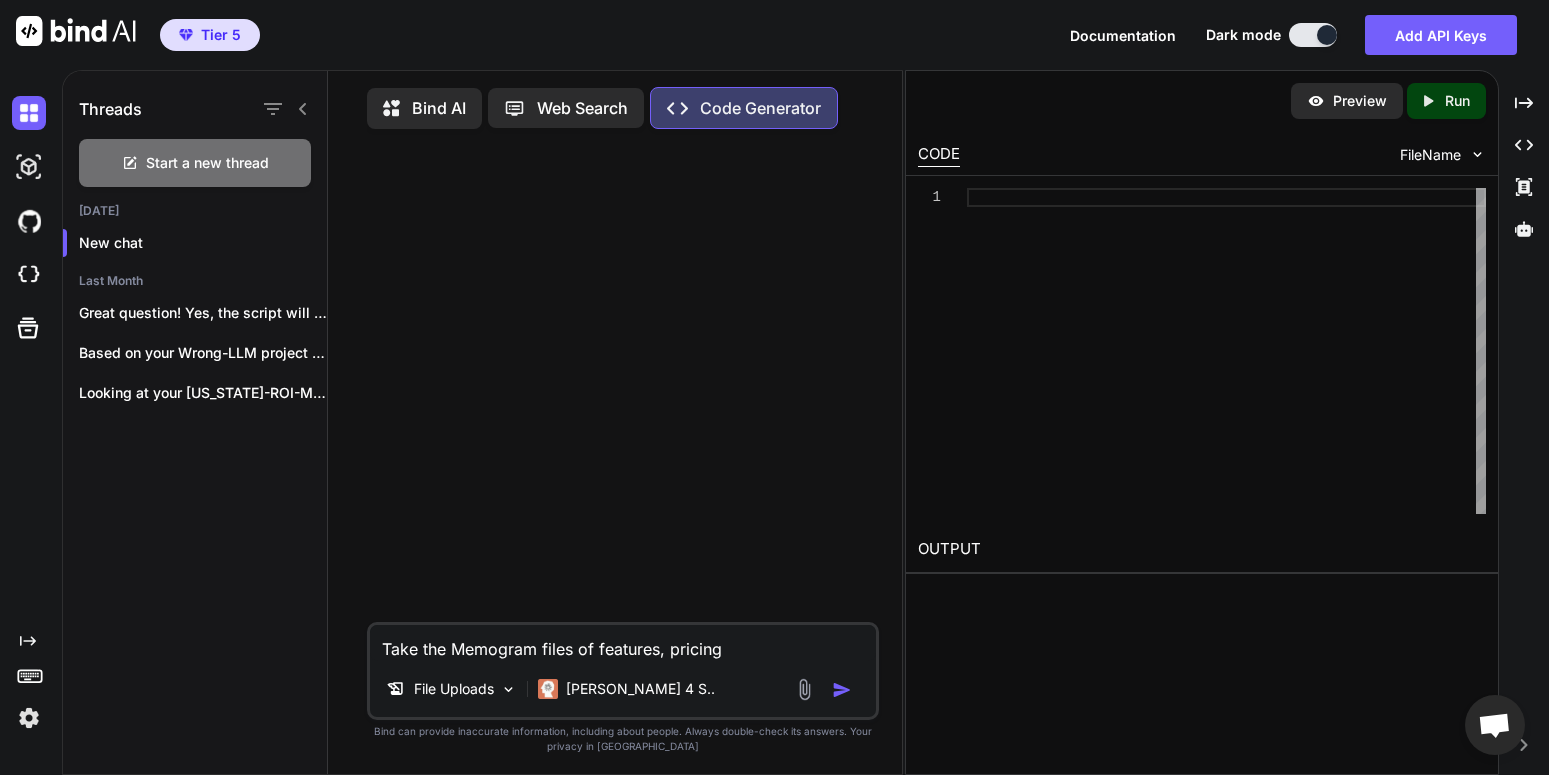 type on "x" 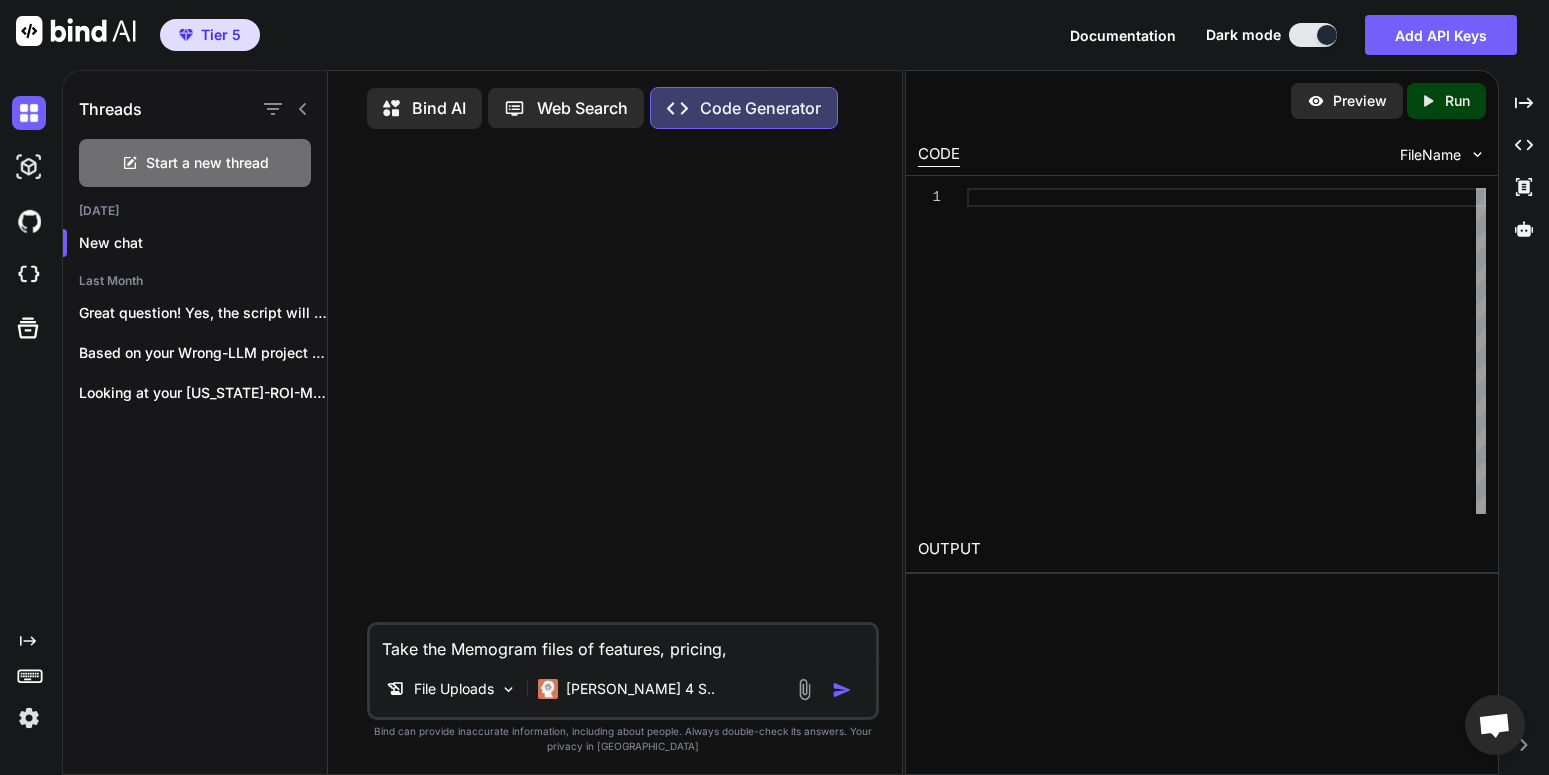 type on "x" 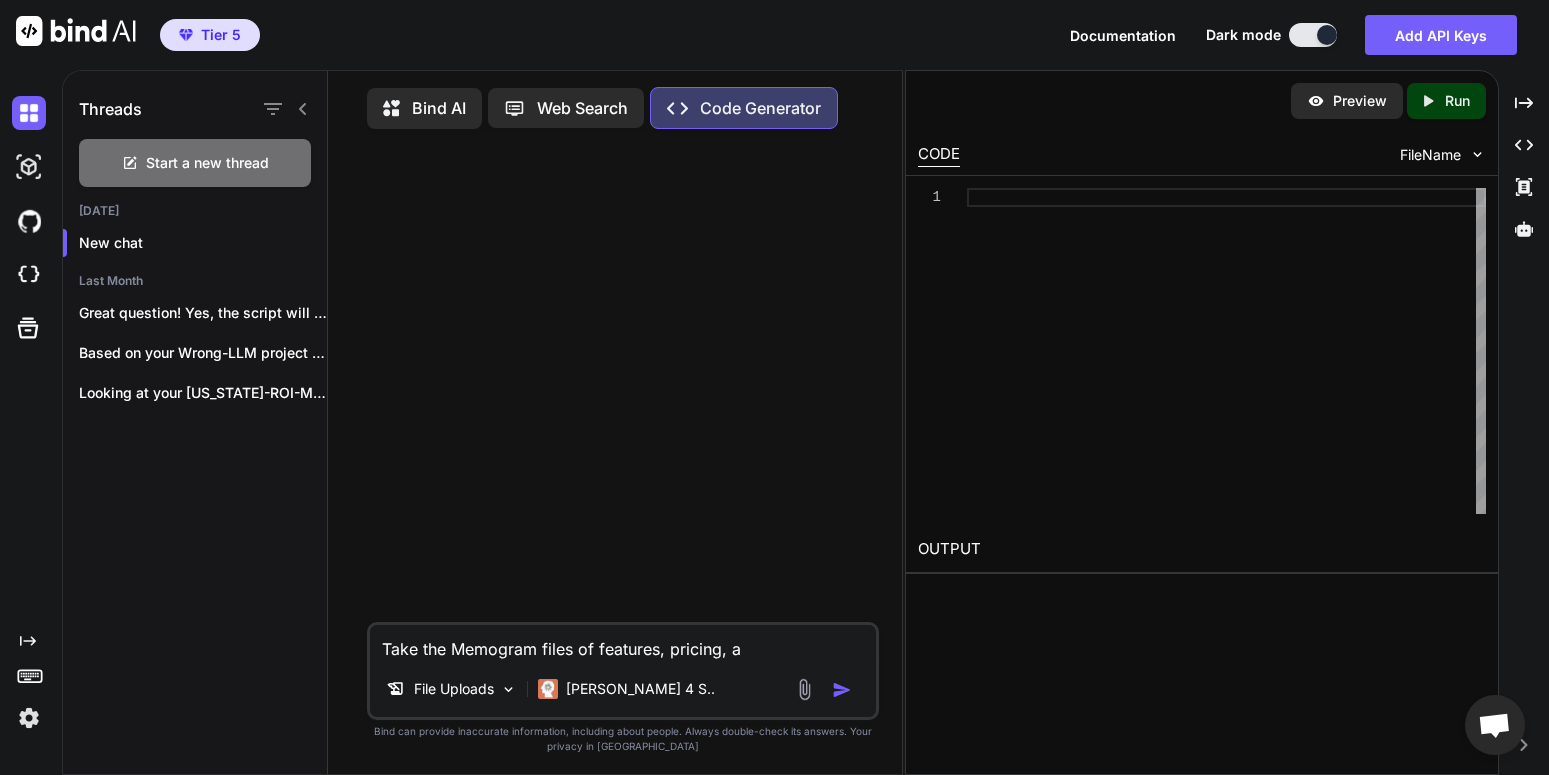 type on "x" 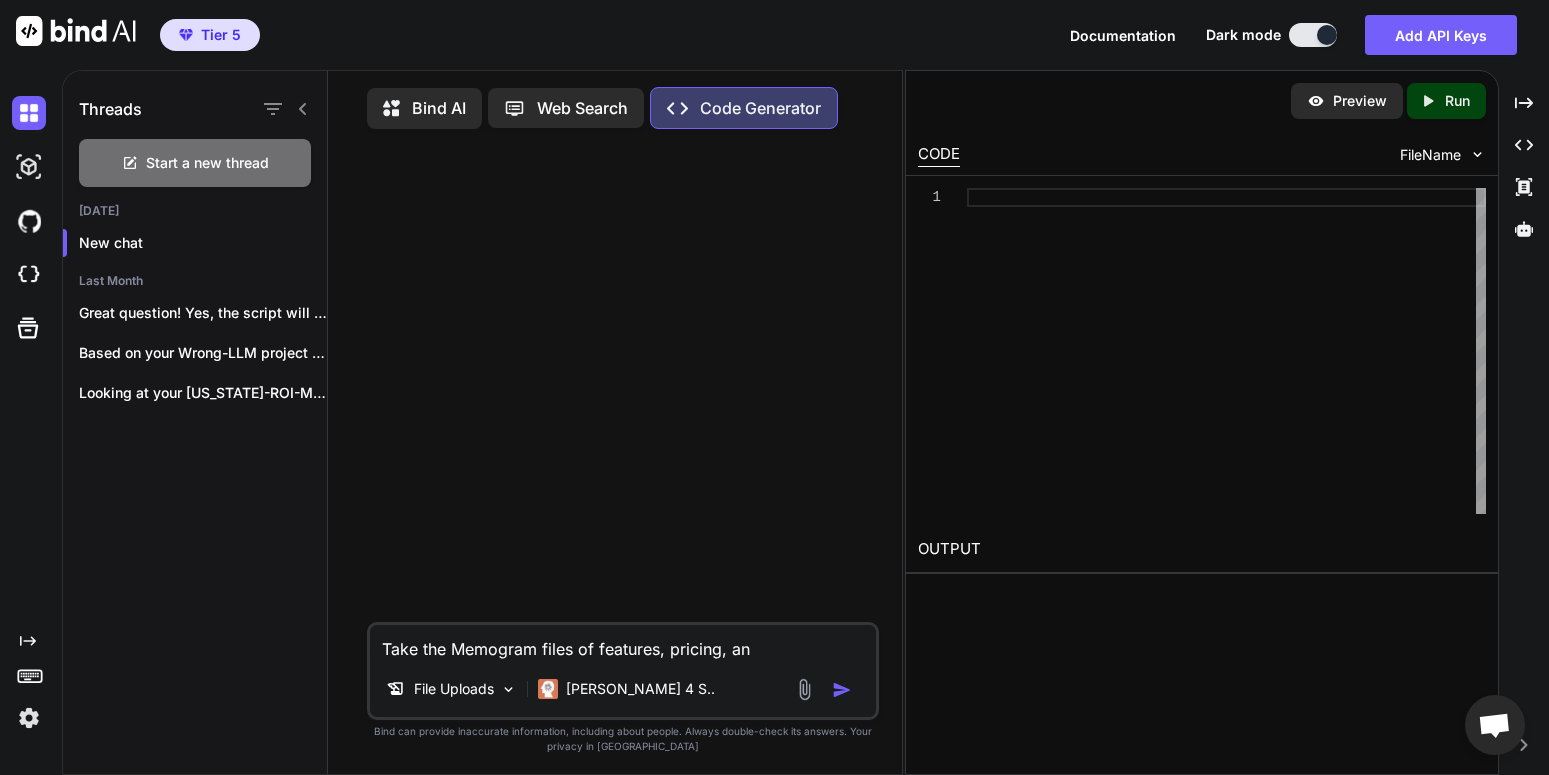 type on "x" 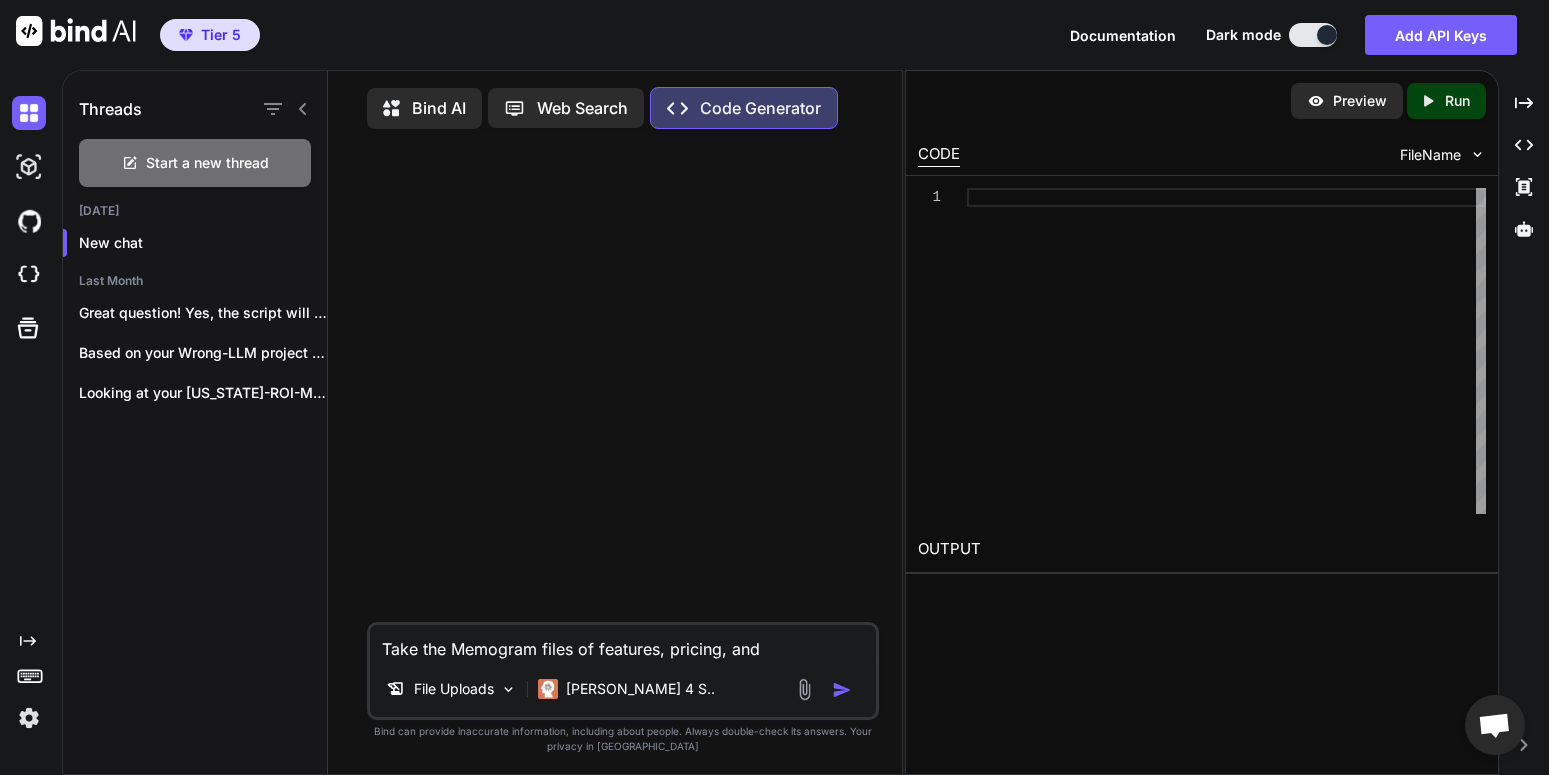 type on "Take the Memogram files of features, pricing, and" 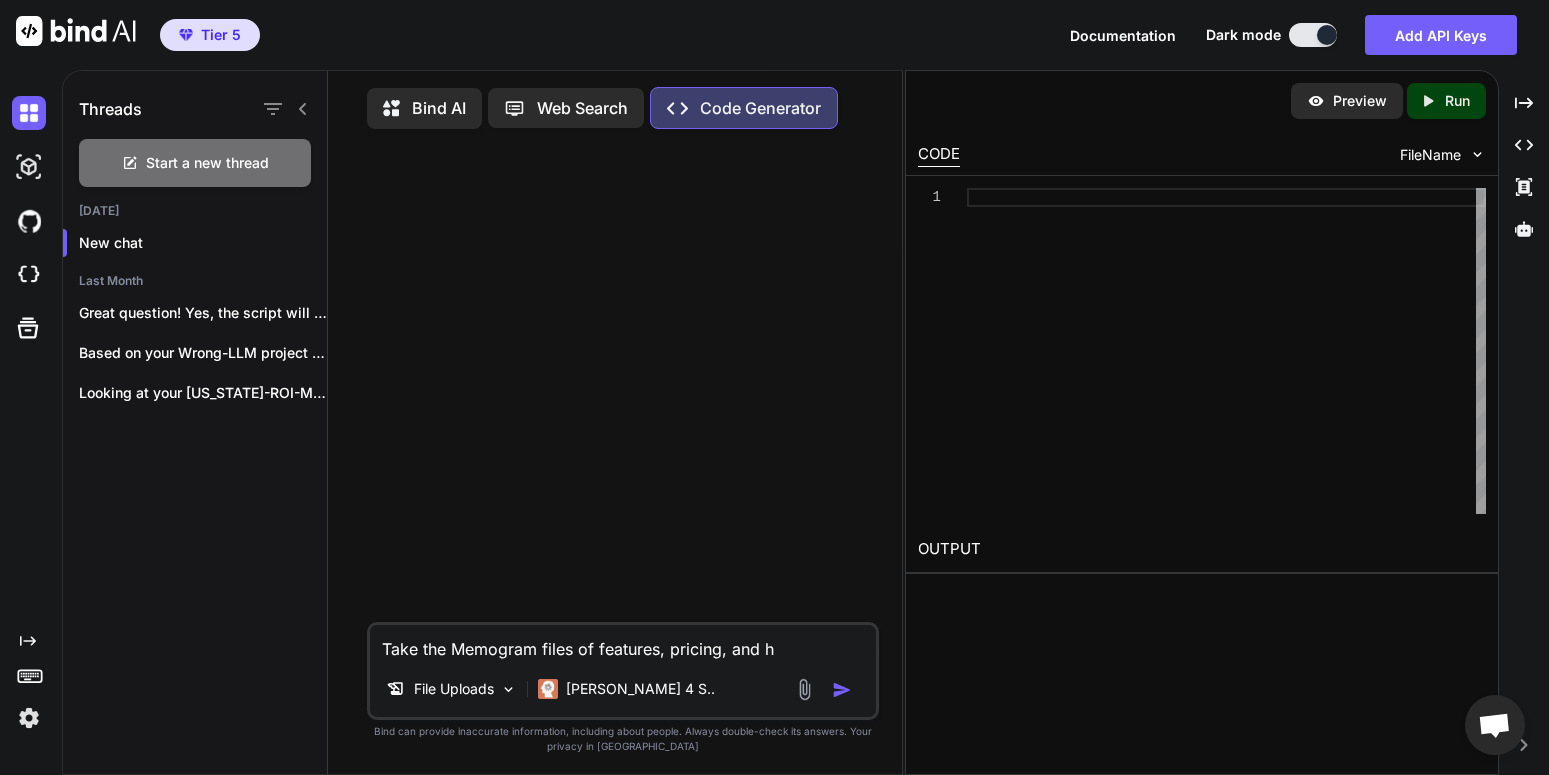 type on "x" 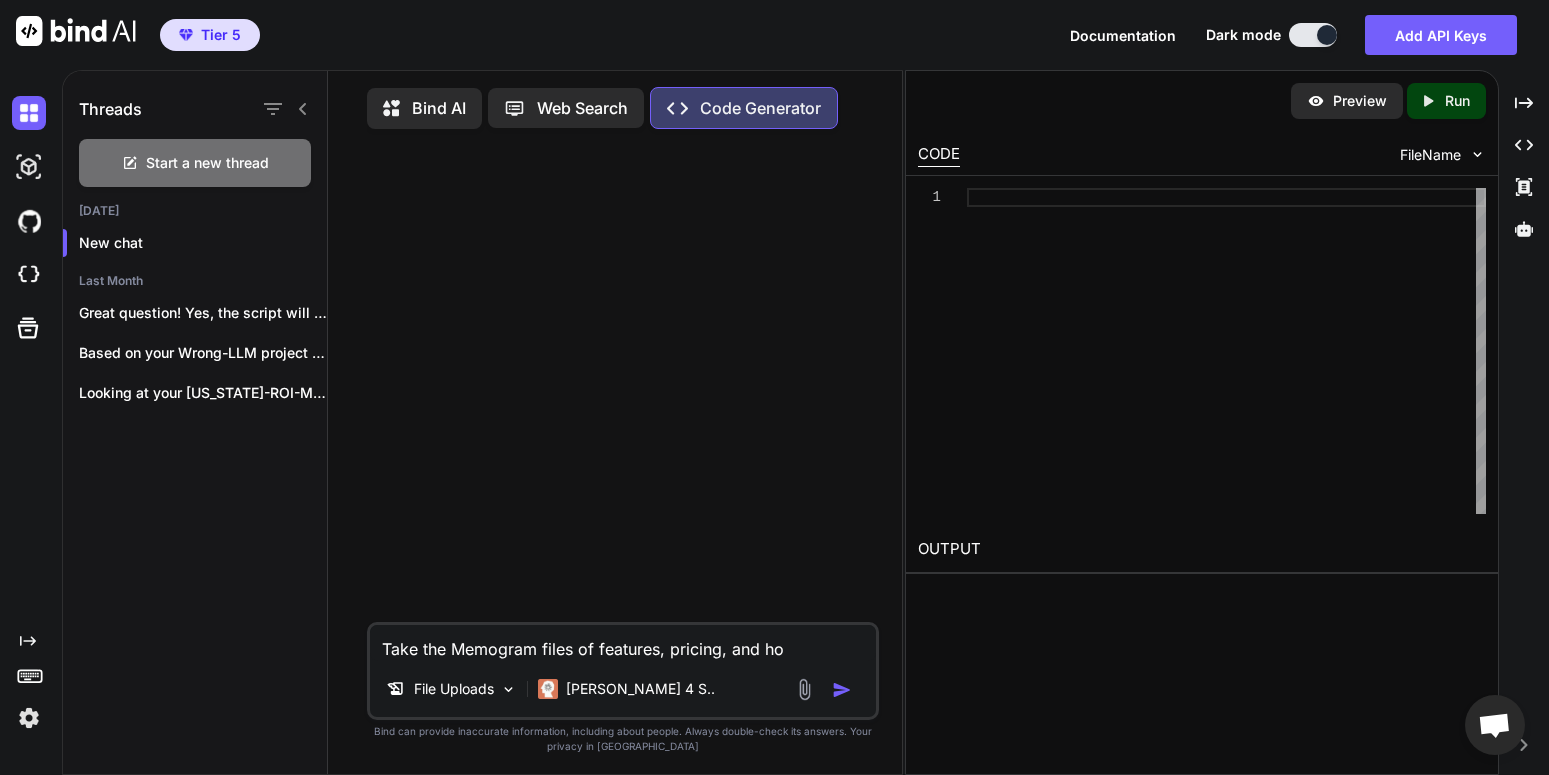 type on "x" 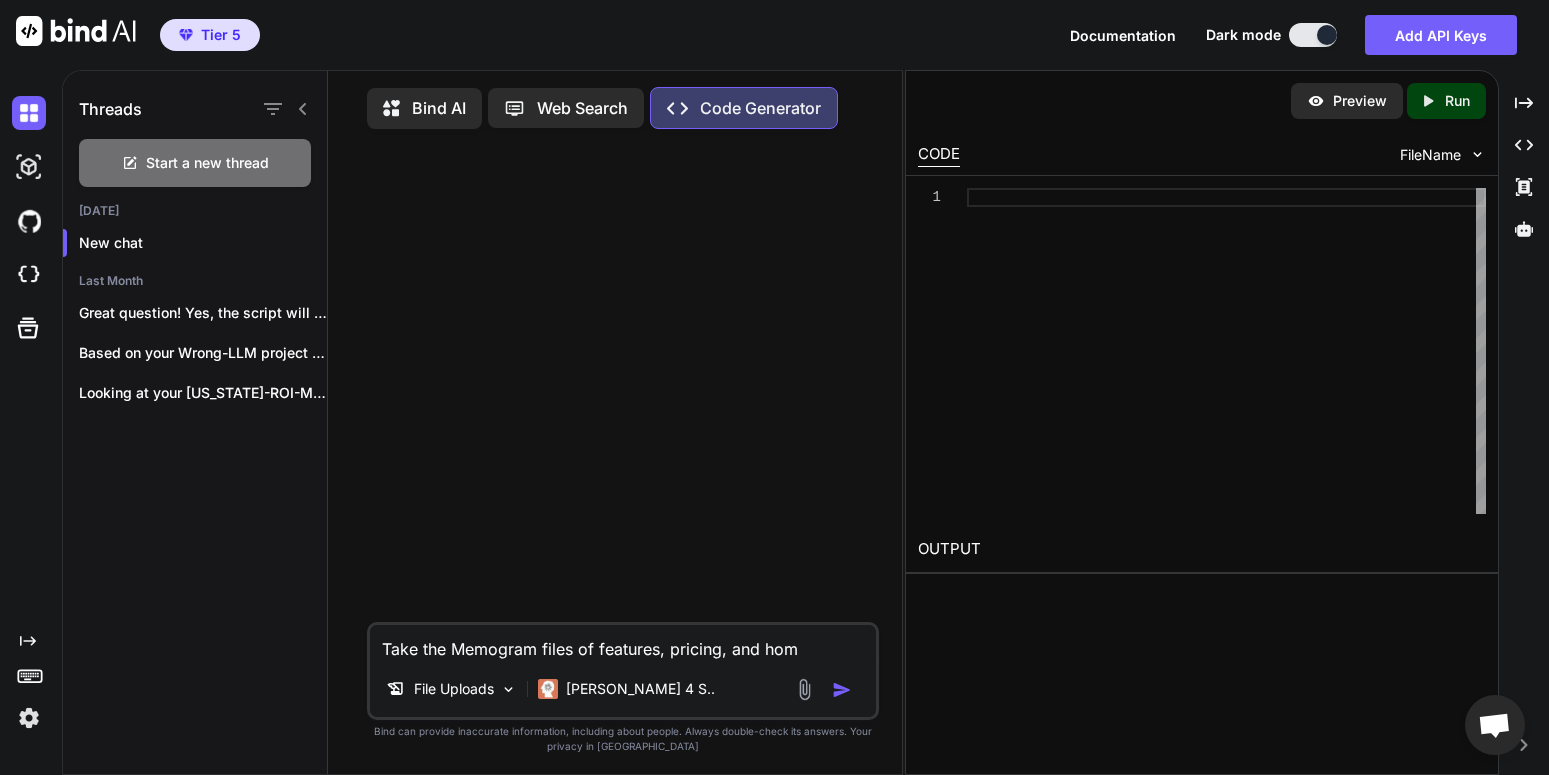 type on "x" 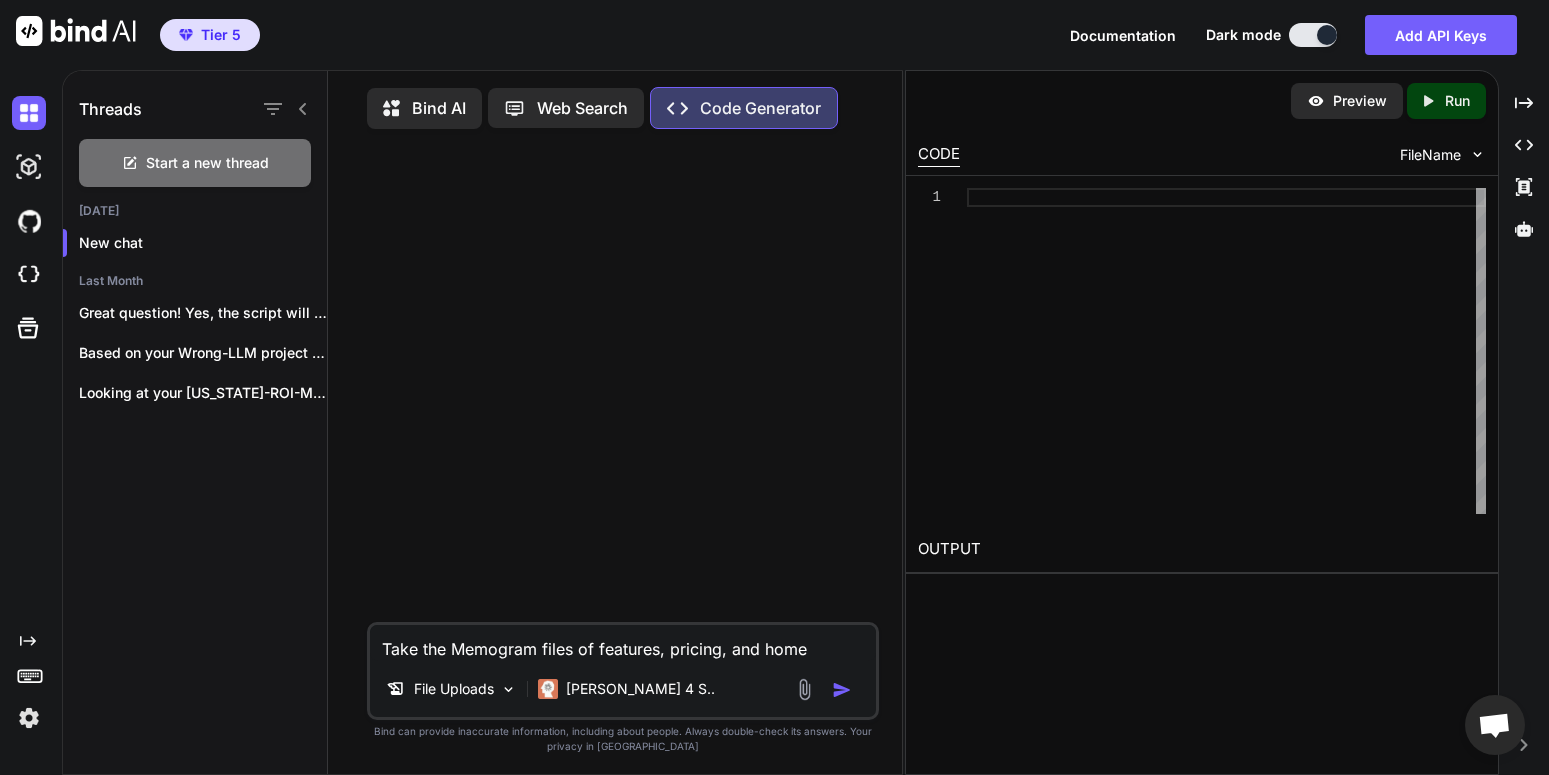 type on "x" 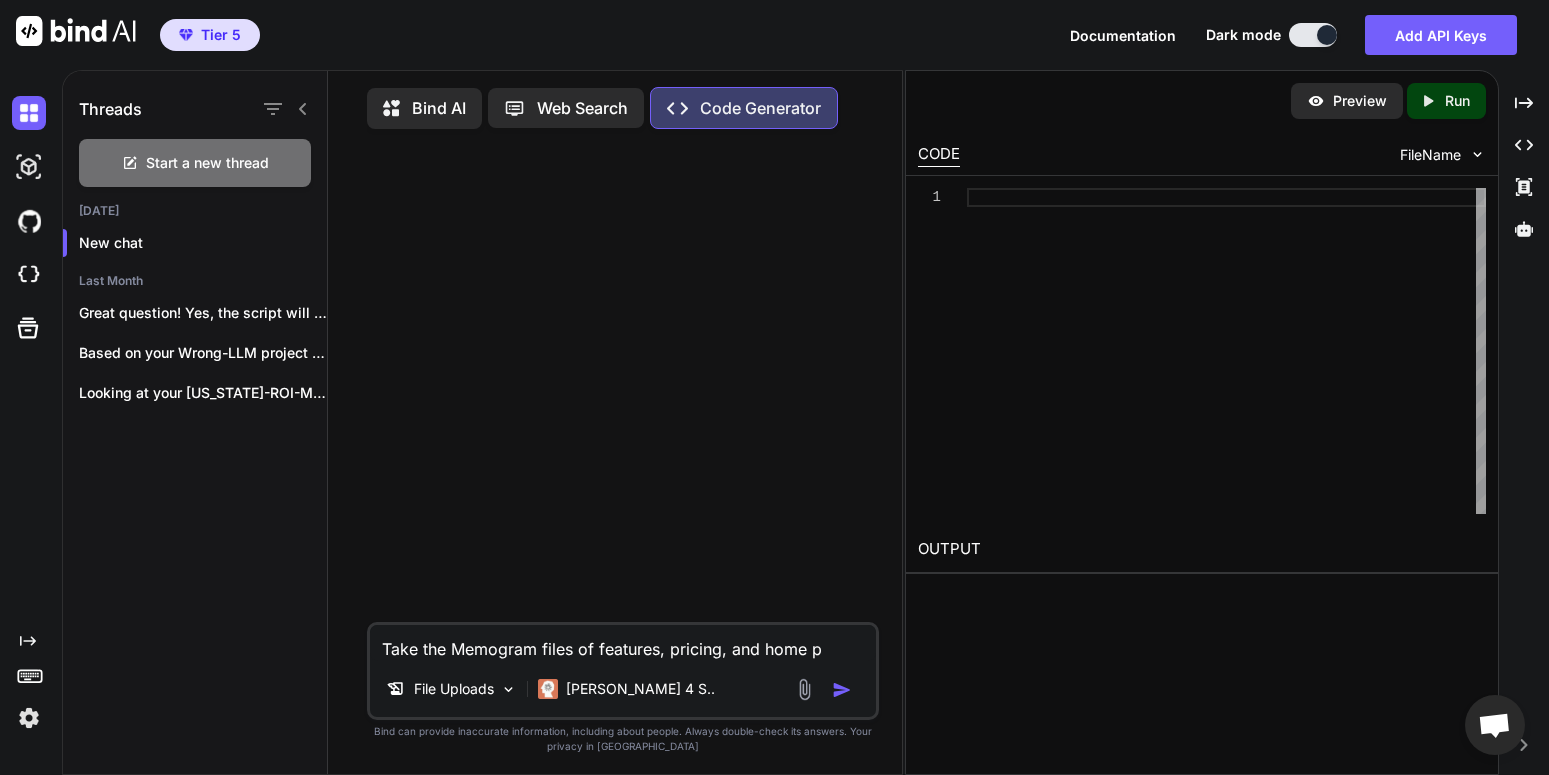 type on "x" 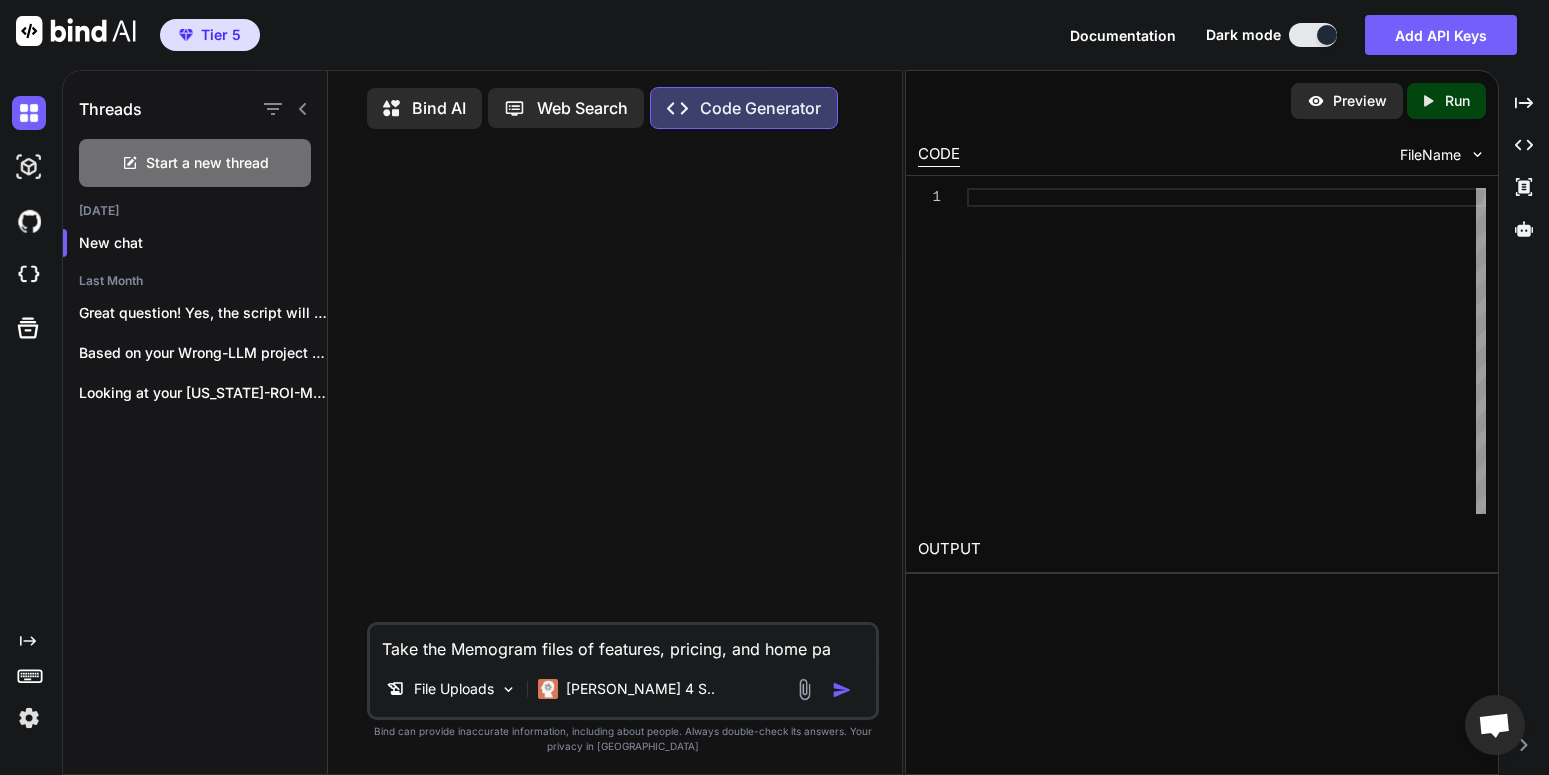 type on "x" 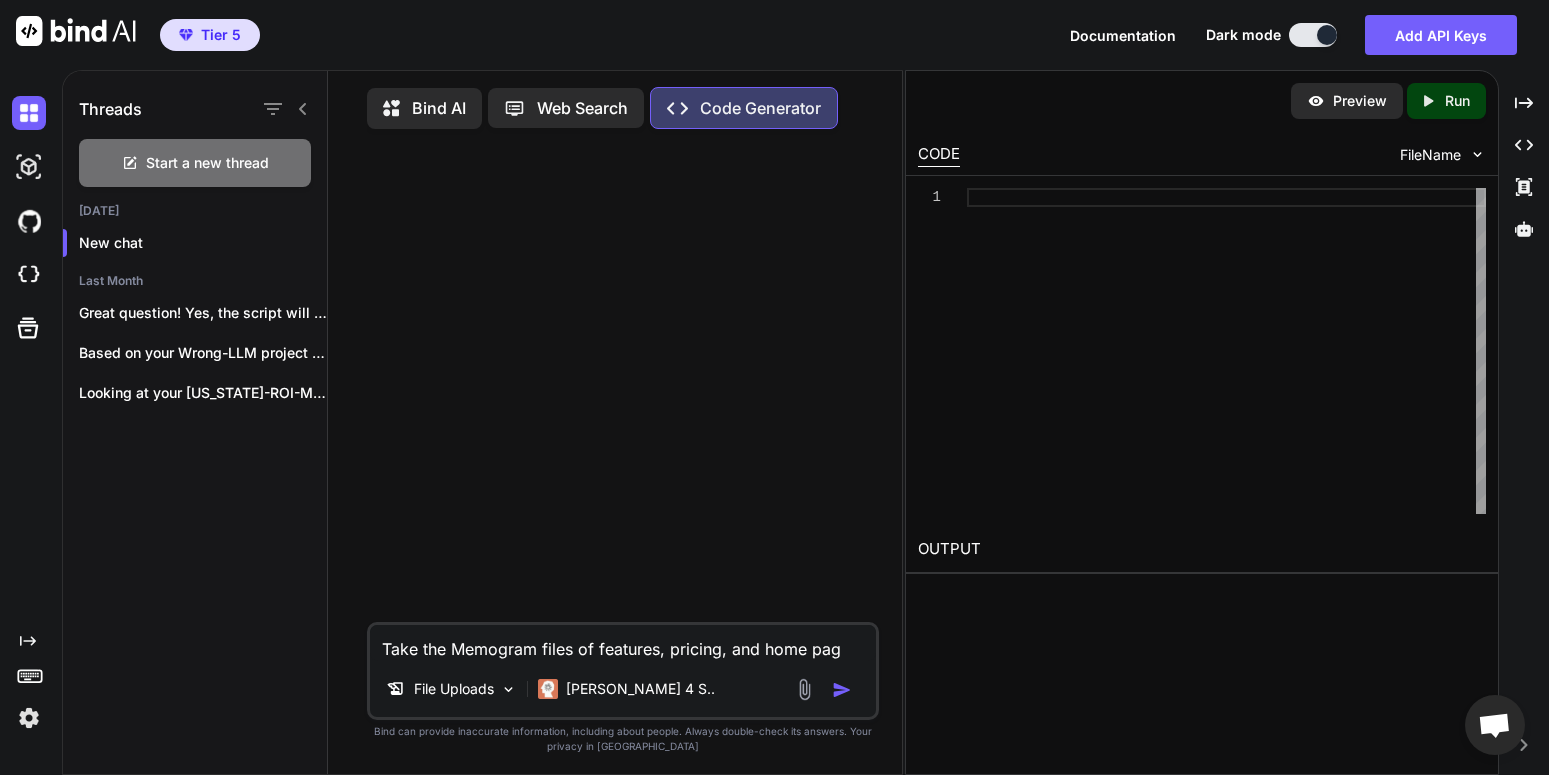 type on "x" 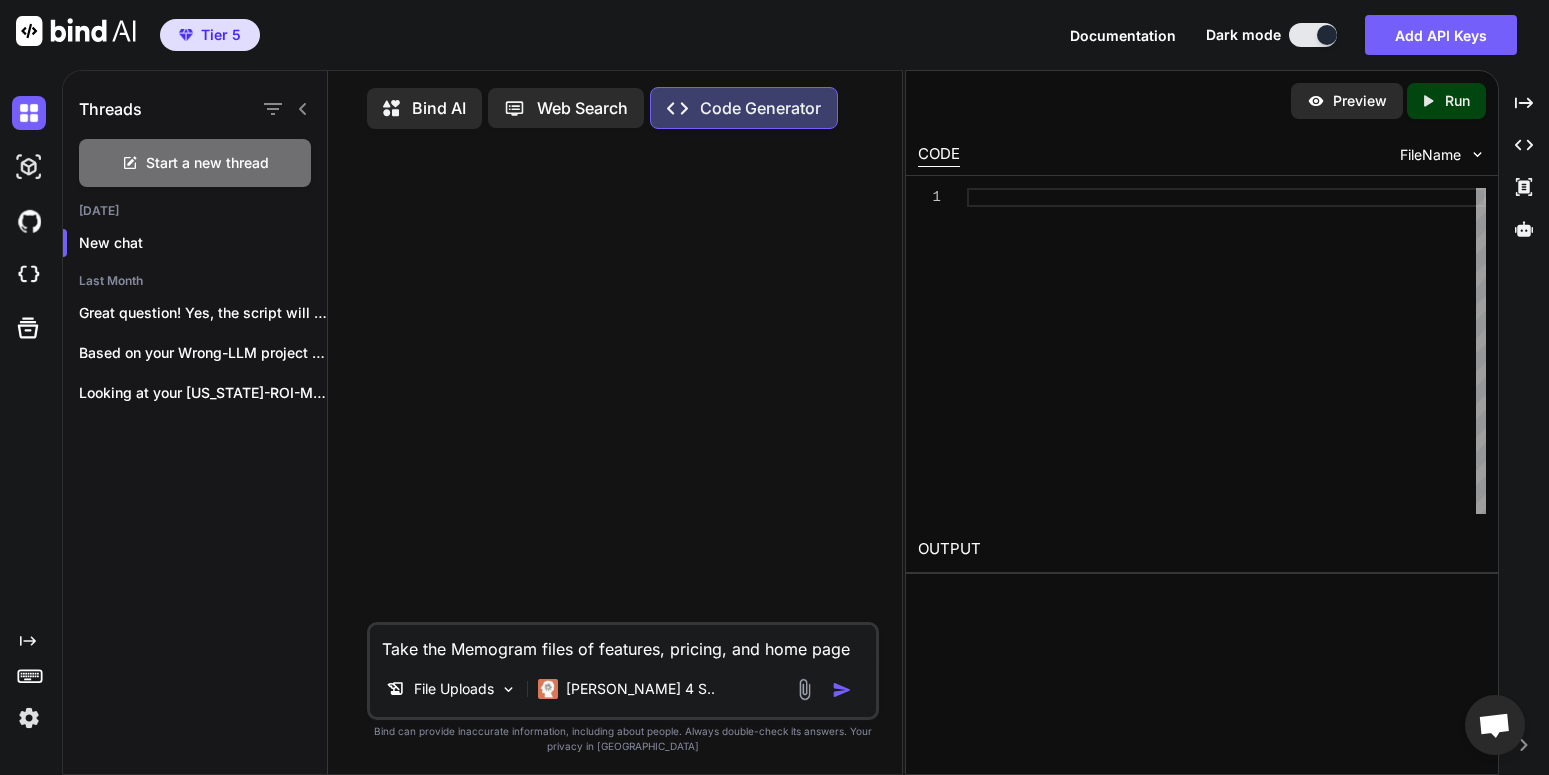 type on "x" 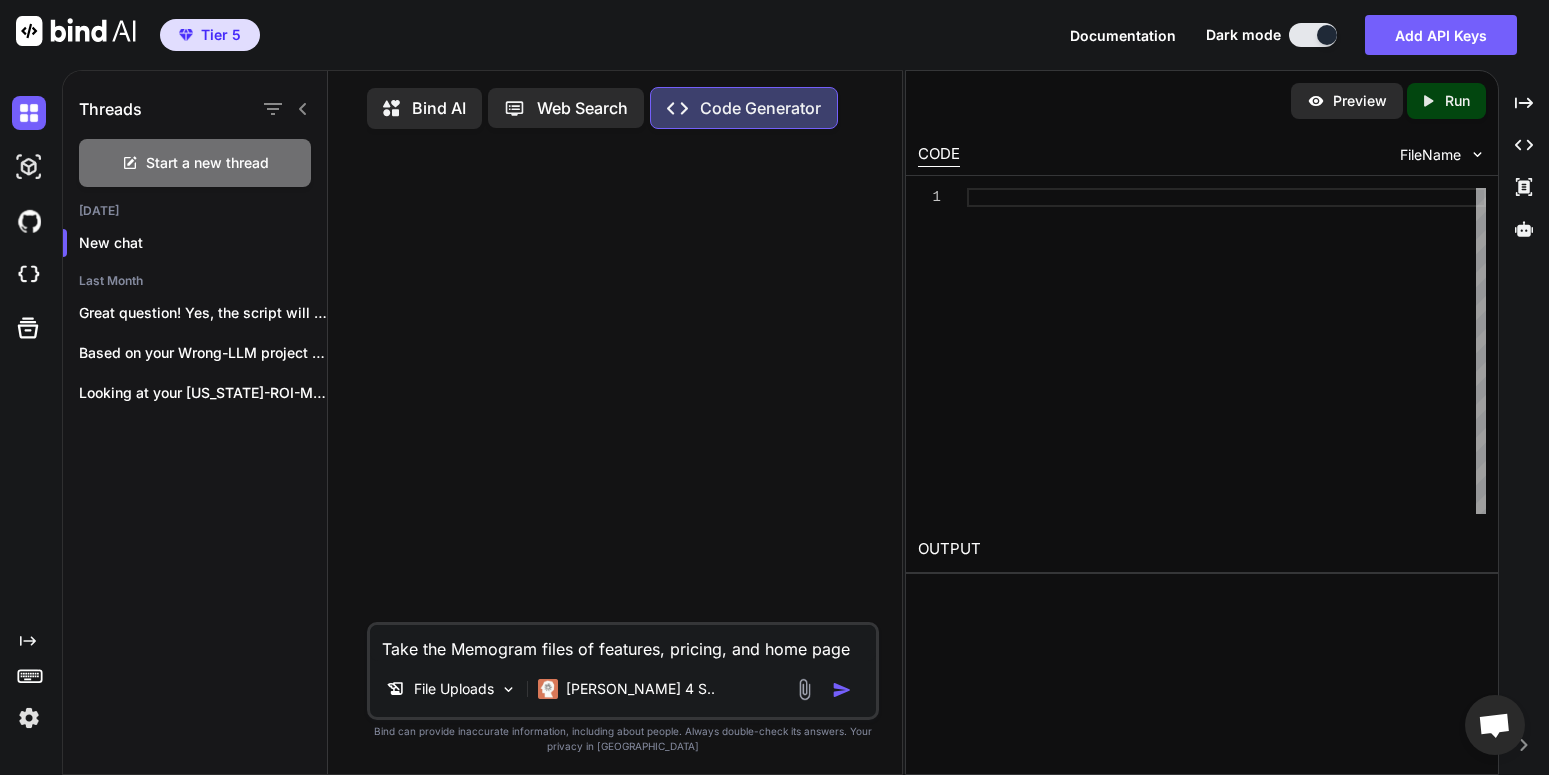type on "x" 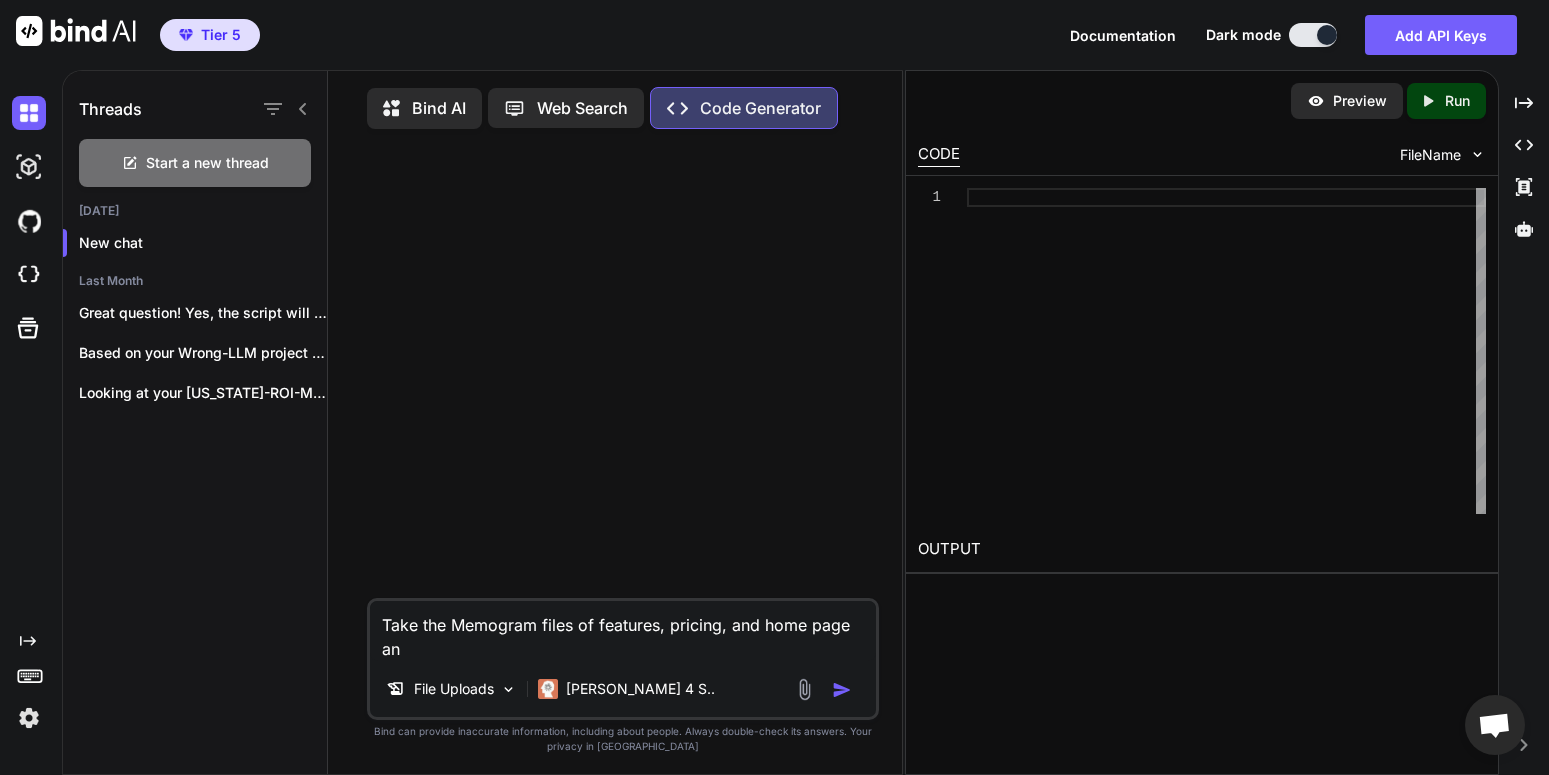 type on "x" 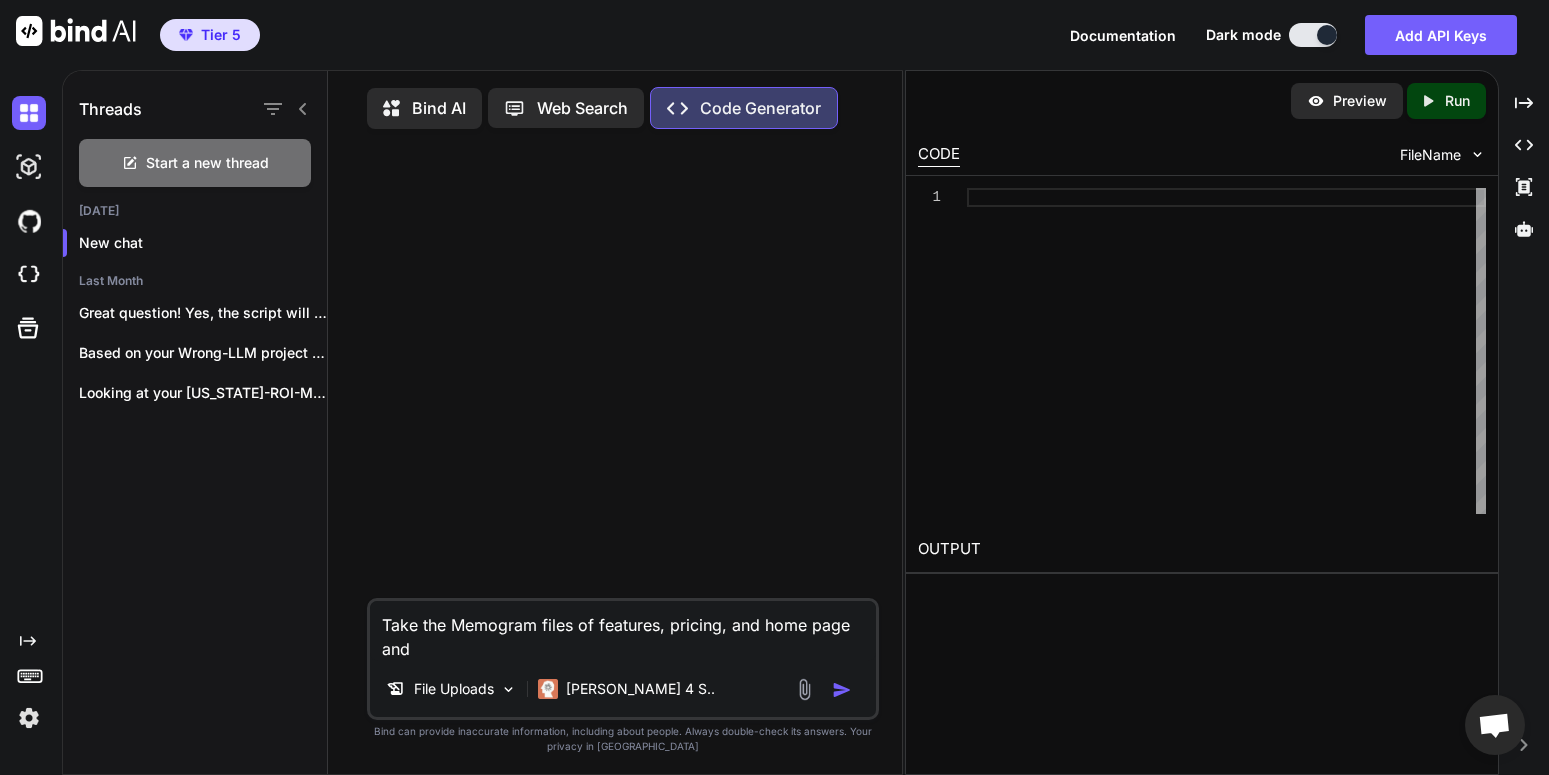type on "x" 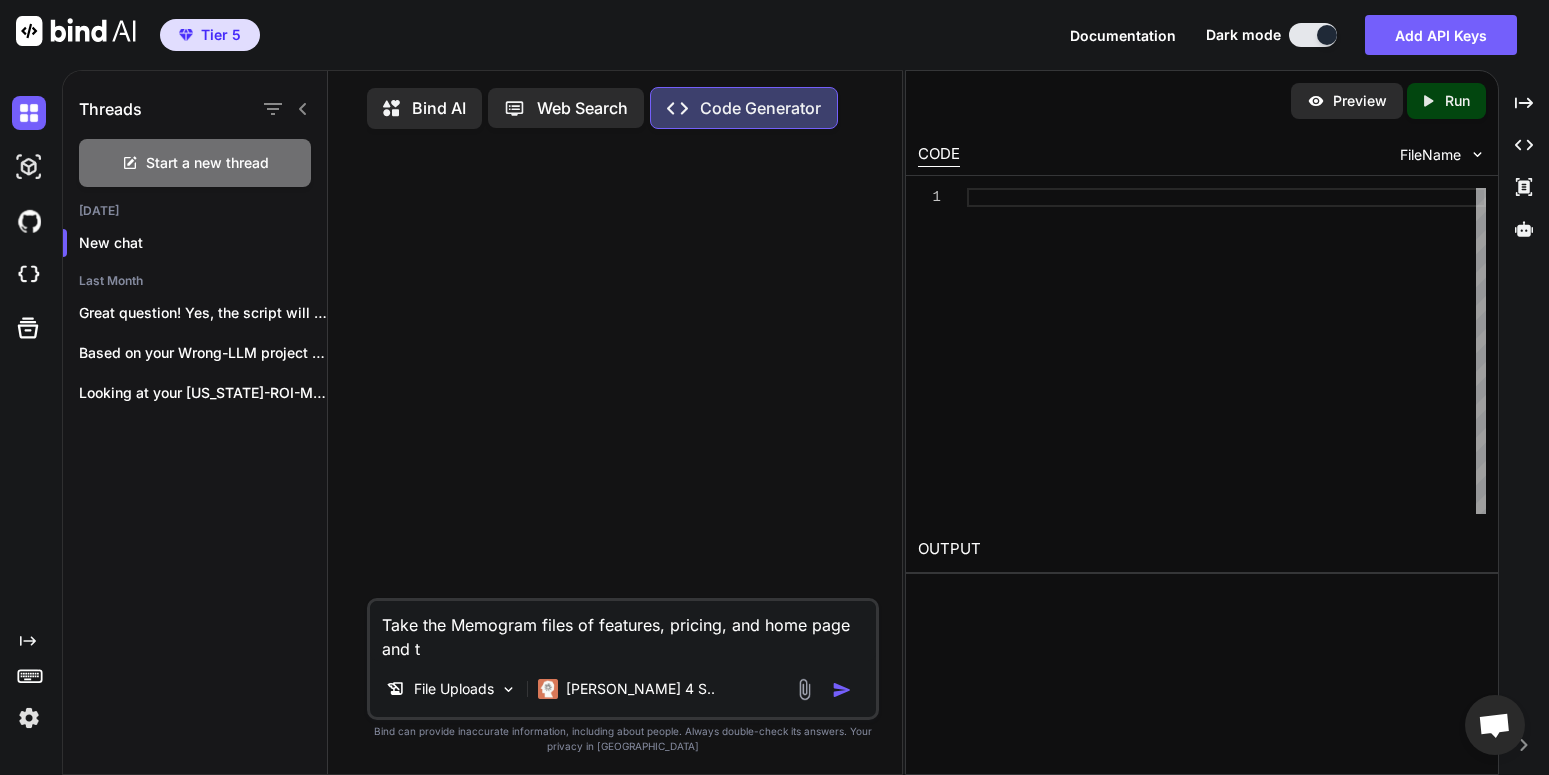 type on "x" 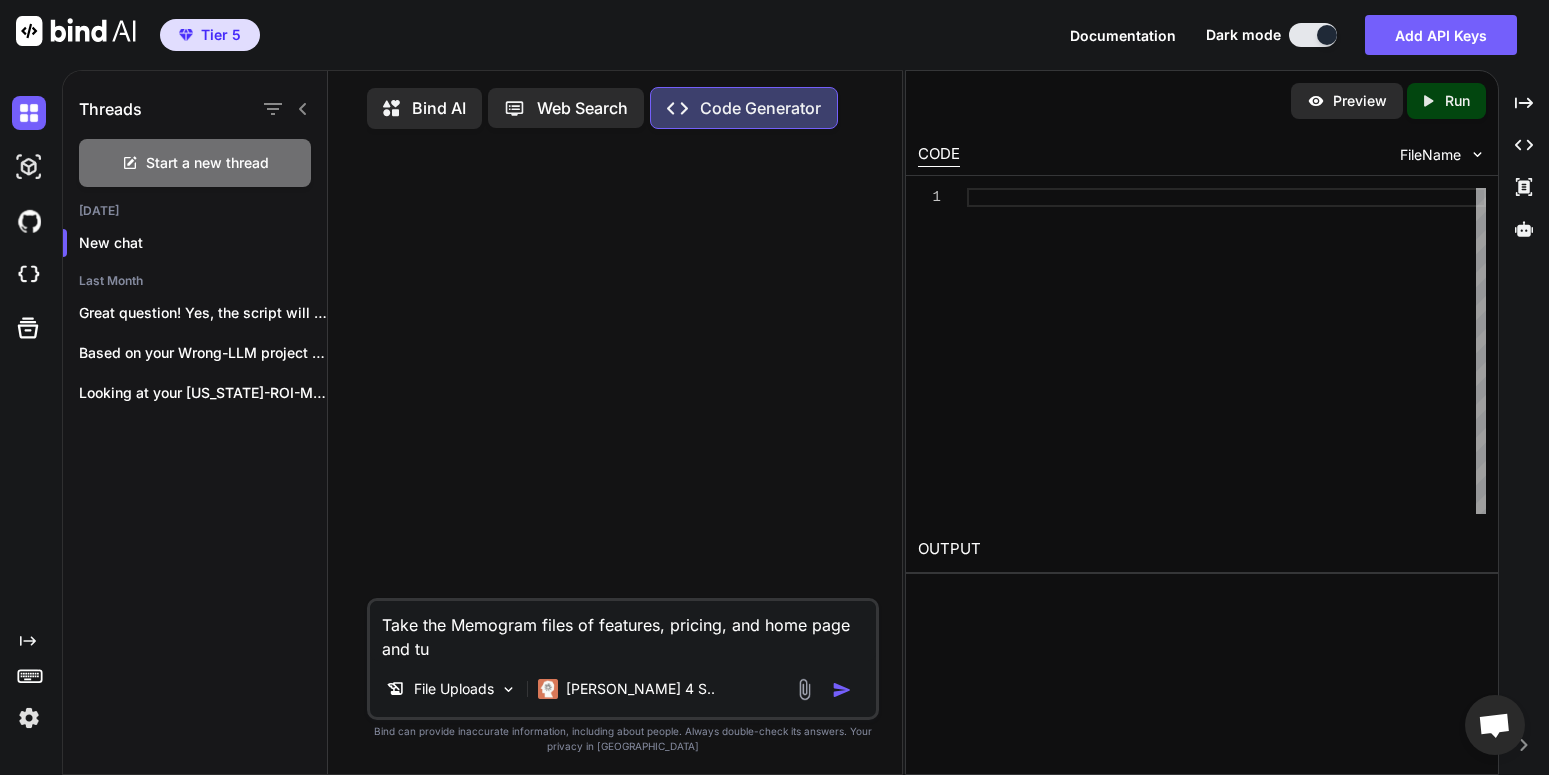 type on "x" 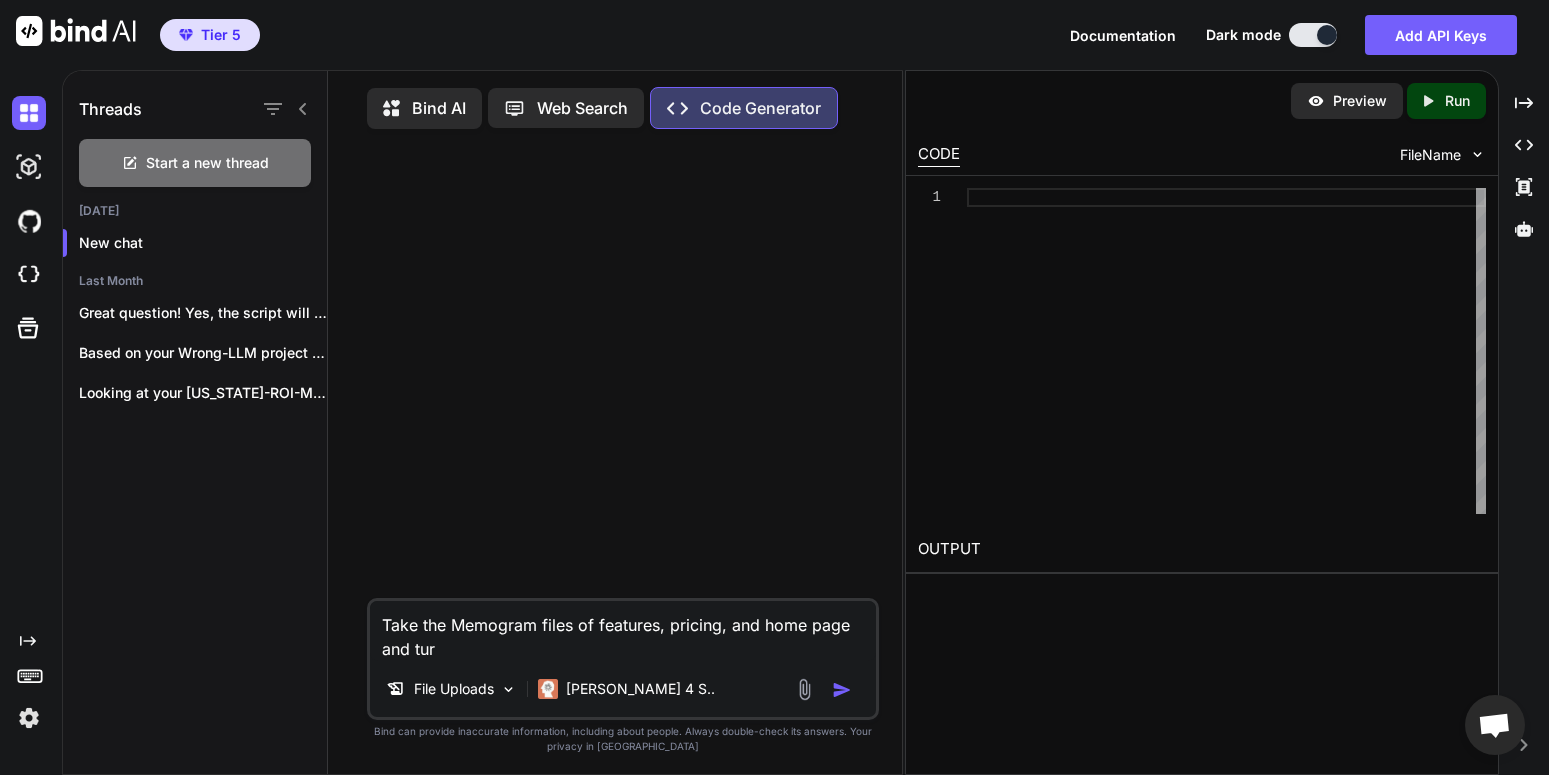 type on "x" 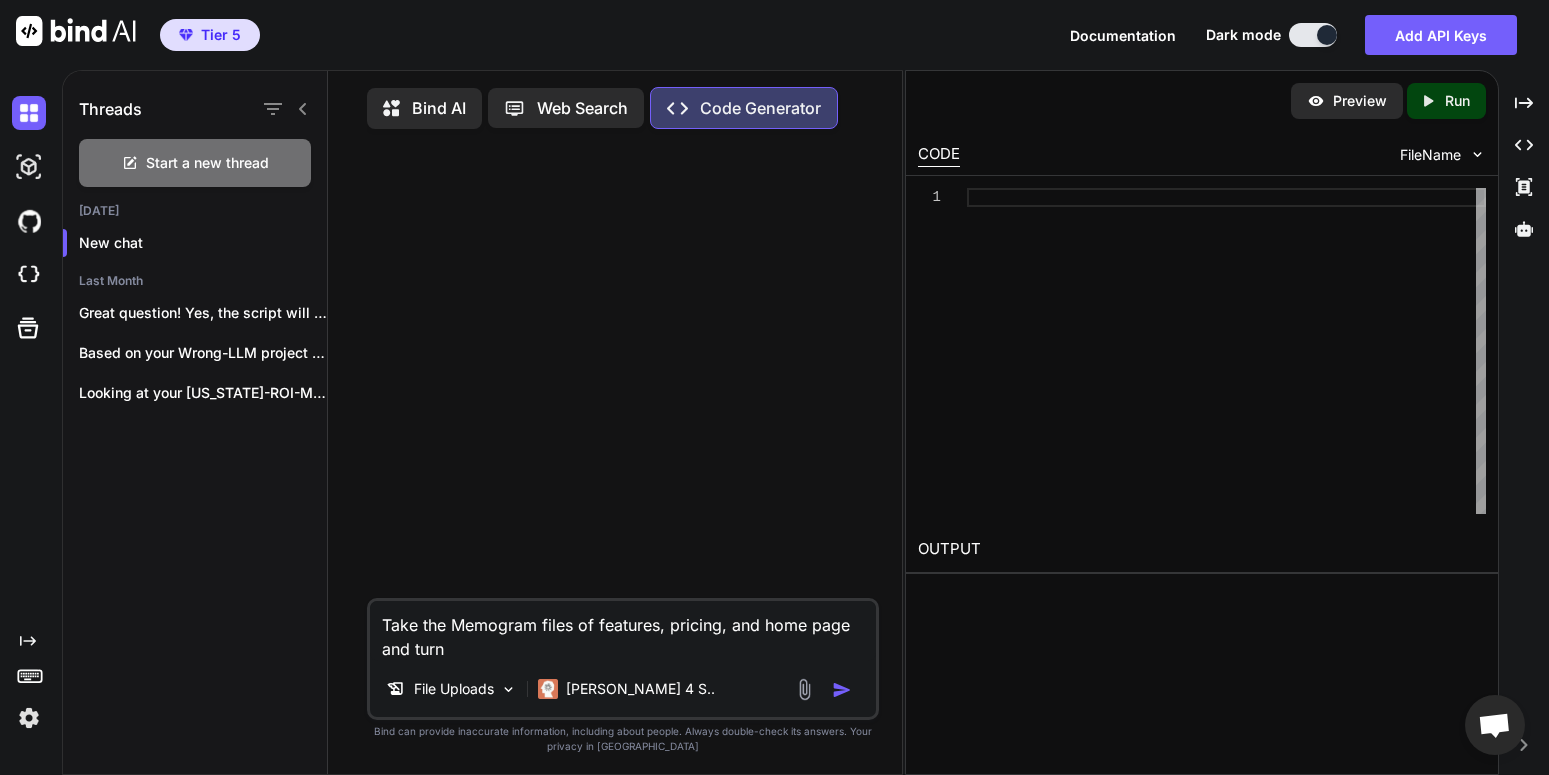 type on "x" 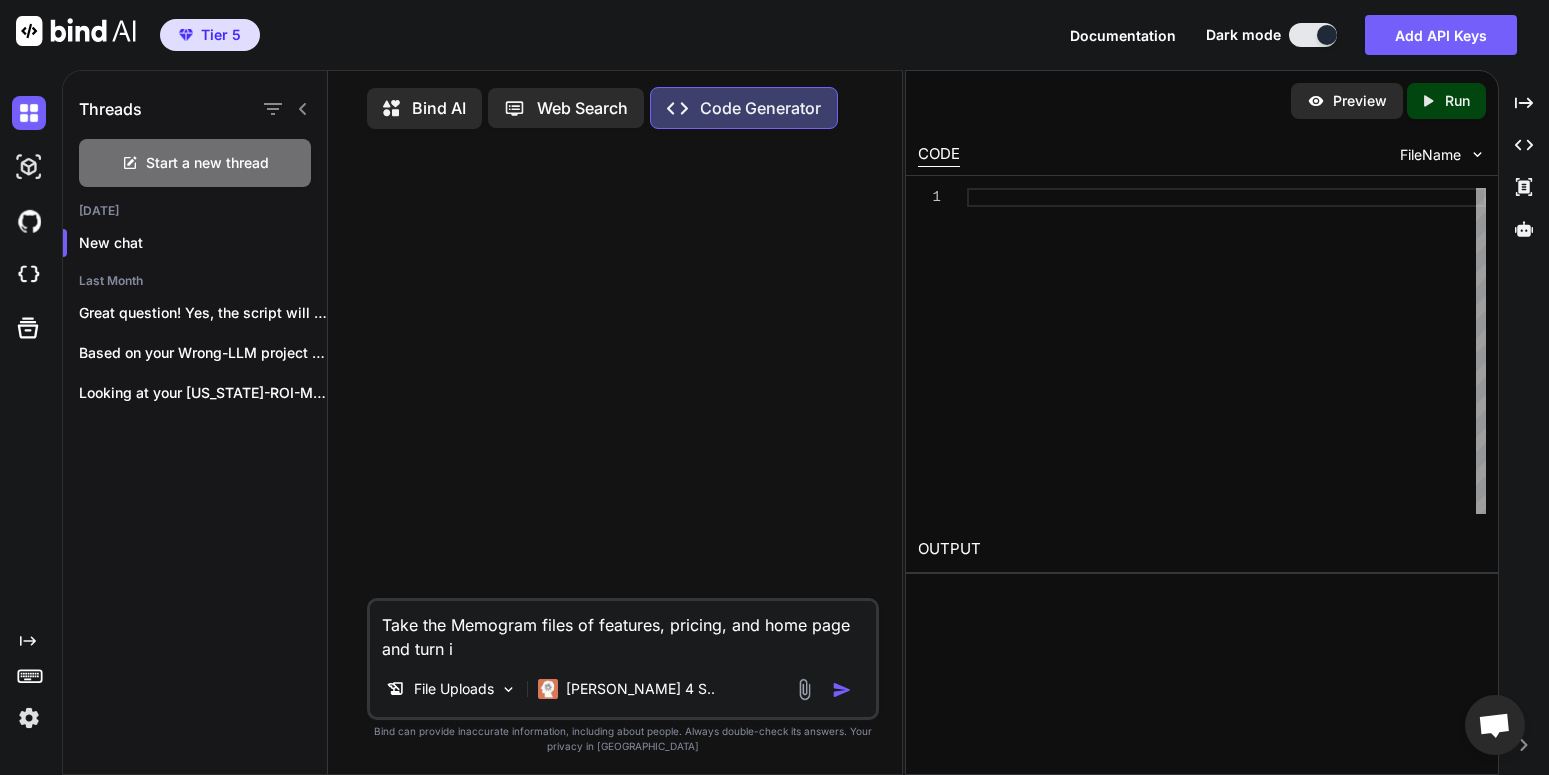 type on "x" 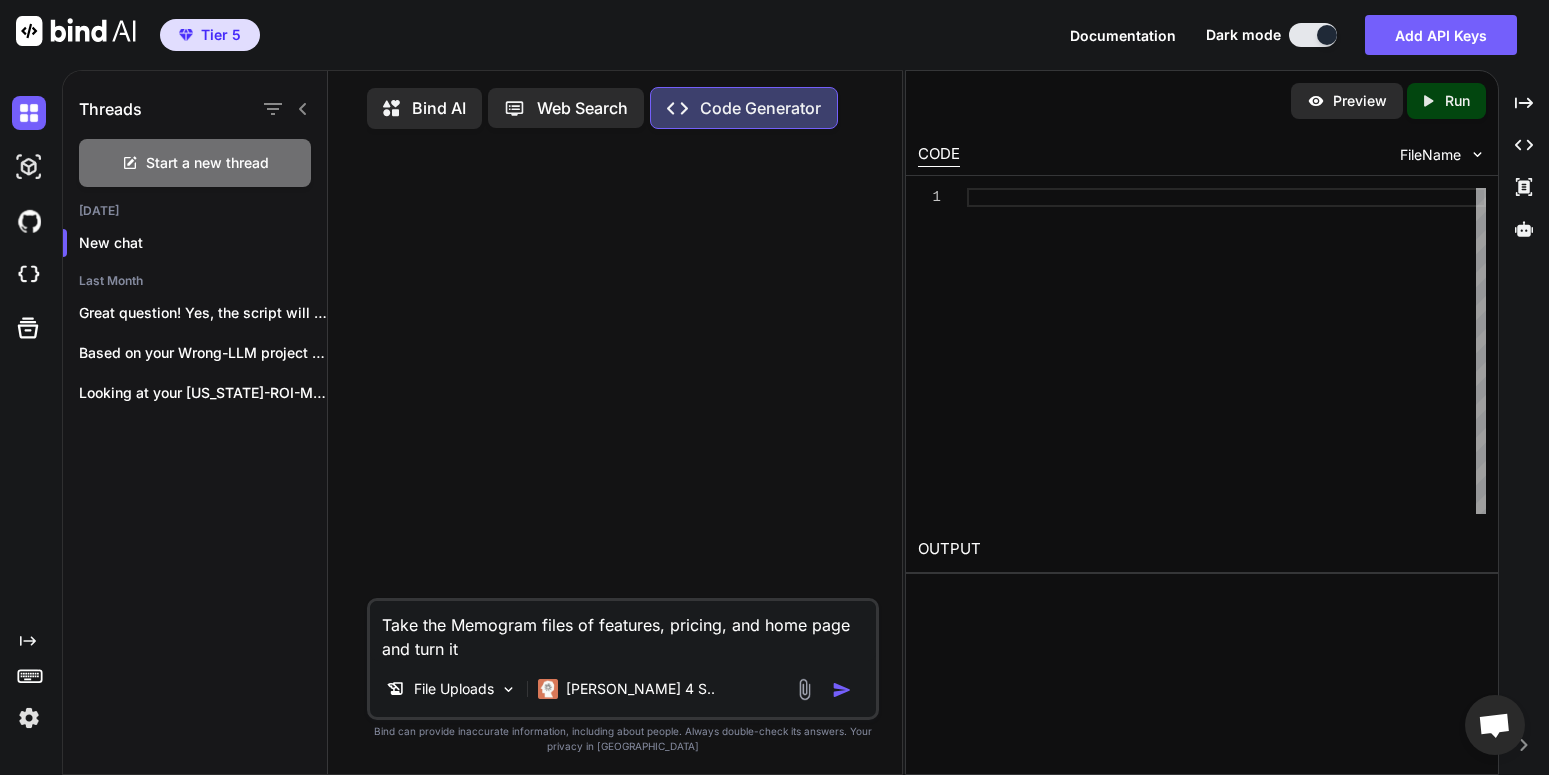 type on "x" 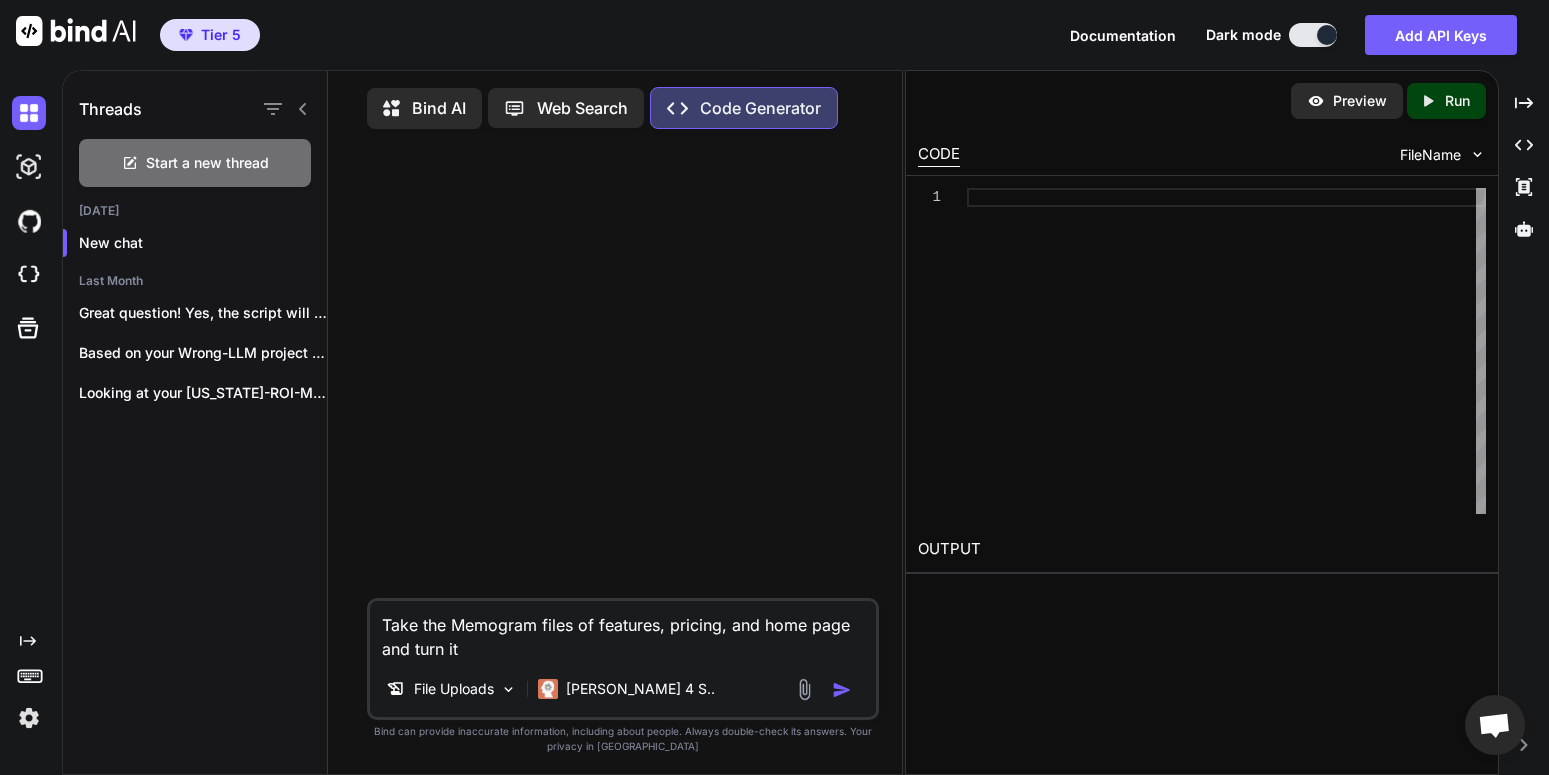 type on "x" 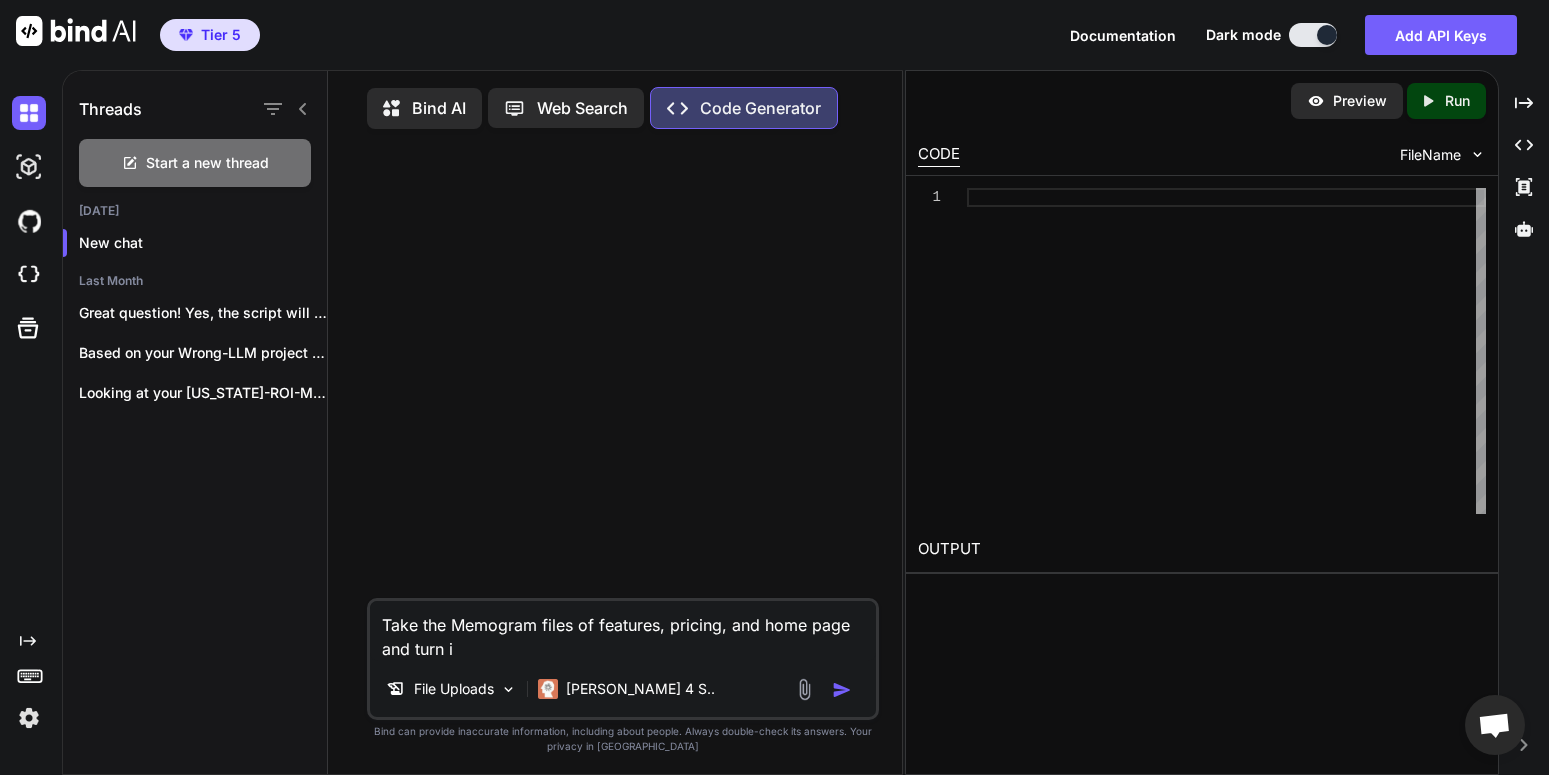 type on "x" 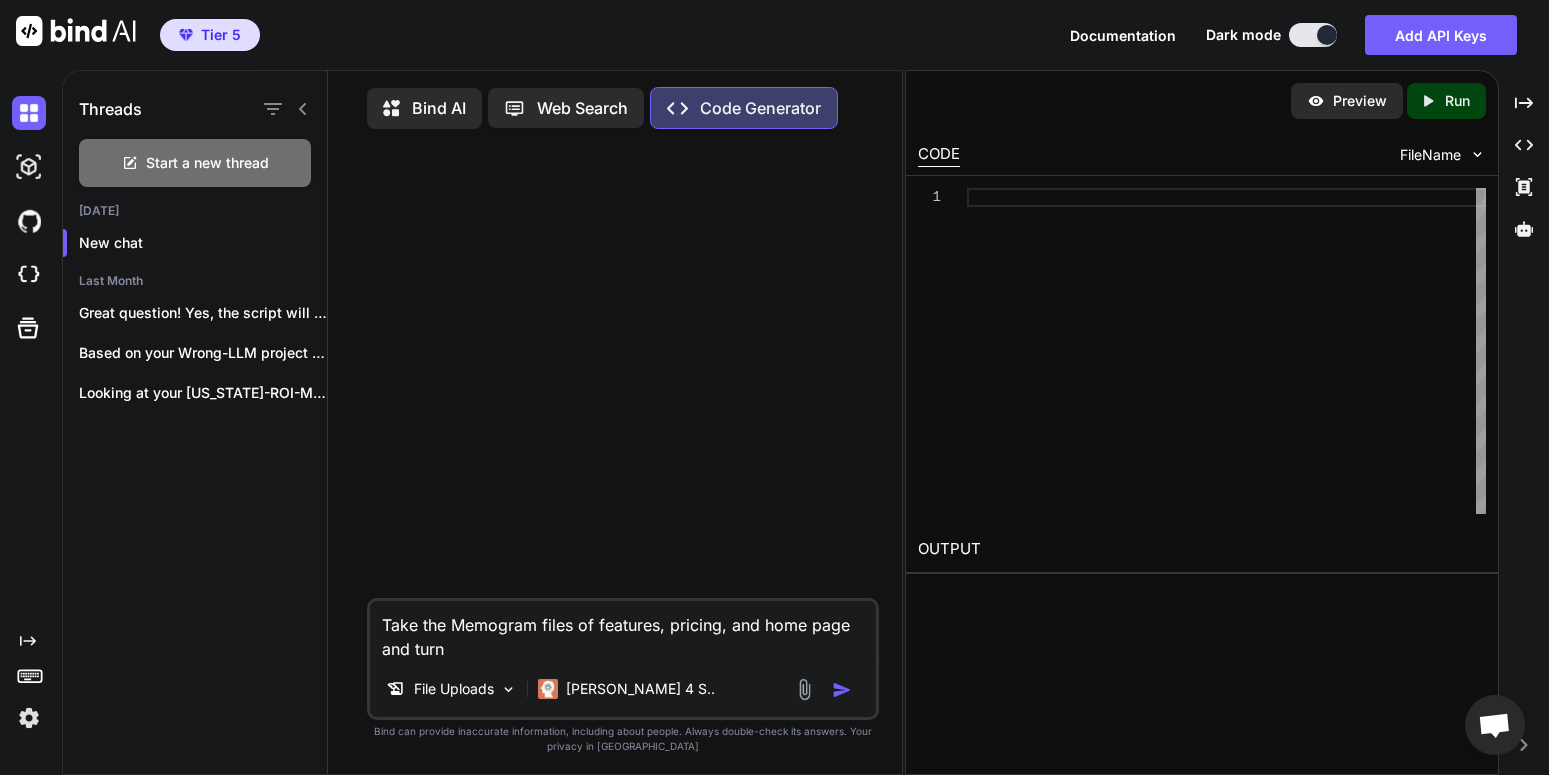 type on "x" 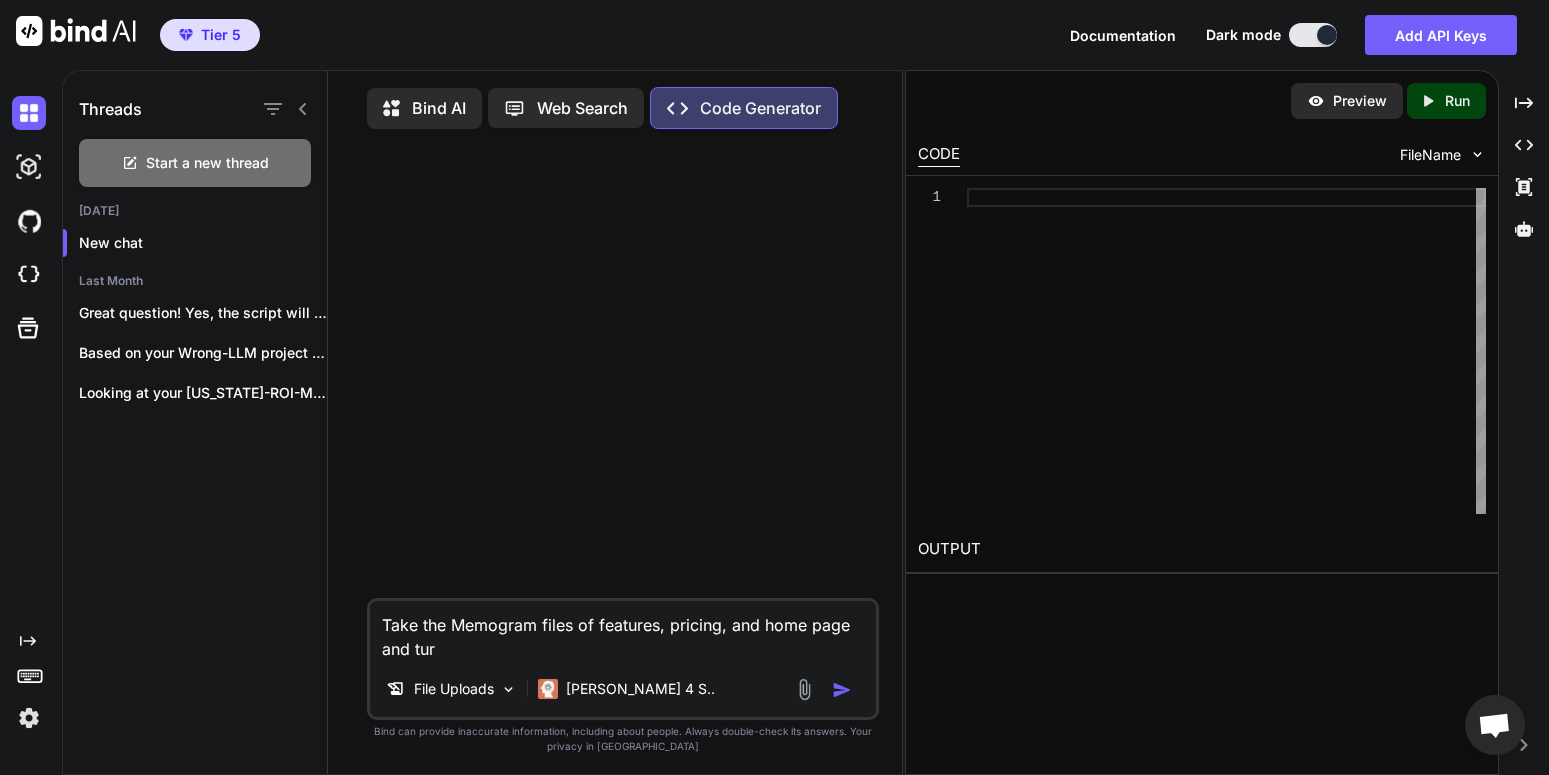 type on "x" 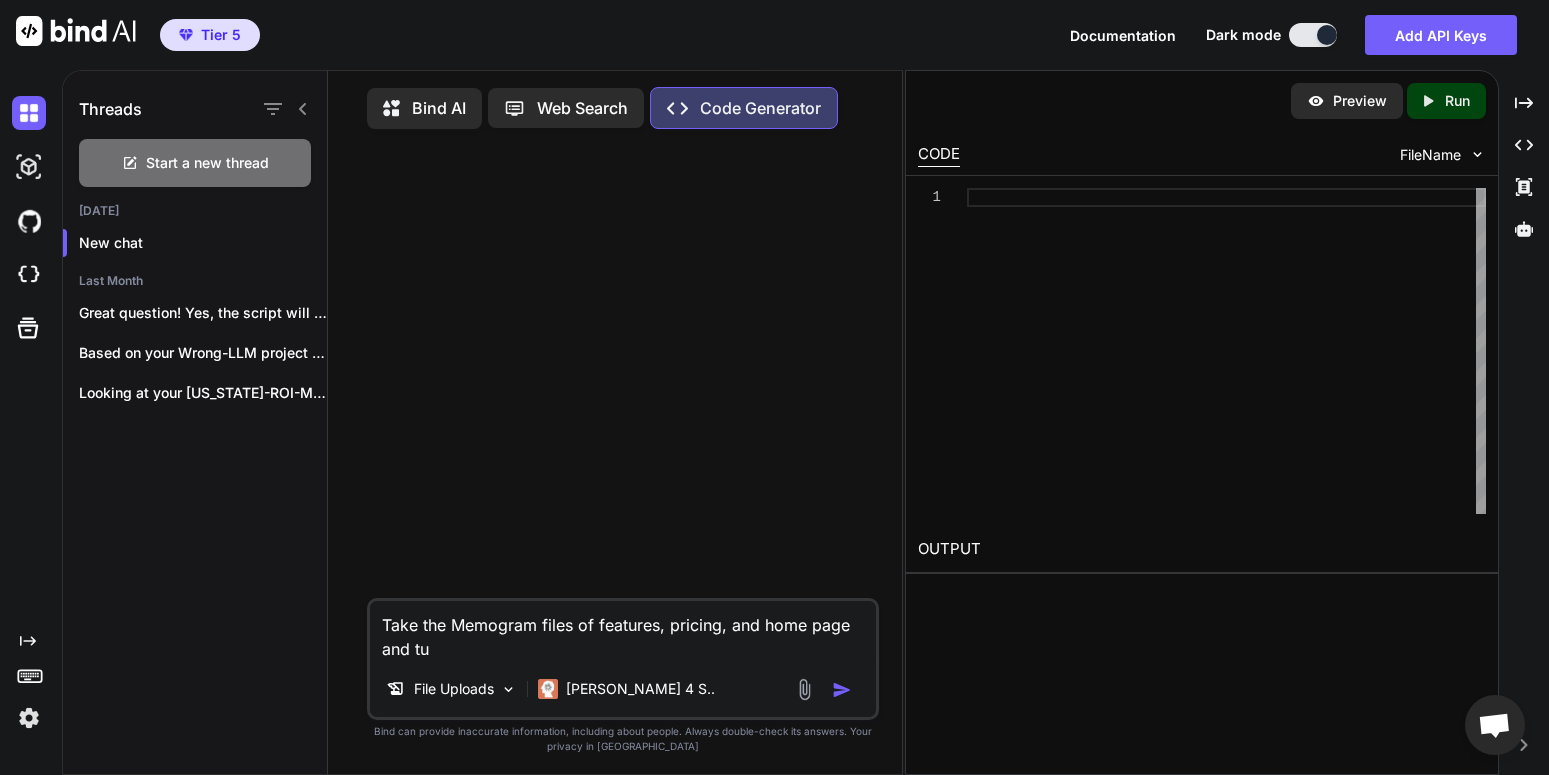 type on "x" 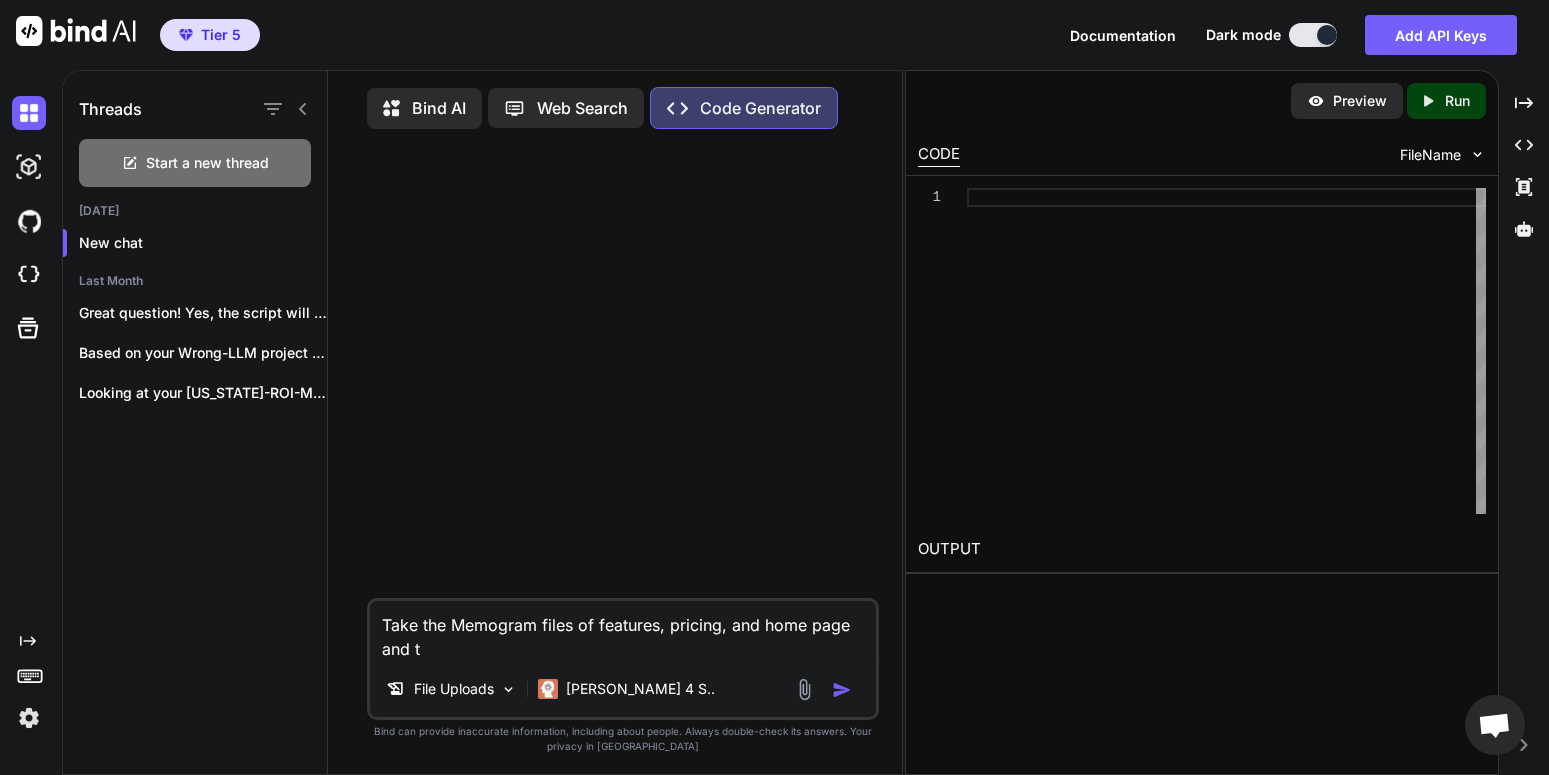 type on "x" 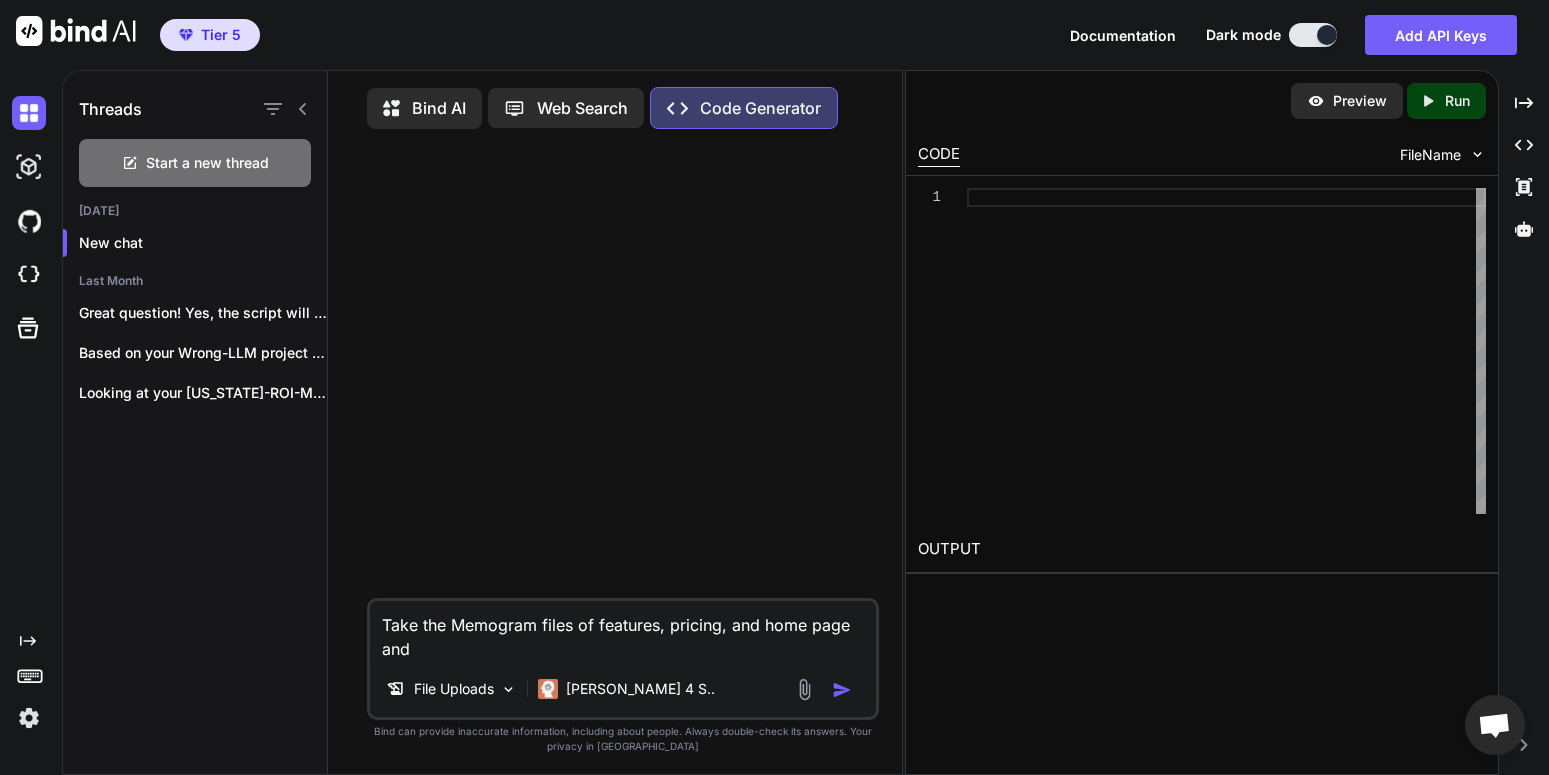type on "x" 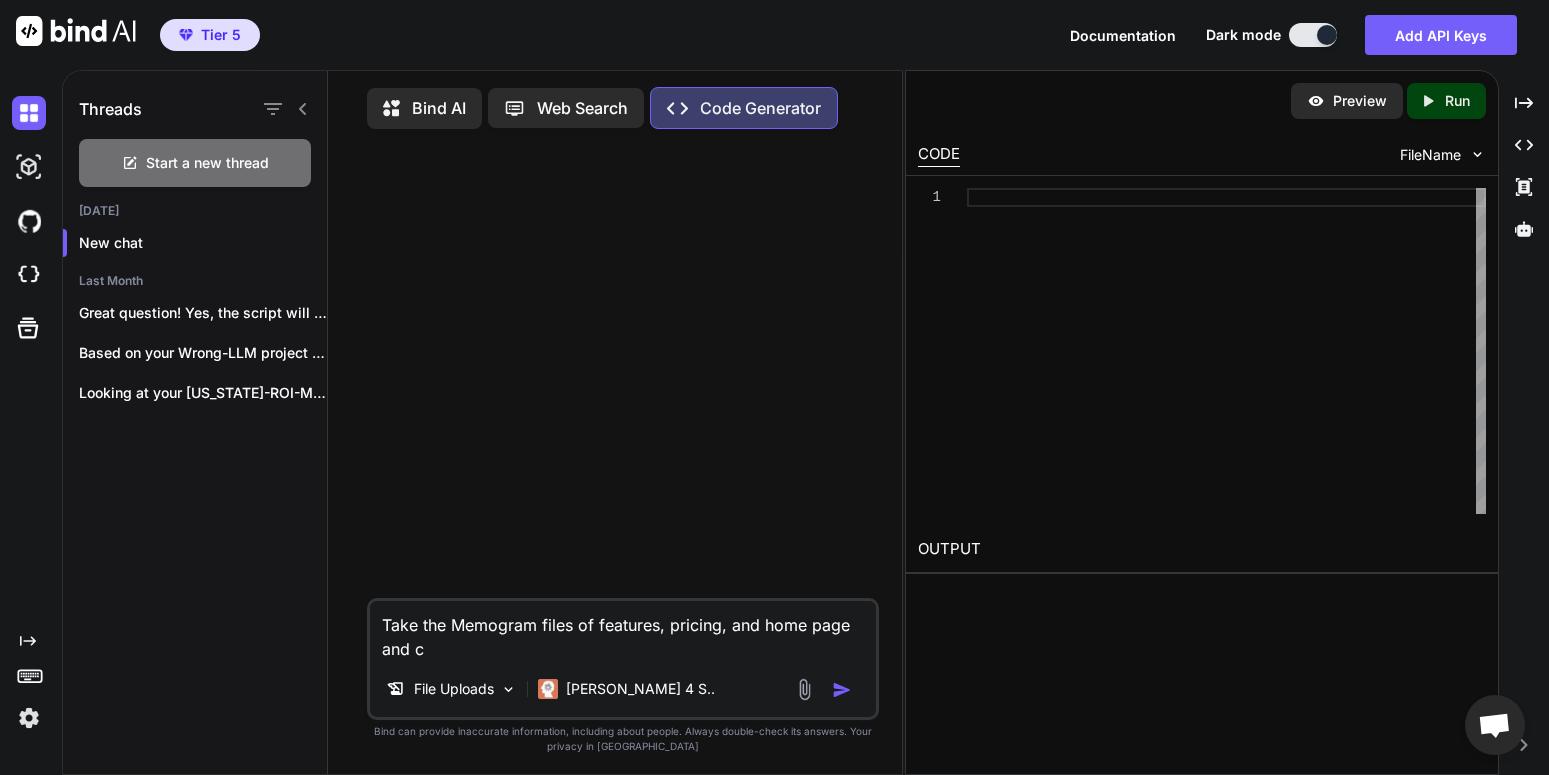 type on "x" 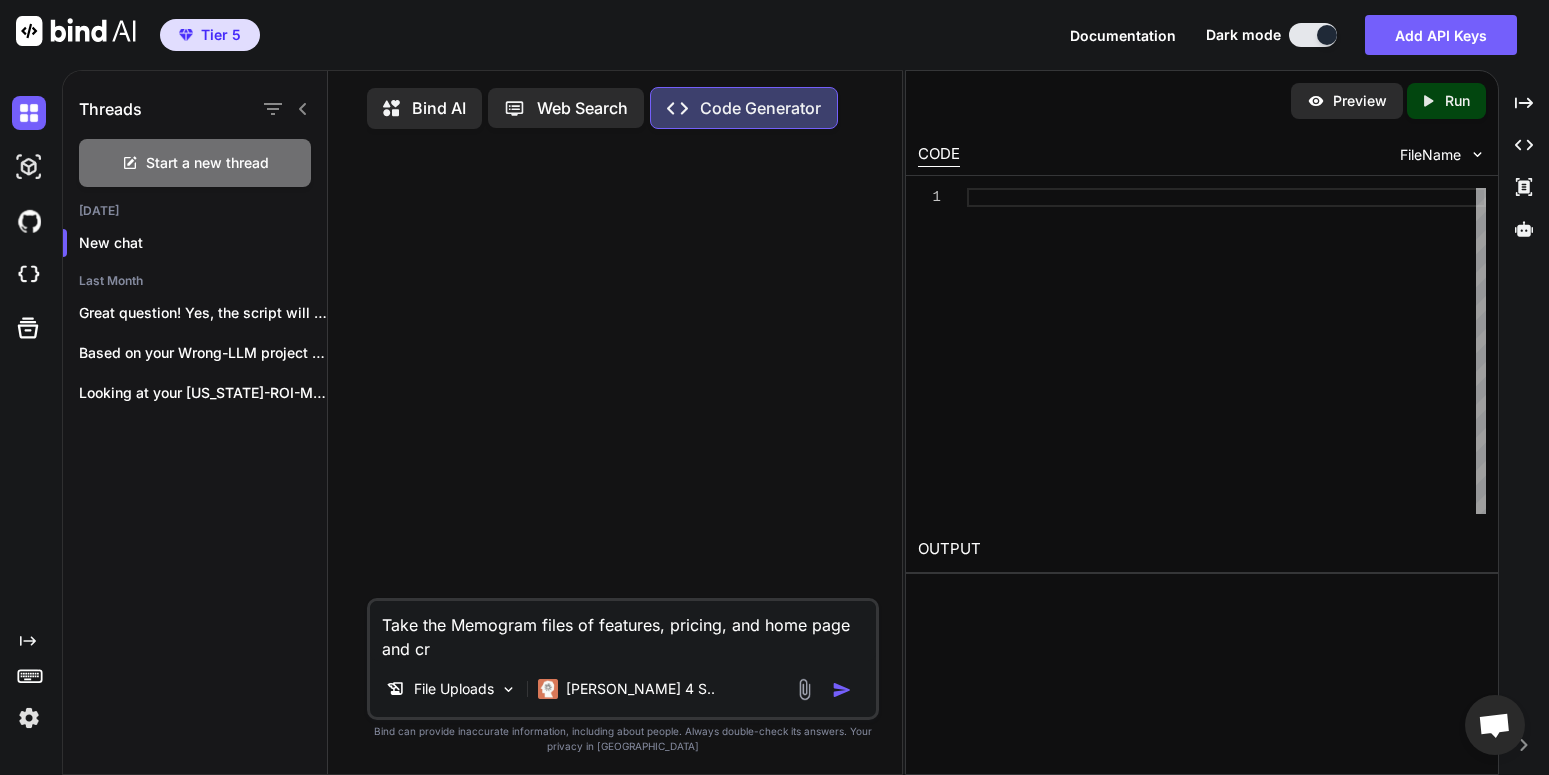 type on "x" 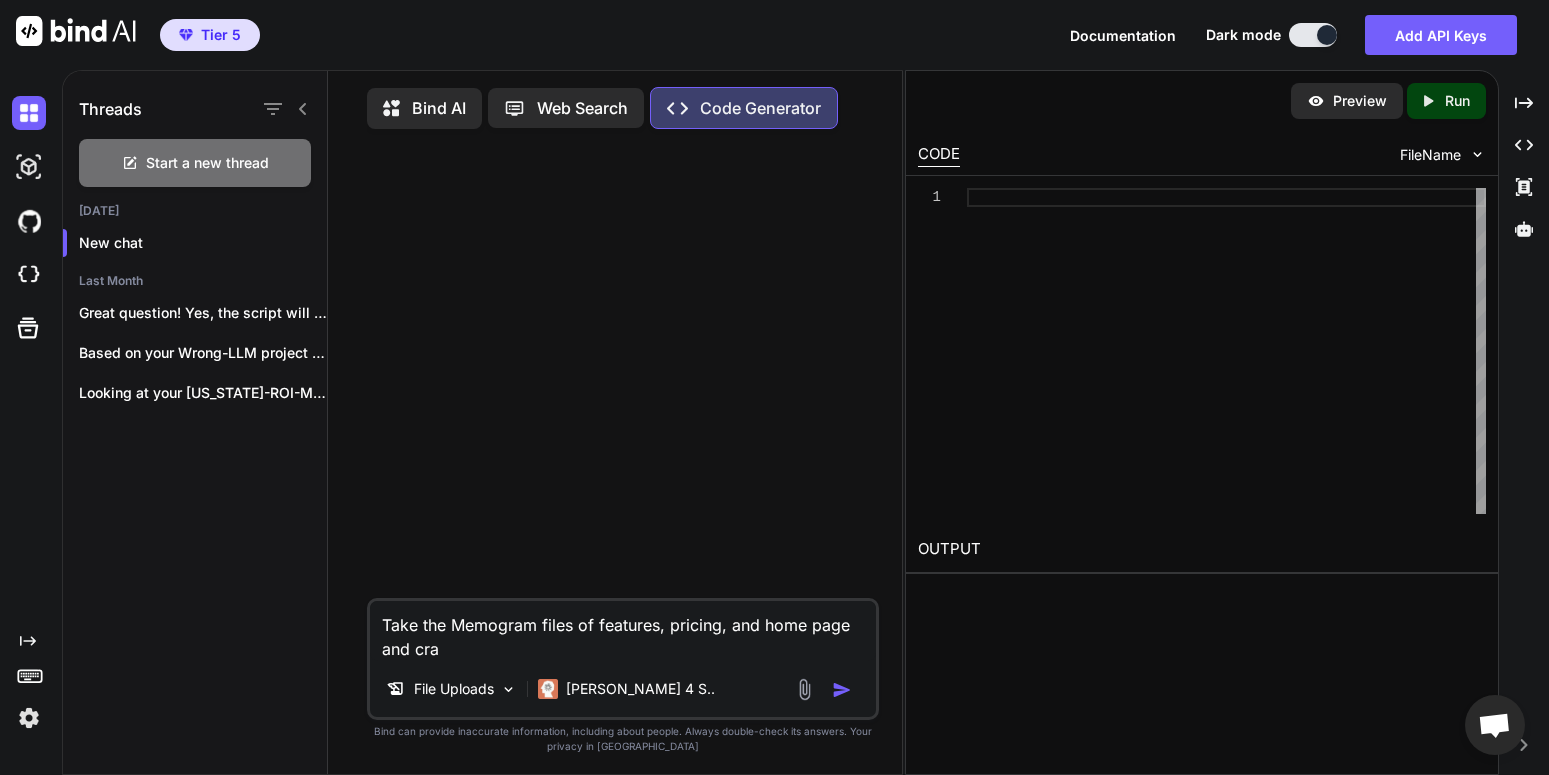 type on "x" 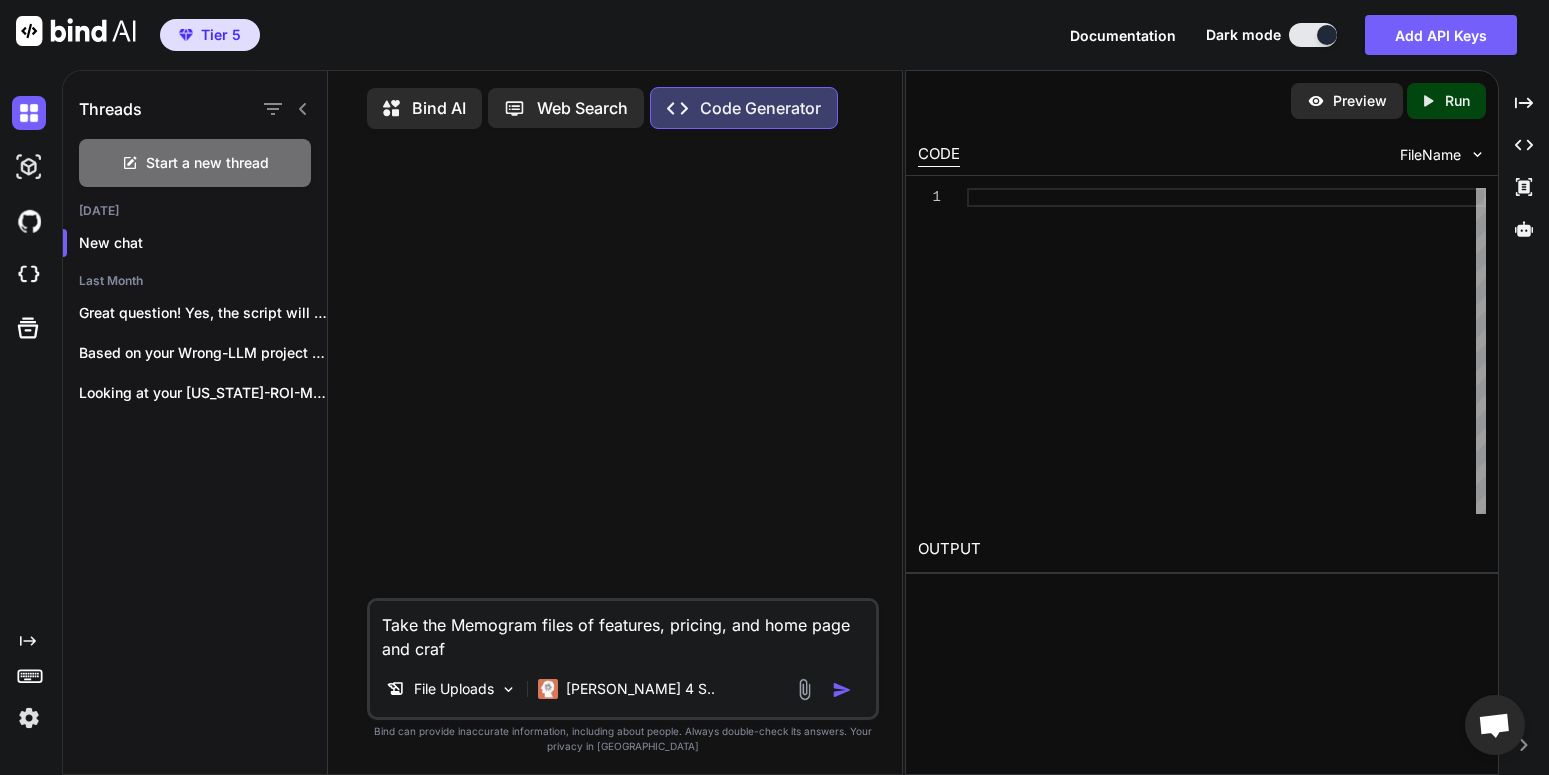 type on "x" 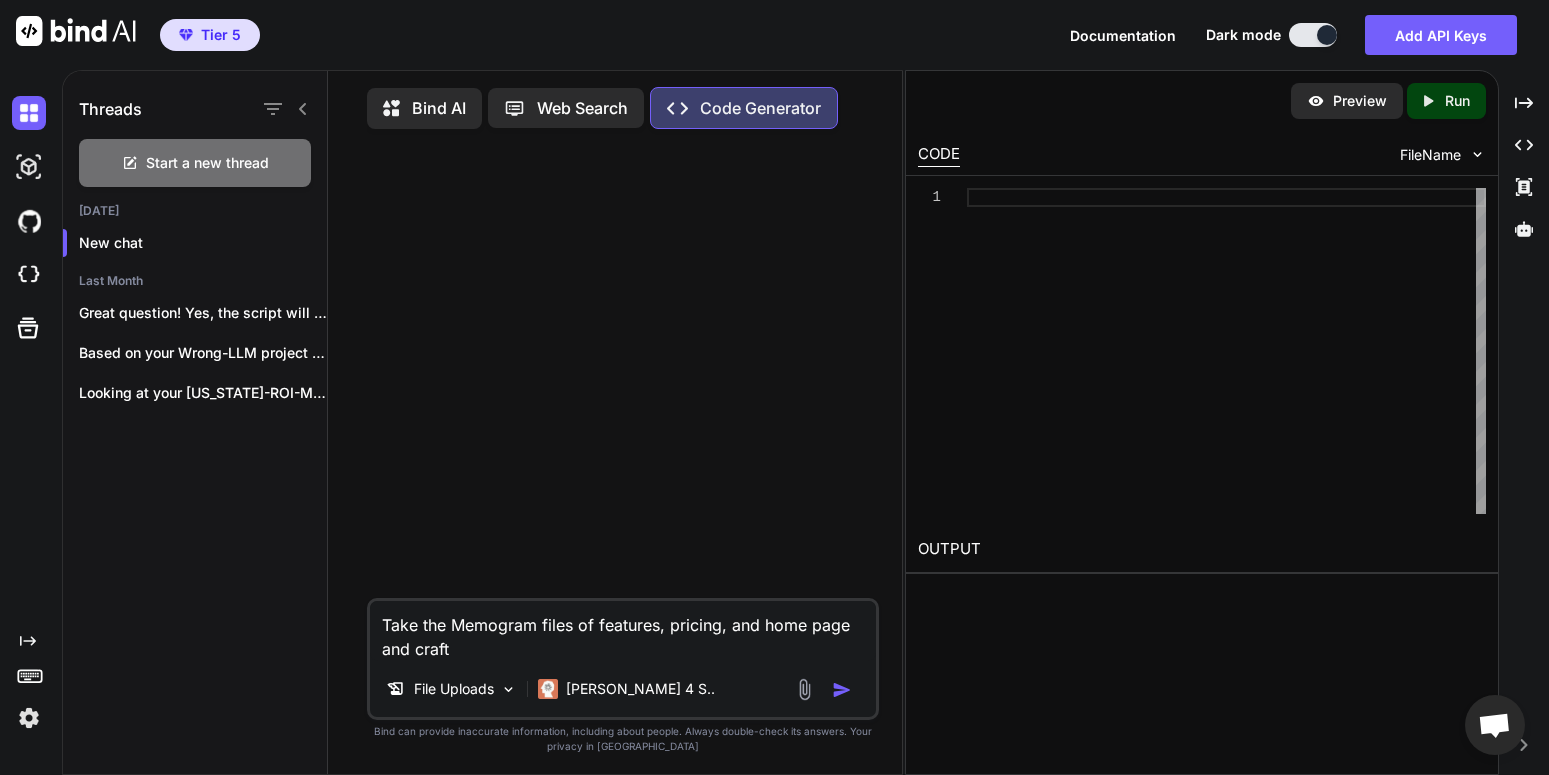 type on "x" 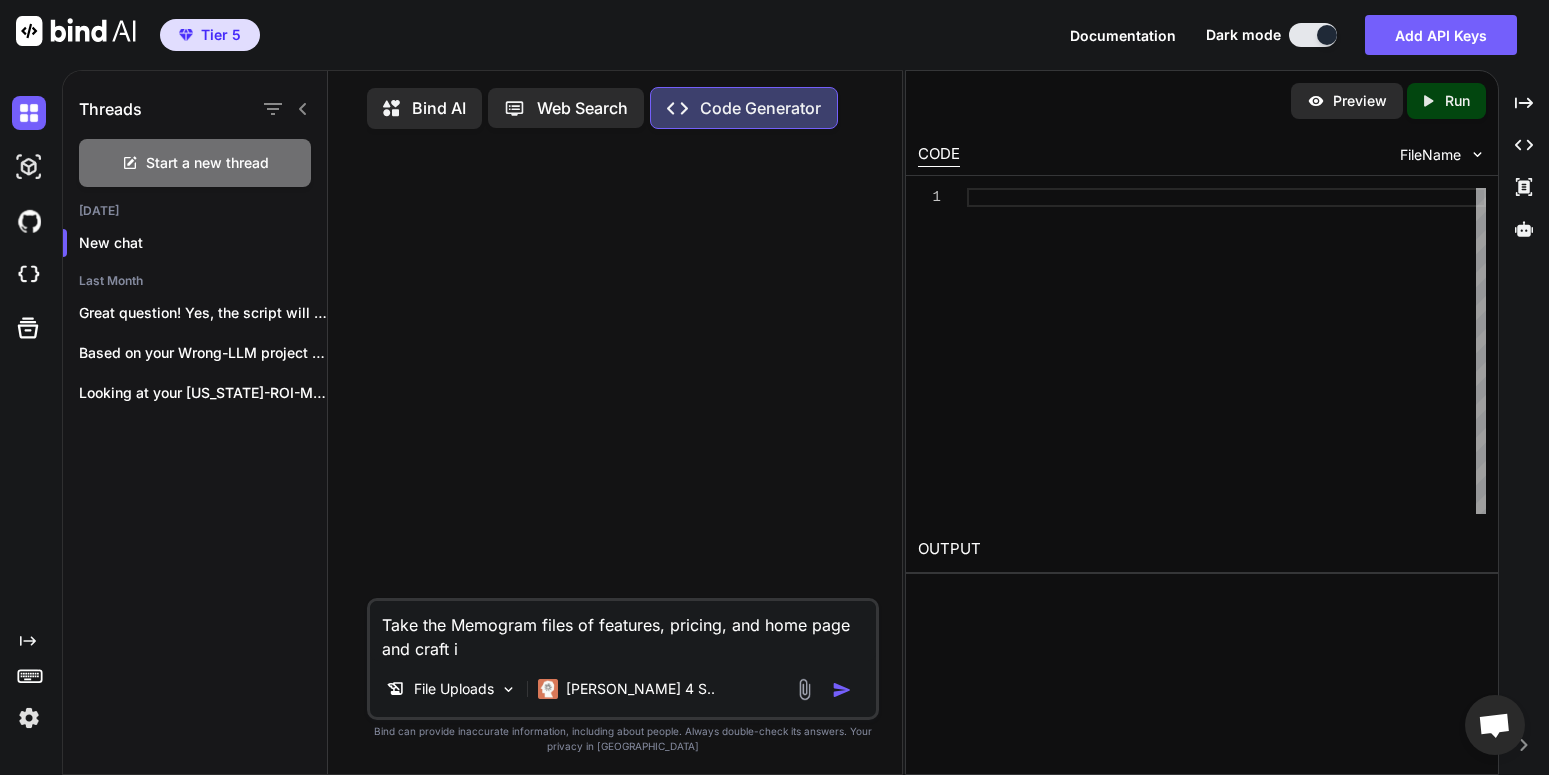 type on "x" 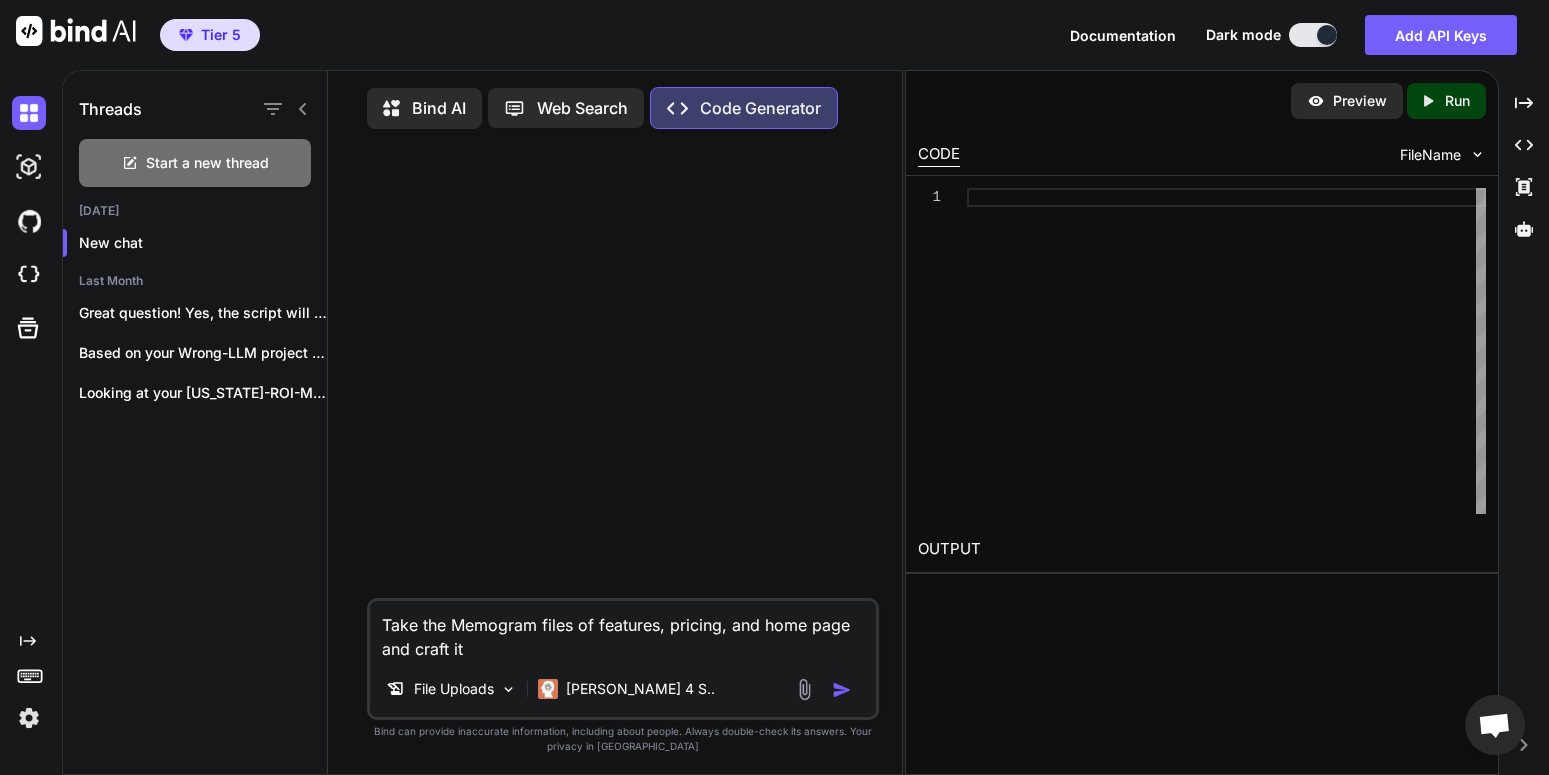 type on "x" 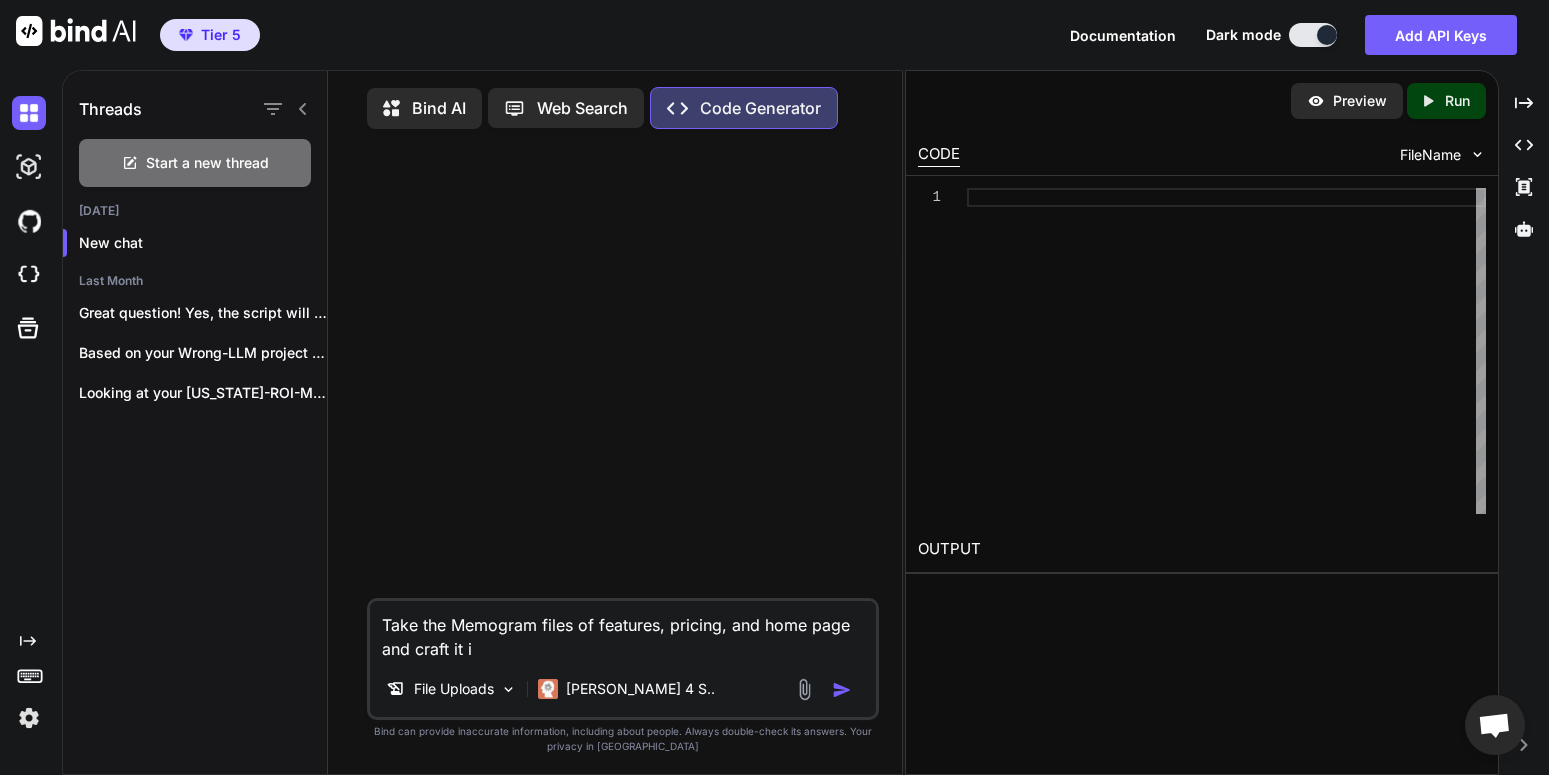 type on "x" 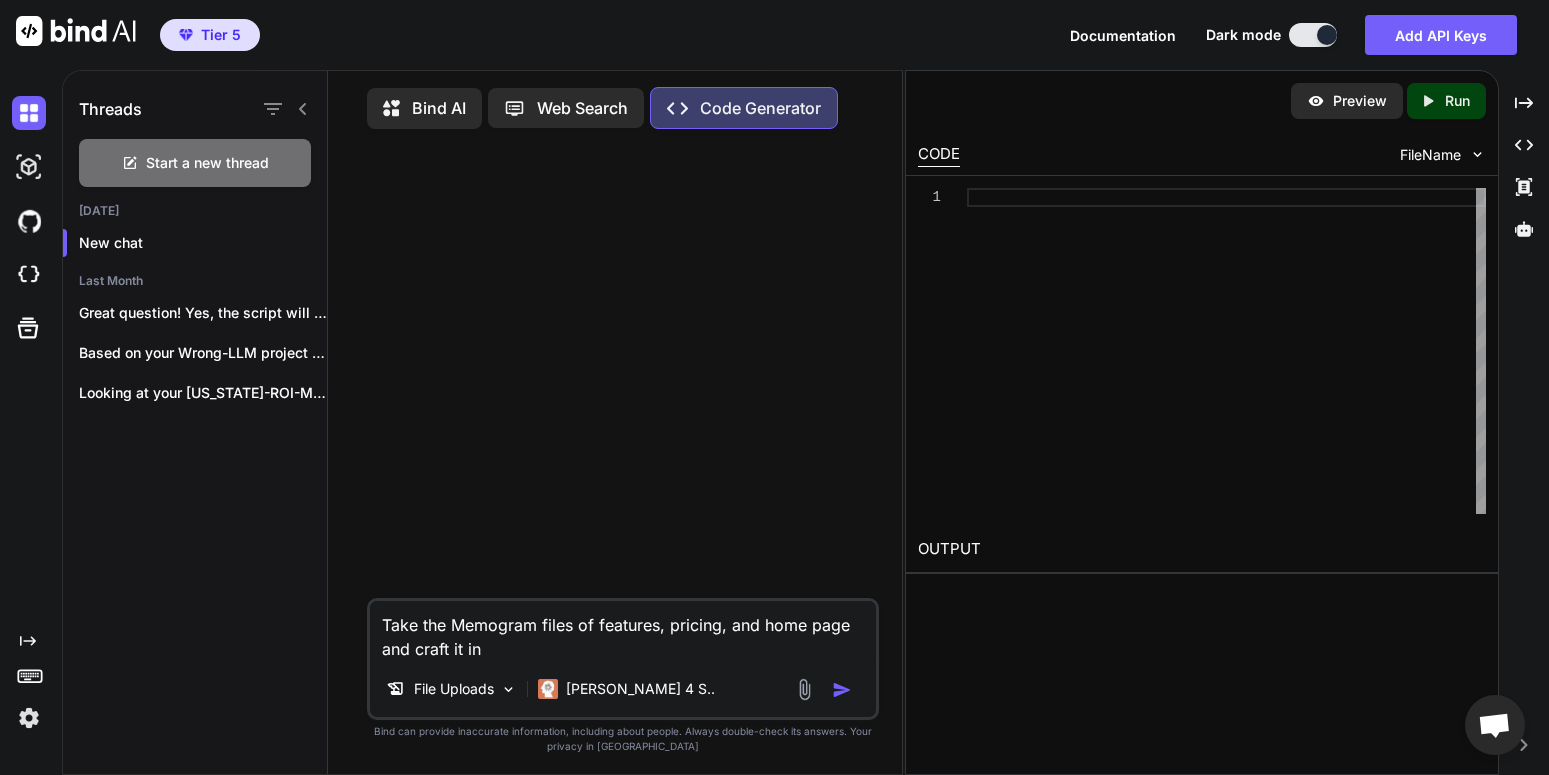 type on "x" 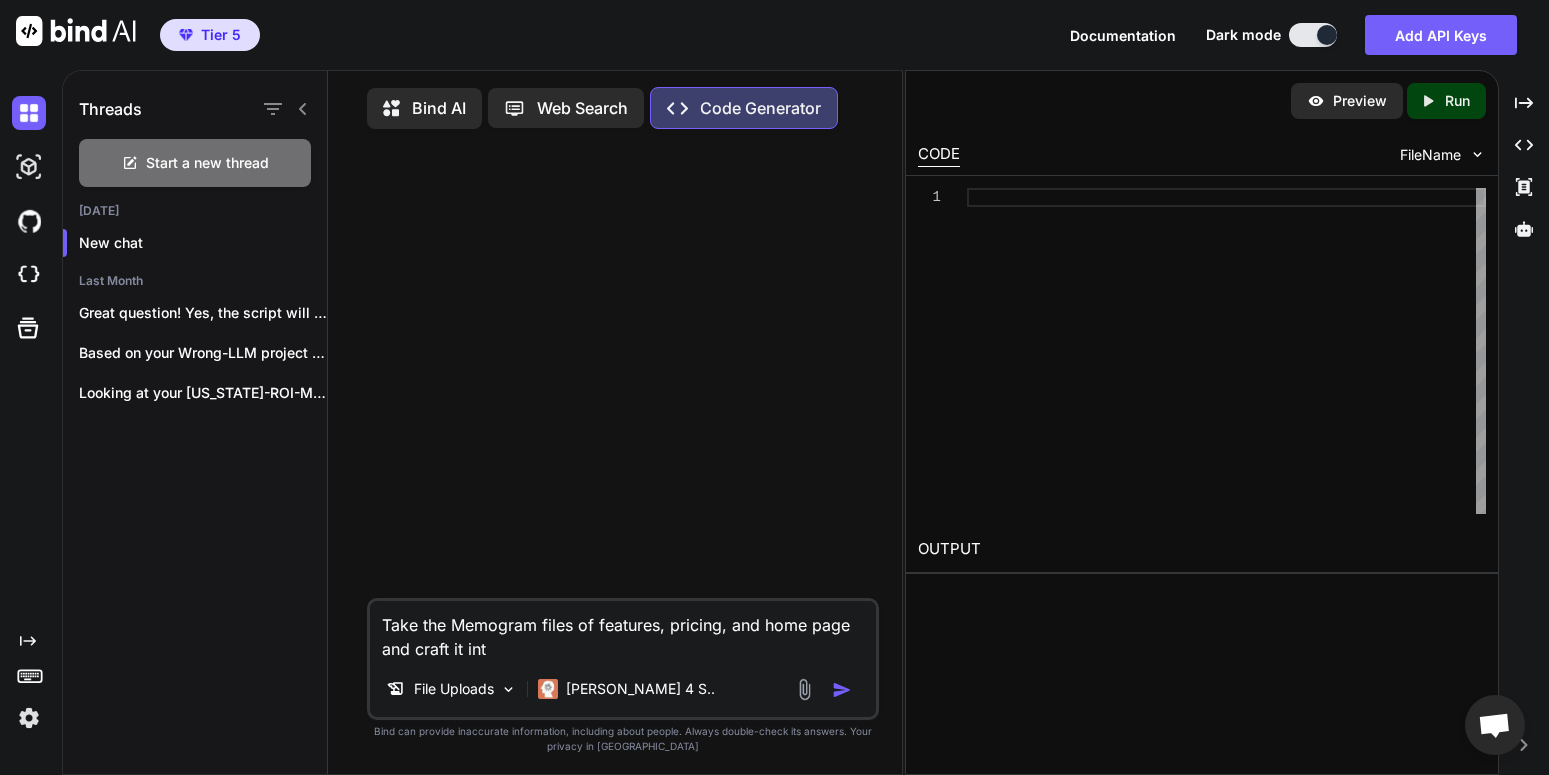 type on "x" 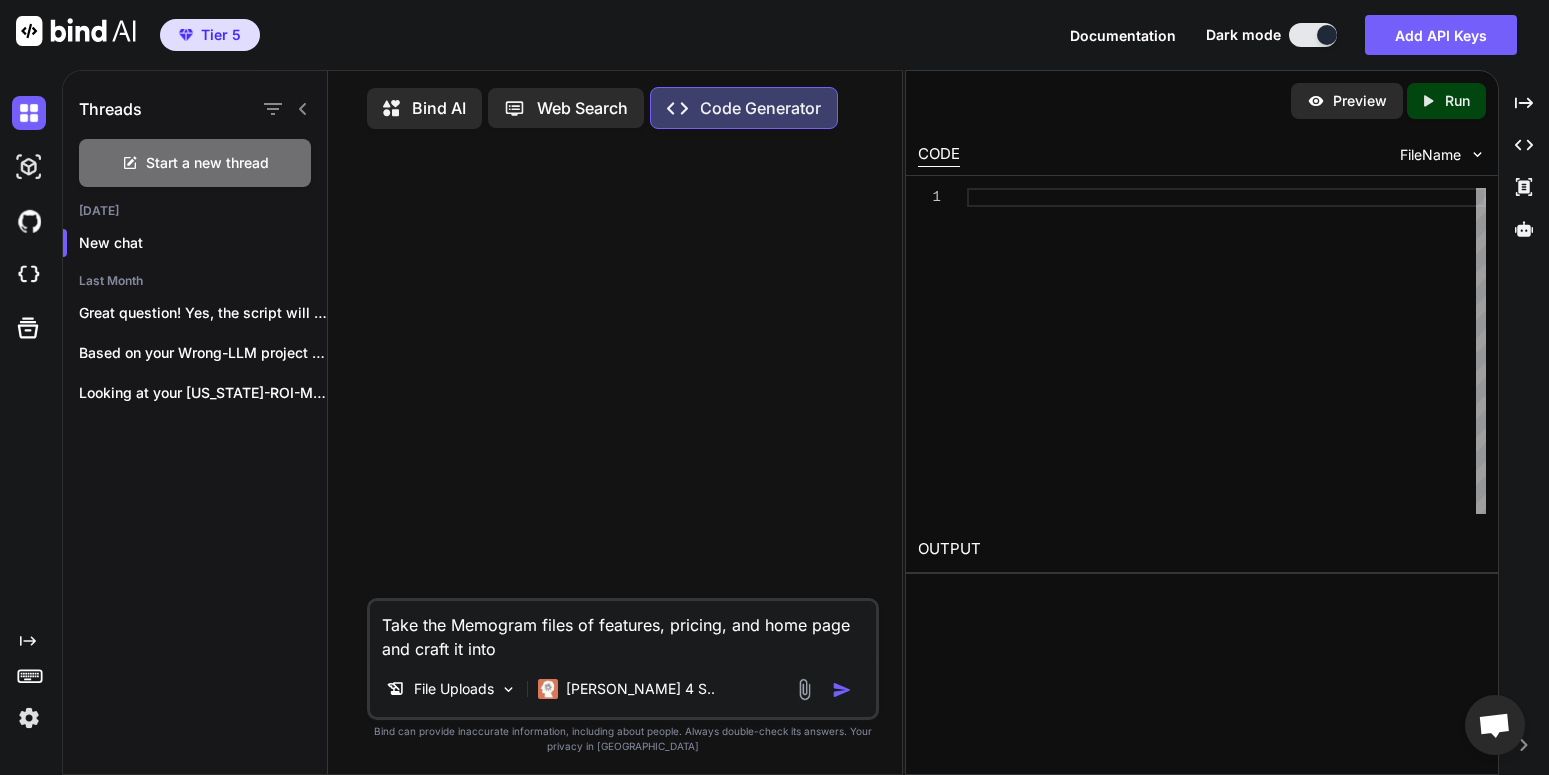 type on "x" 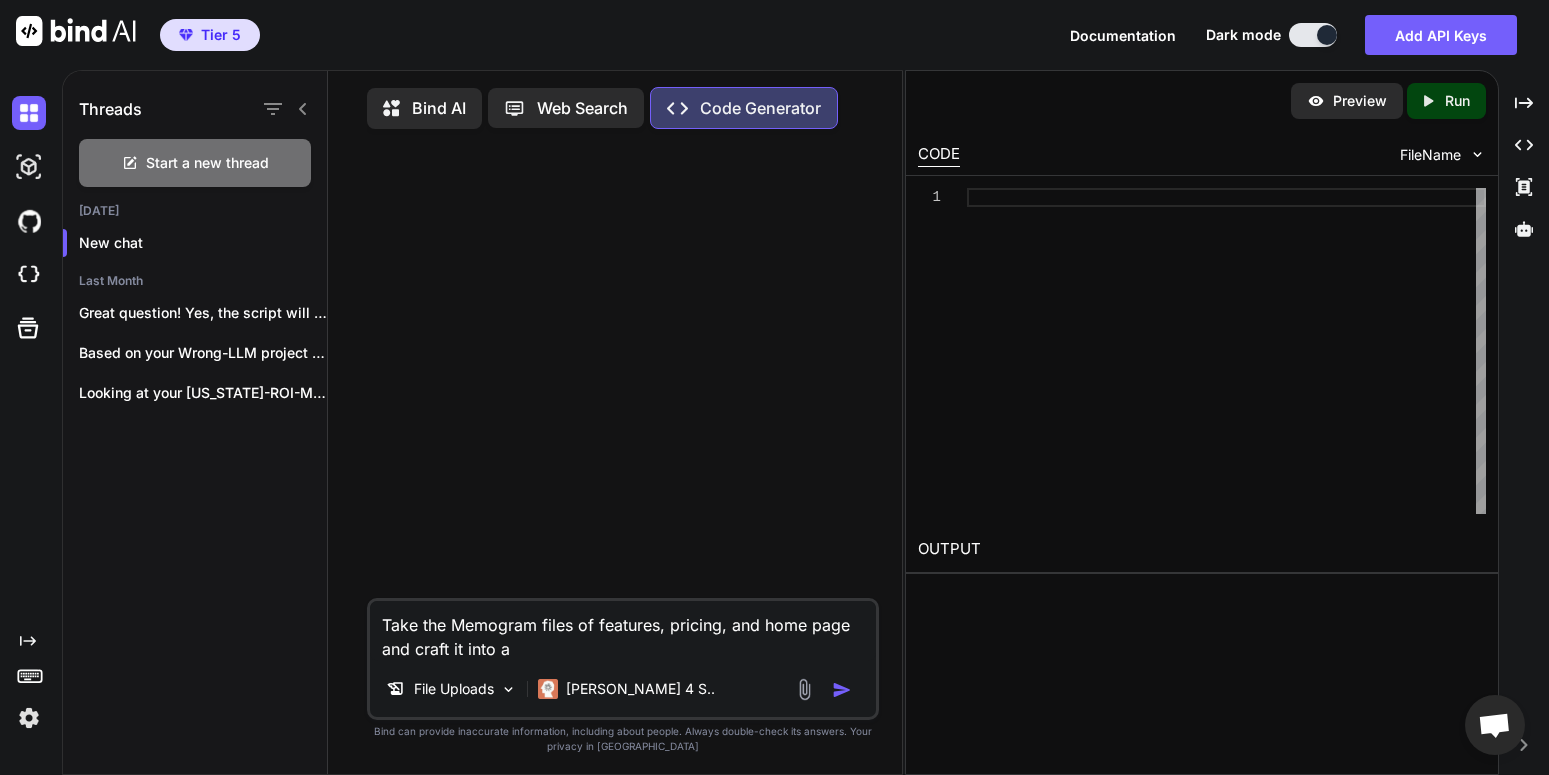 type 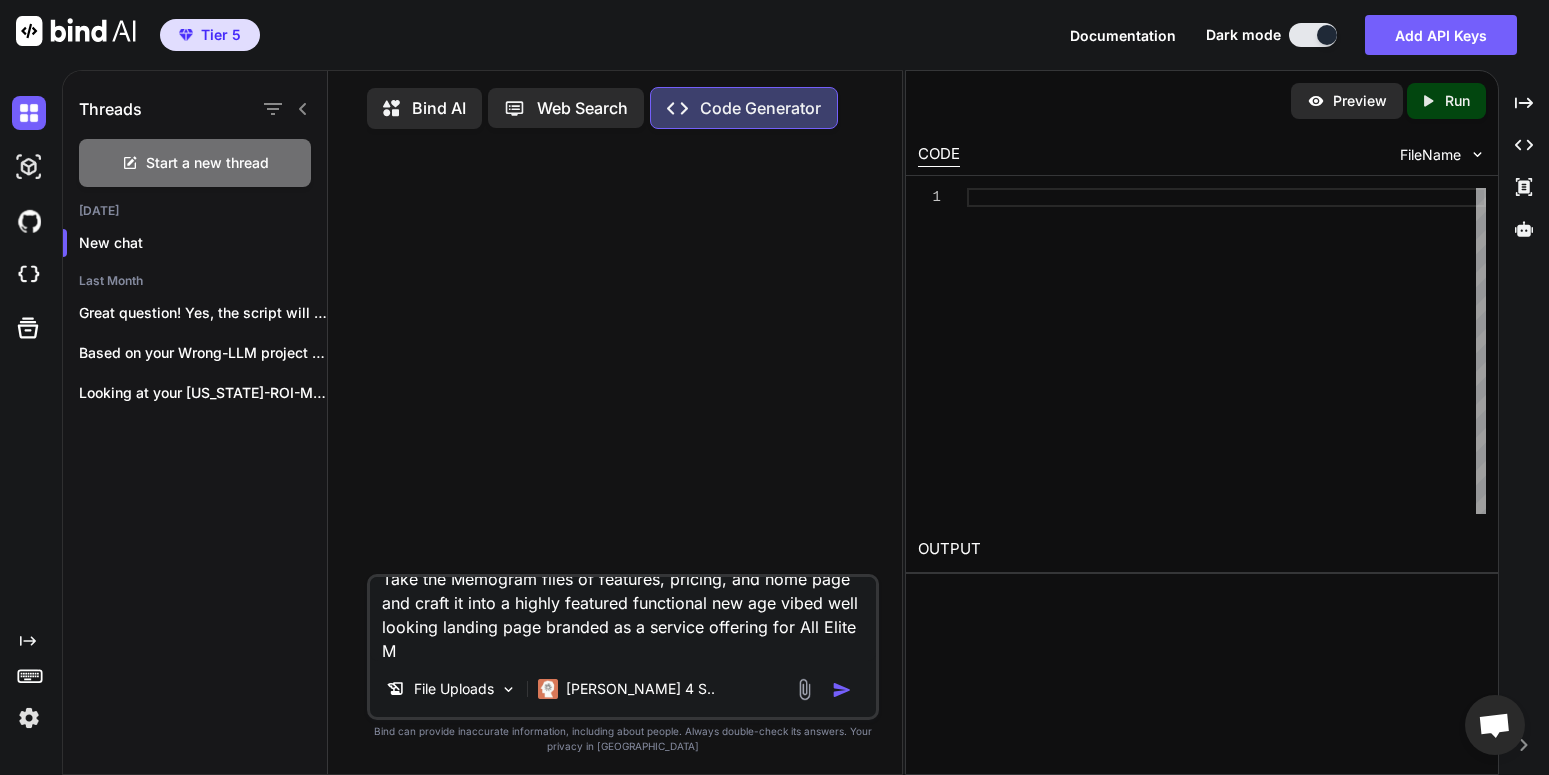 scroll, scrollTop: 0, scrollLeft: 0, axis: both 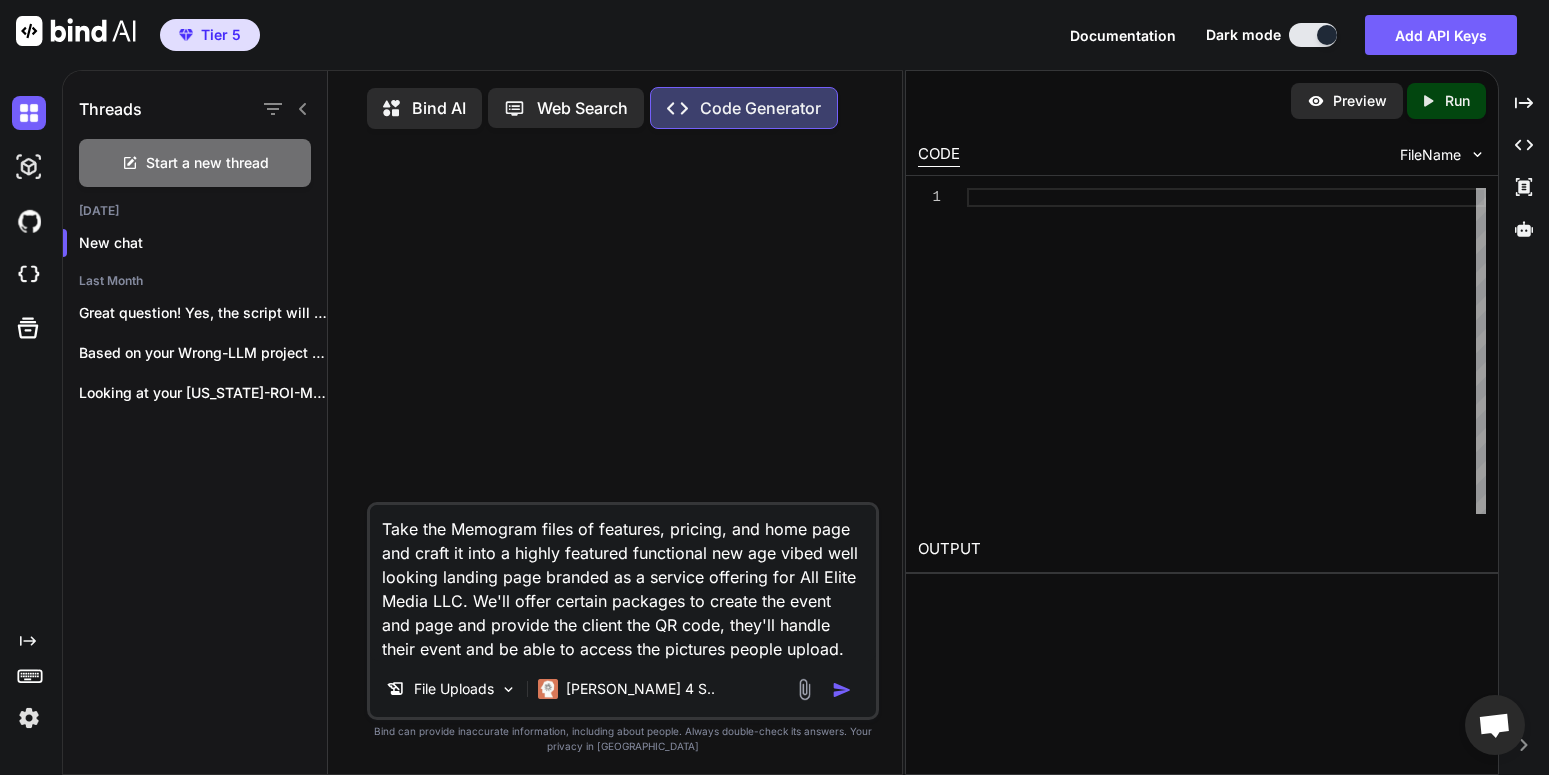 click on "Take the Memogram files of features, pricing, and home page and craft it into a highly featured functional new age vibed well looking landing page branded as a service offering for All Elite Media LLC. We'll offer certain packages to create the event and page and provide the client the QR code, they'll handle their event and be able to access the pictures people upload." at bounding box center (623, 583) 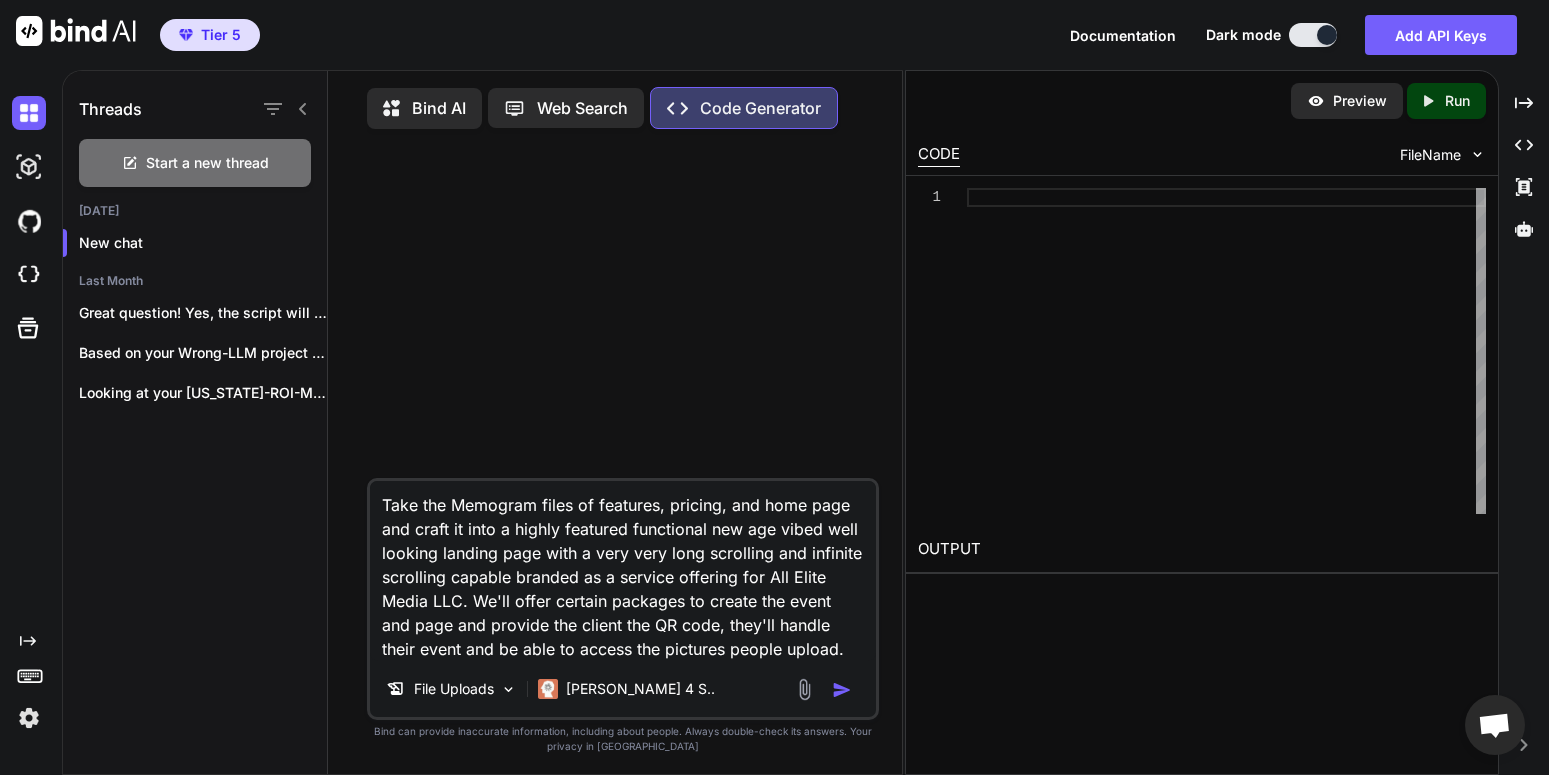 click at bounding box center [842, 690] 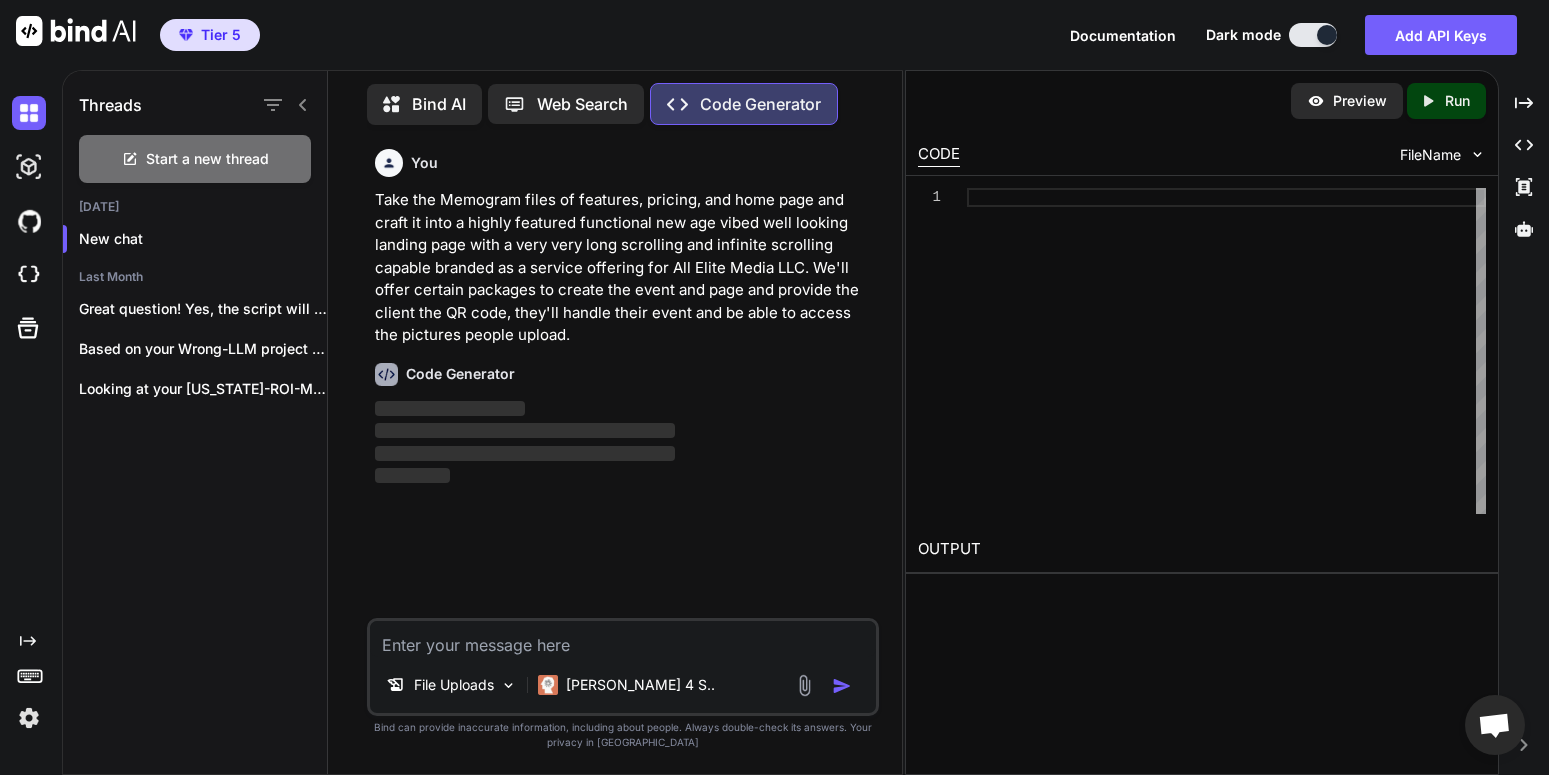 scroll, scrollTop: 21, scrollLeft: 0, axis: vertical 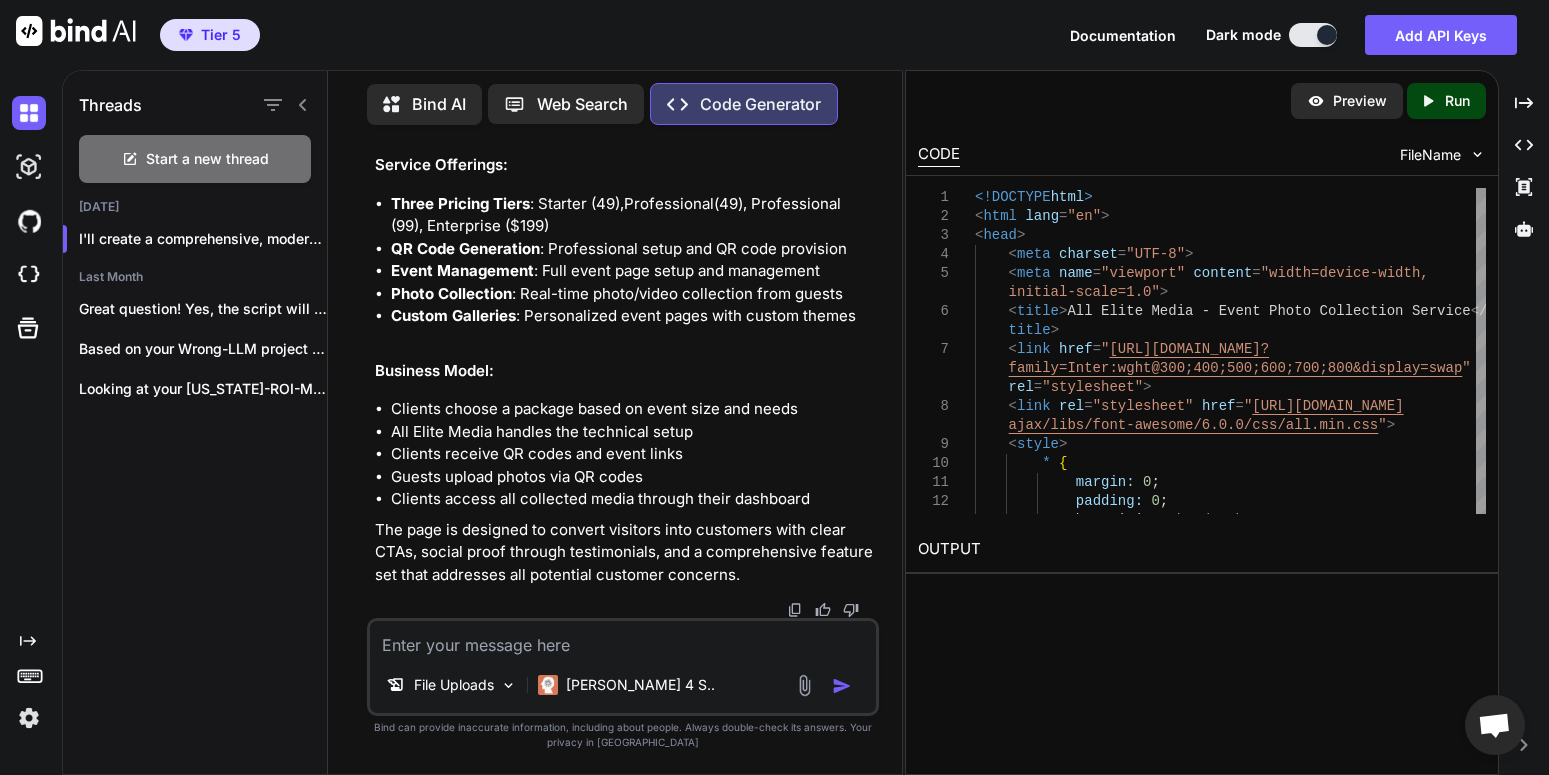 click on "Created with Pixso." at bounding box center (1432, 101) 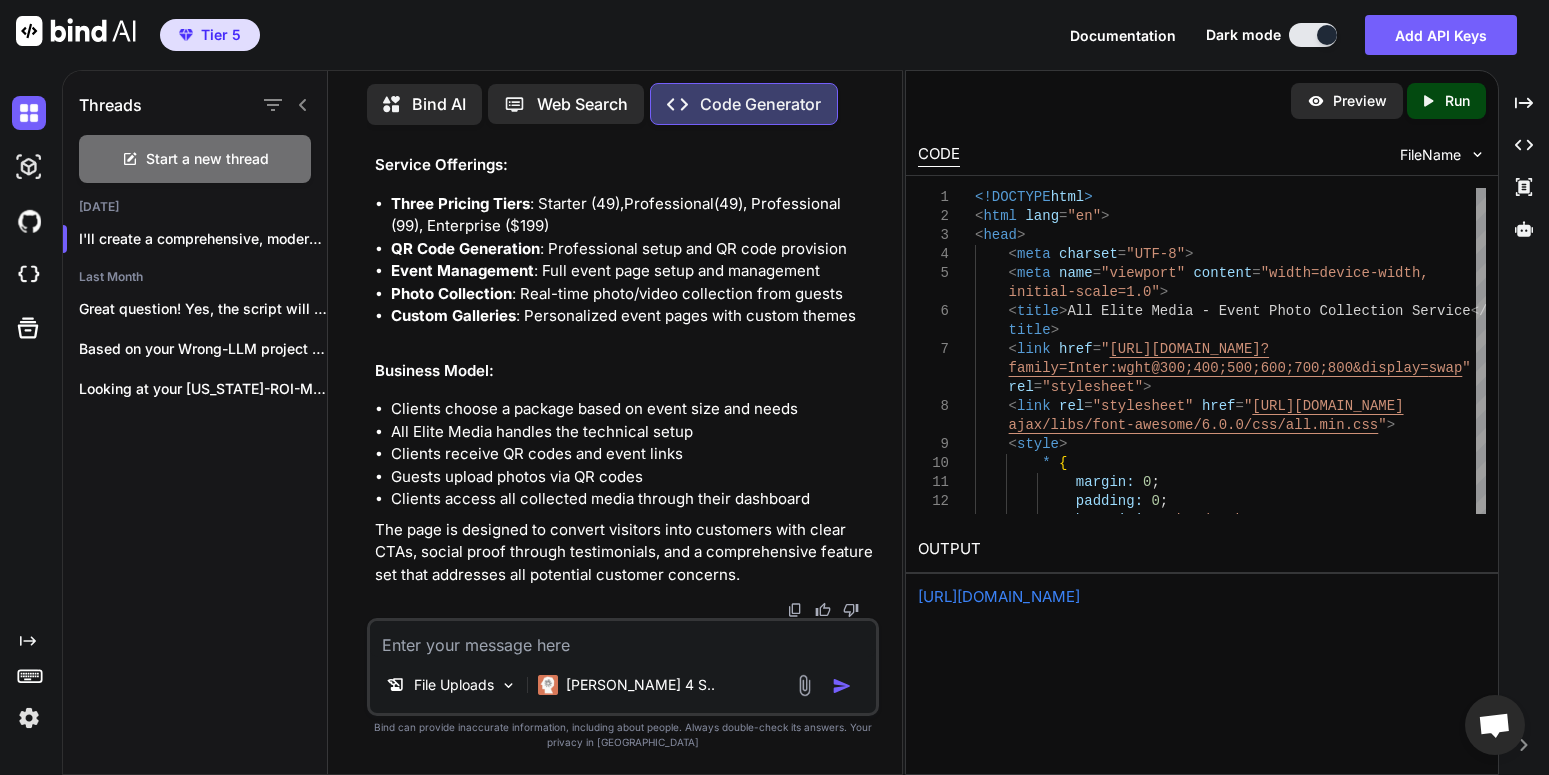 click on "Preview" at bounding box center [1360, 101] 